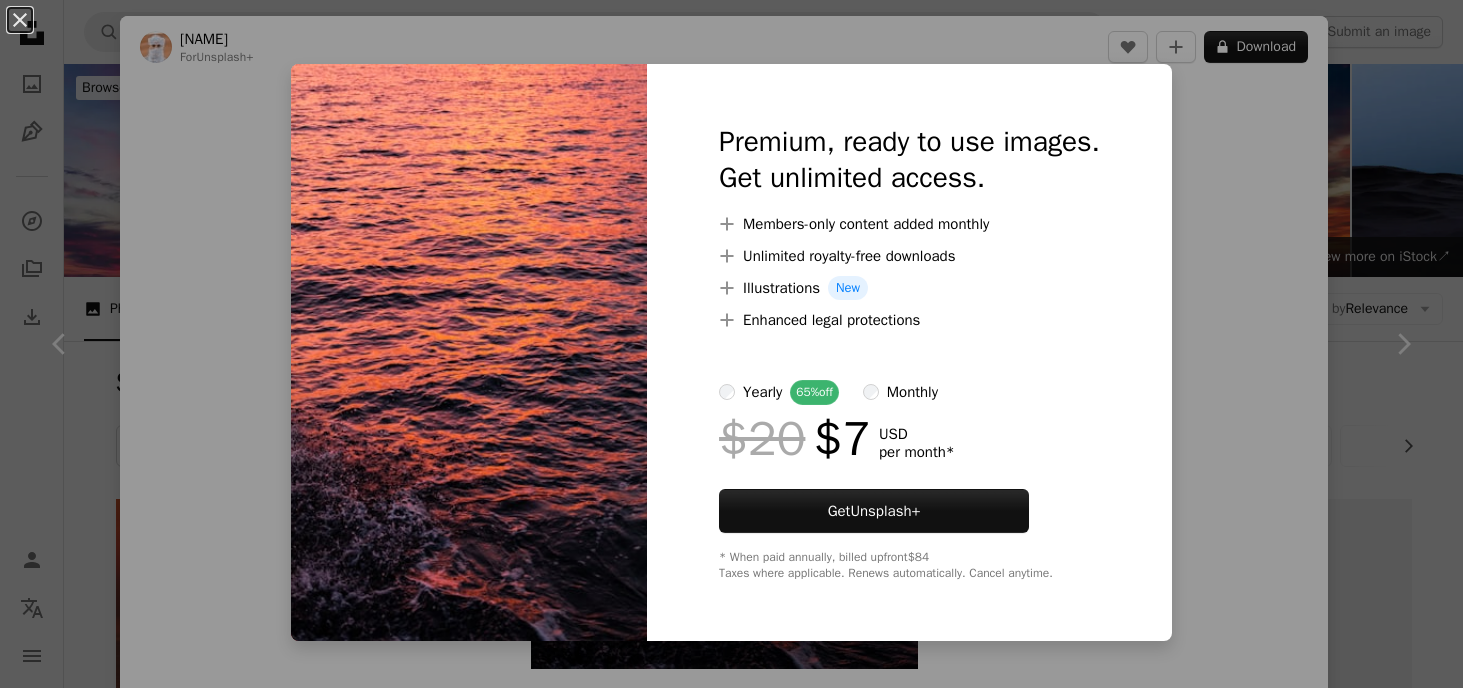 scroll, scrollTop: 1100, scrollLeft: 0, axis: vertical 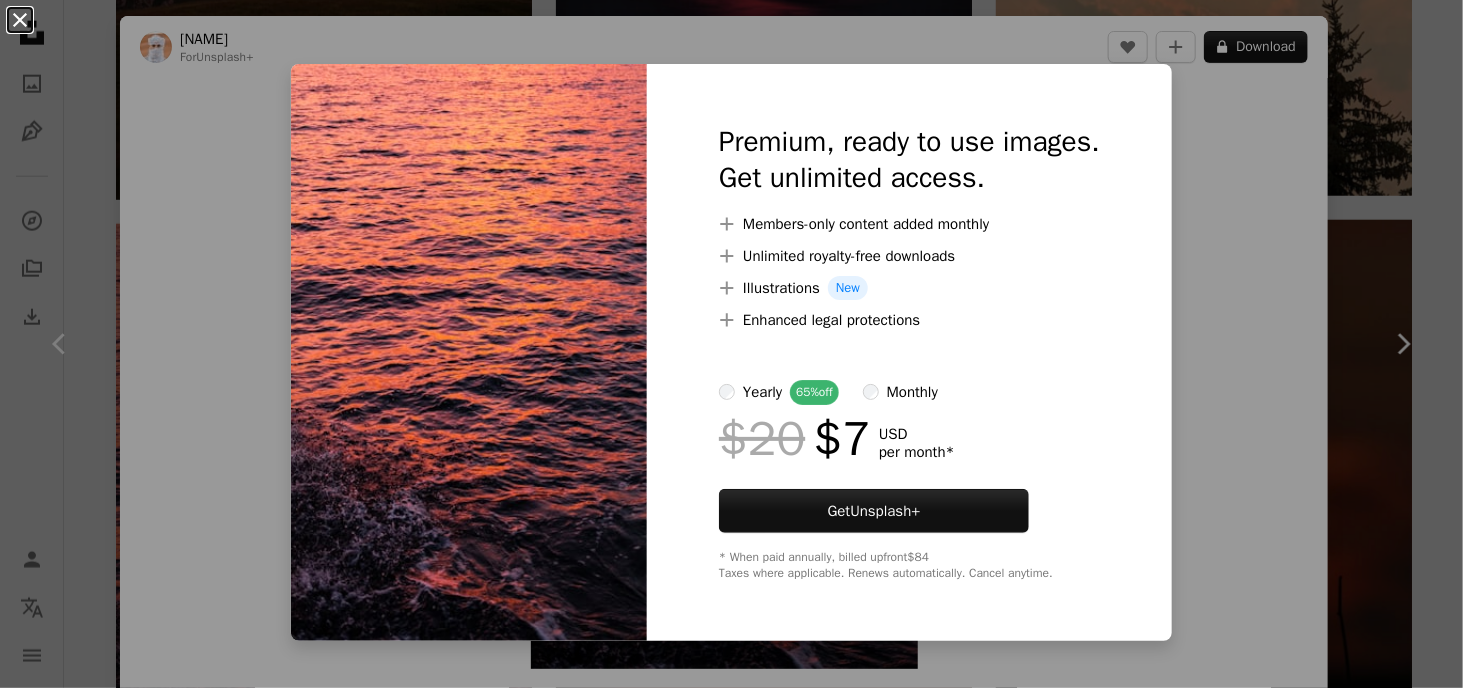 click on "An X shape" at bounding box center (20, 20) 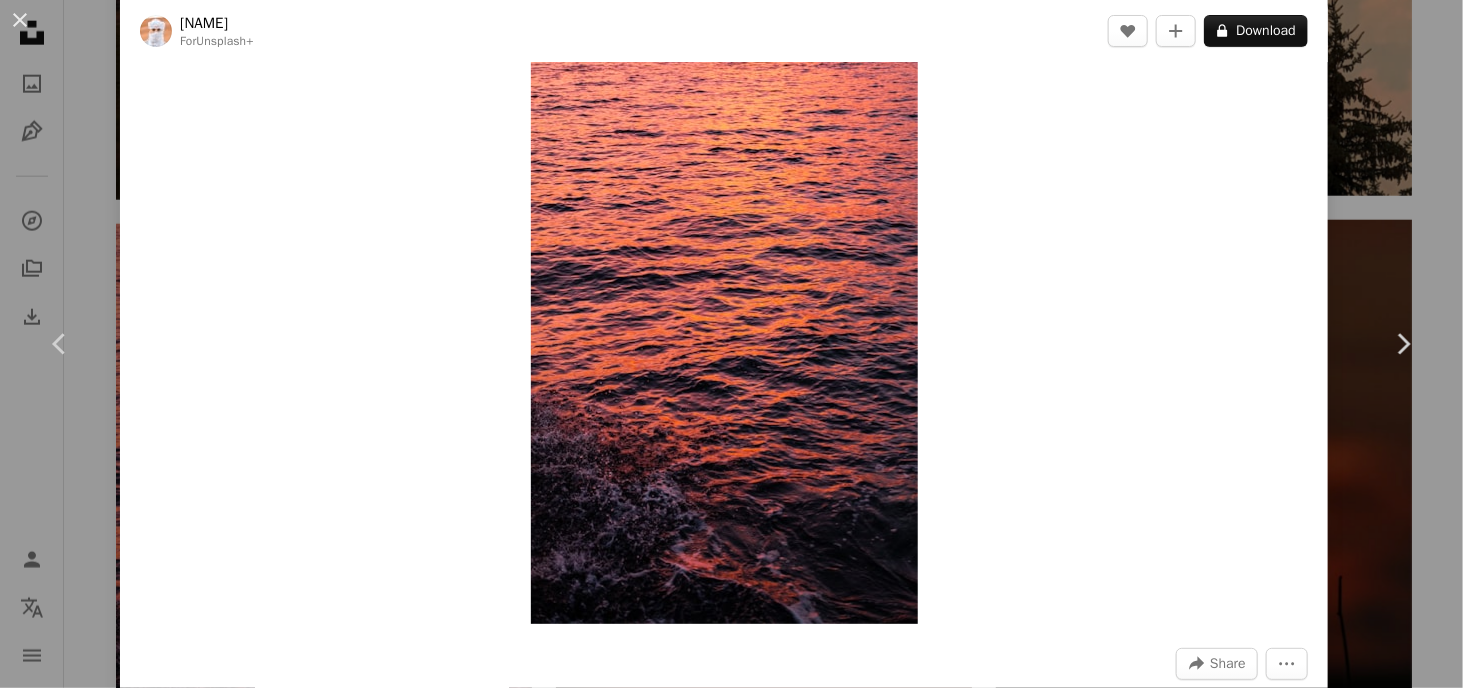 scroll, scrollTop: 300, scrollLeft: 0, axis: vertical 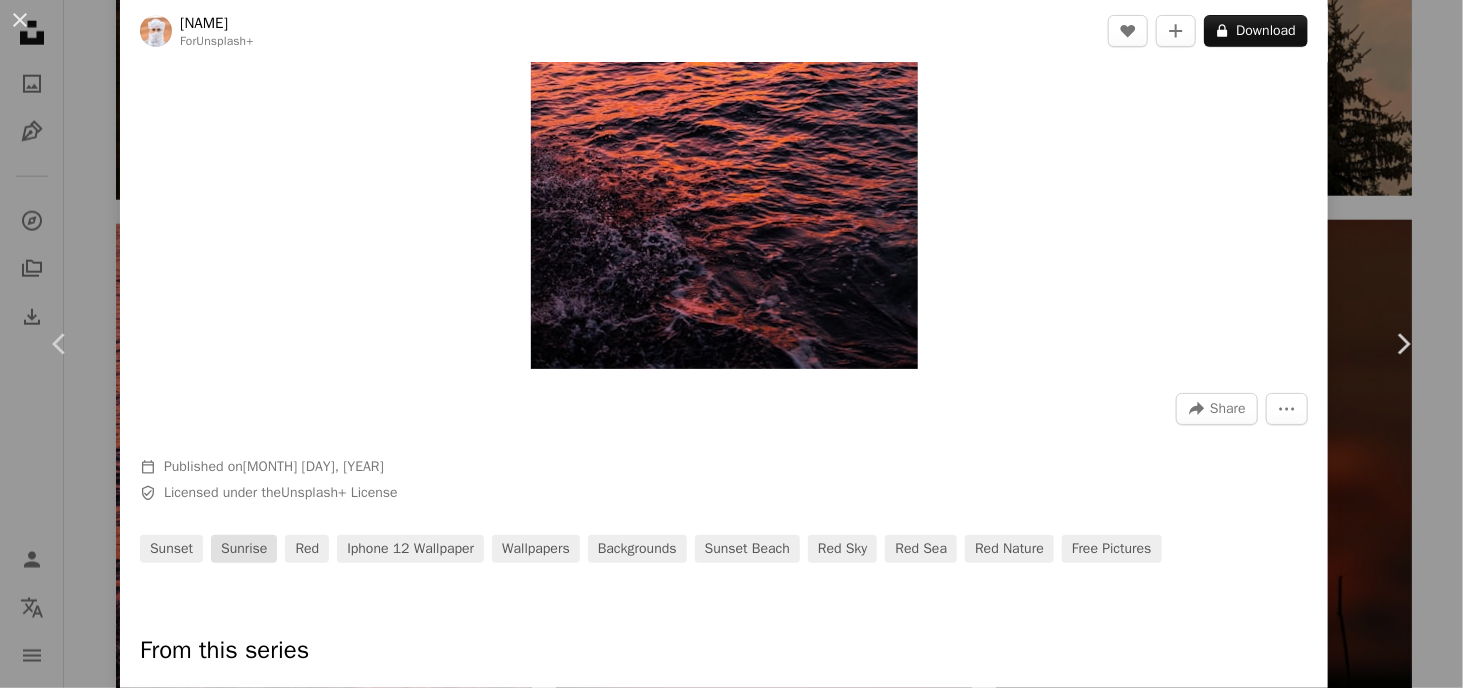 click on "sunrise" at bounding box center [244, 549] 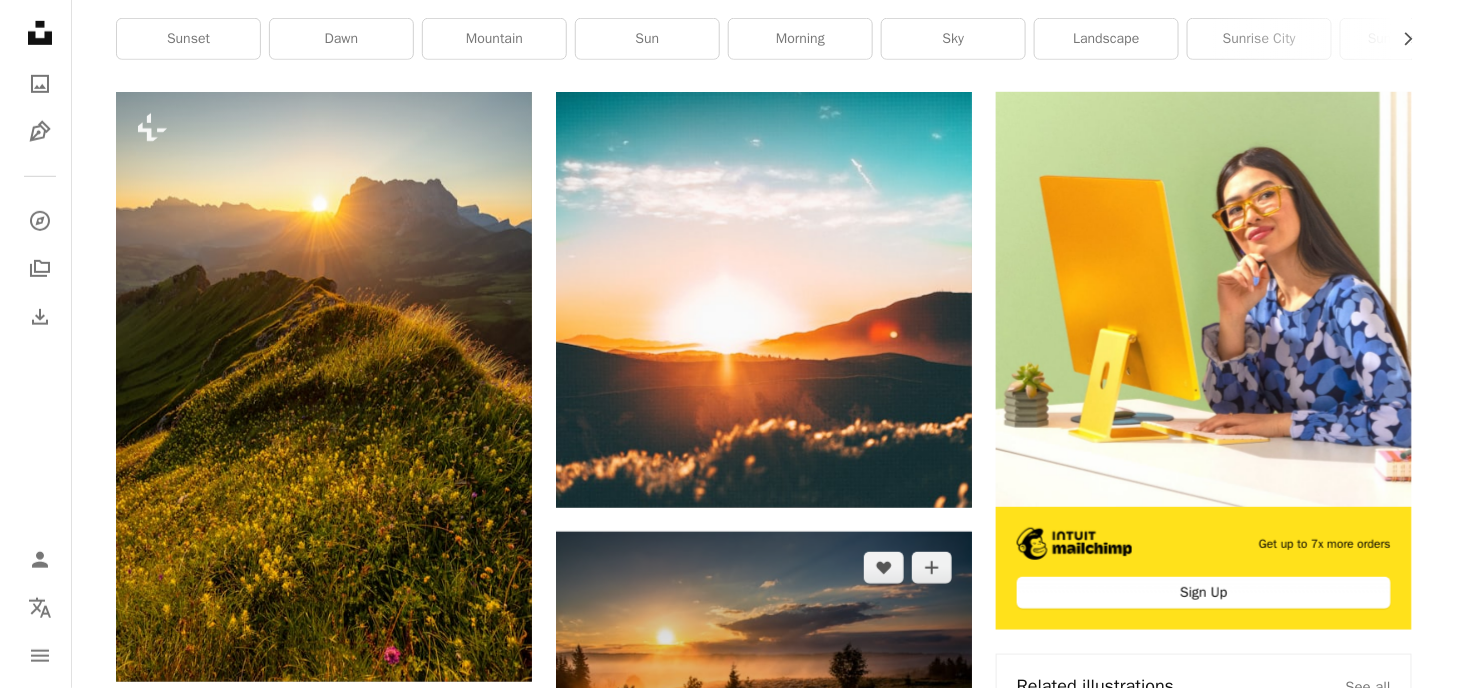 scroll, scrollTop: 400, scrollLeft: 0, axis: vertical 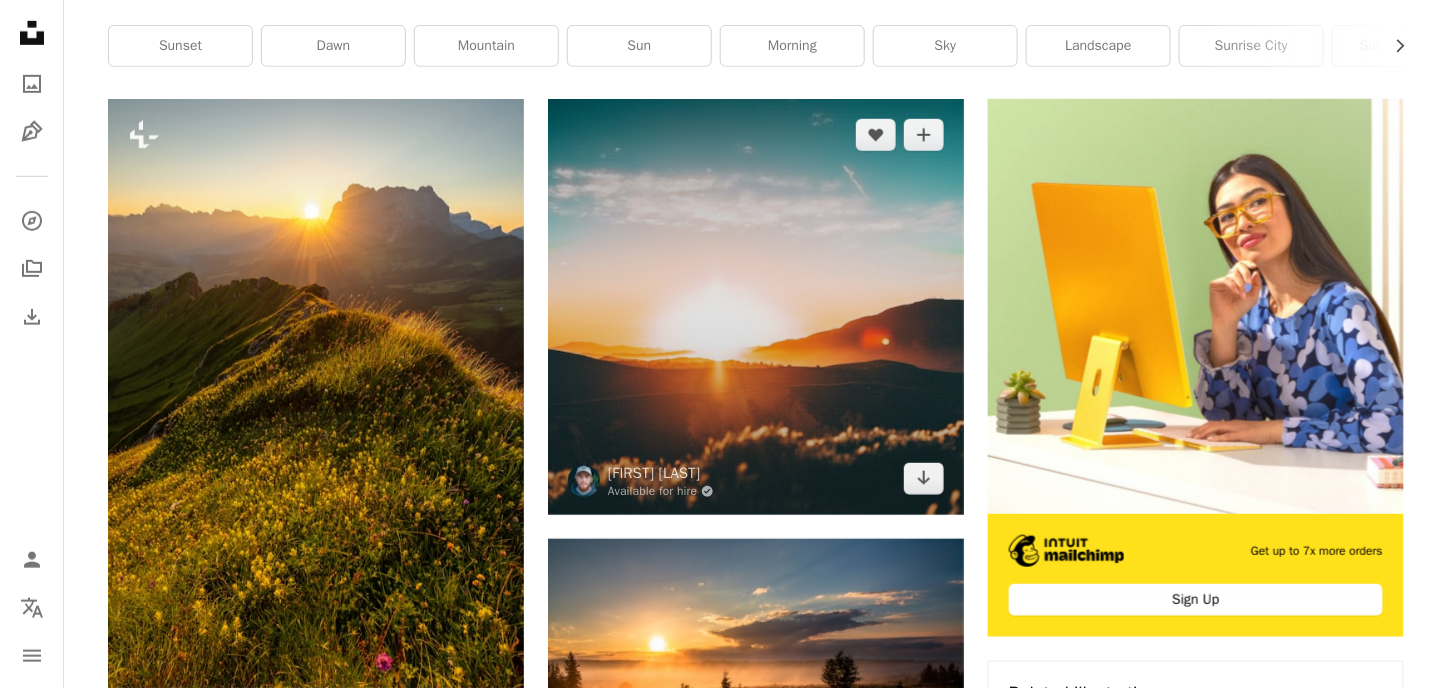 click at bounding box center (756, 307) 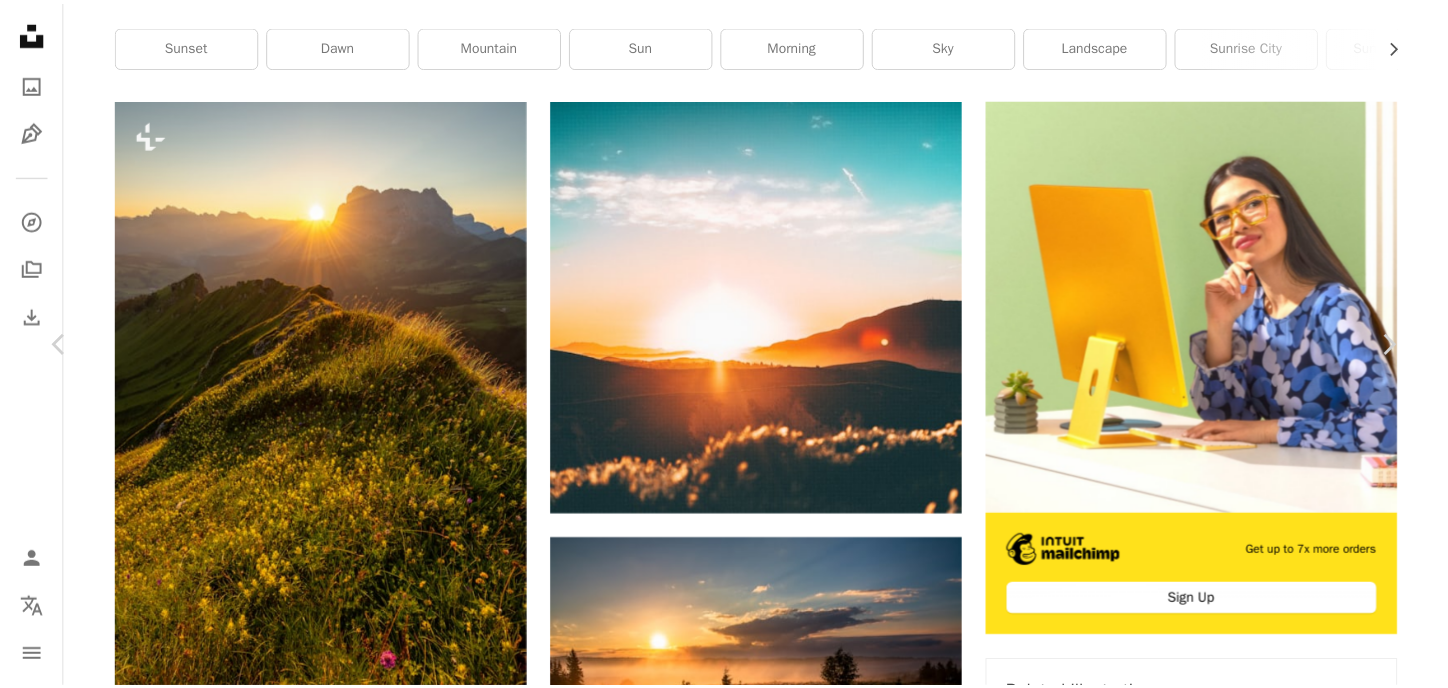 scroll, scrollTop: 0, scrollLeft: 0, axis: both 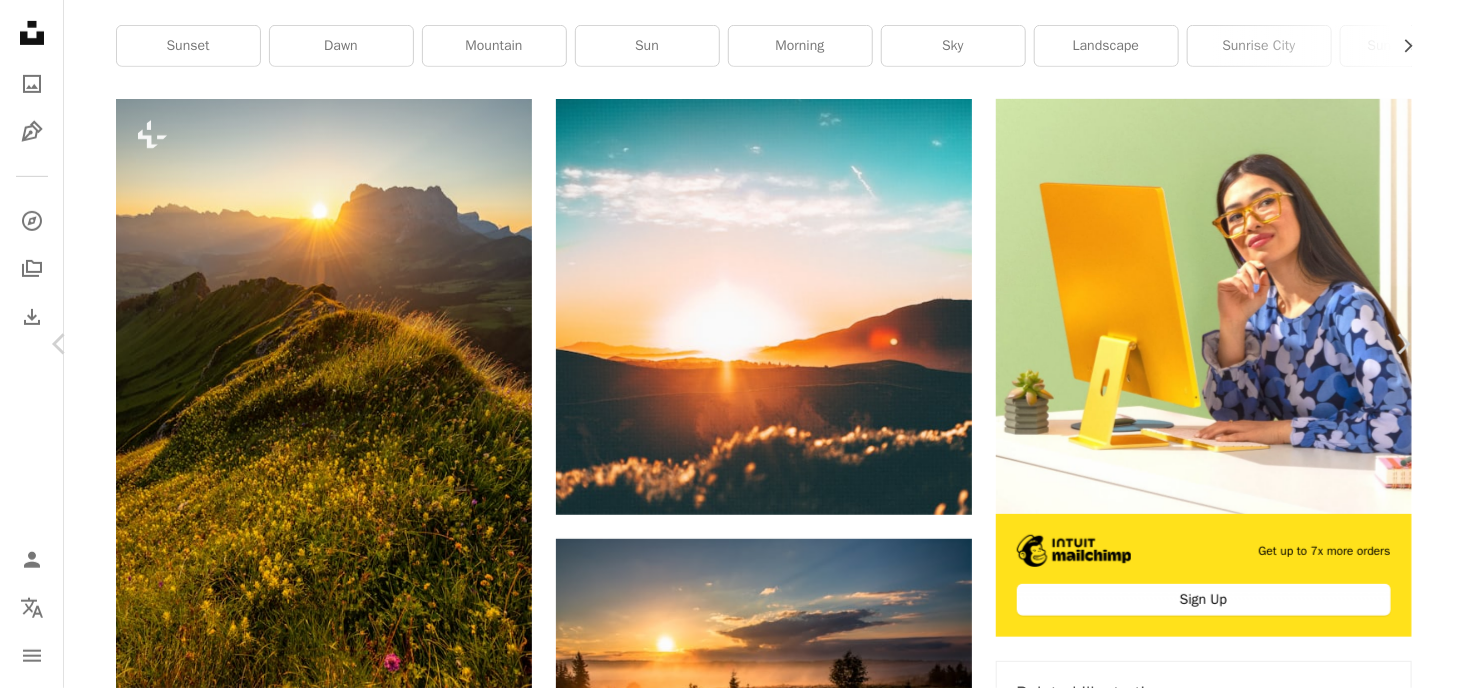 click on "Download free" at bounding box center (1218, 4557) 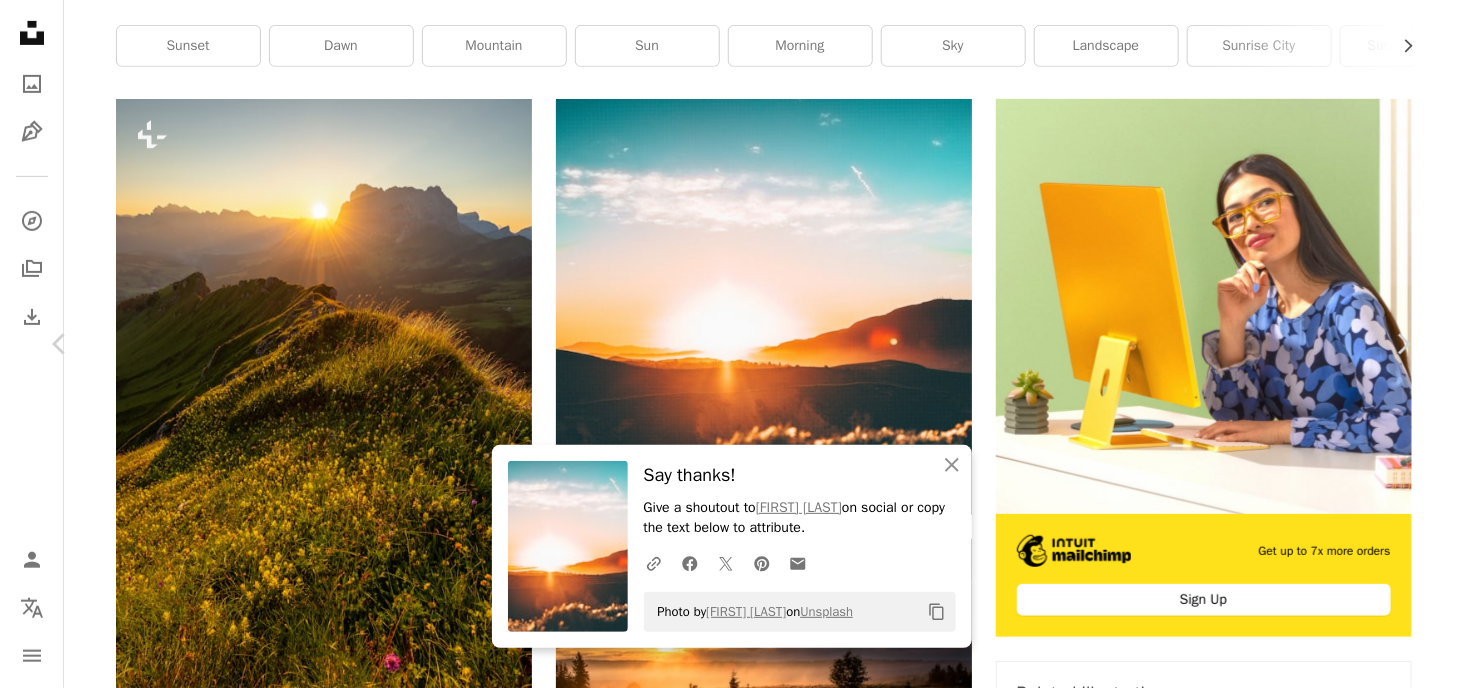 click on "Zoom in" at bounding box center [724, 4888] 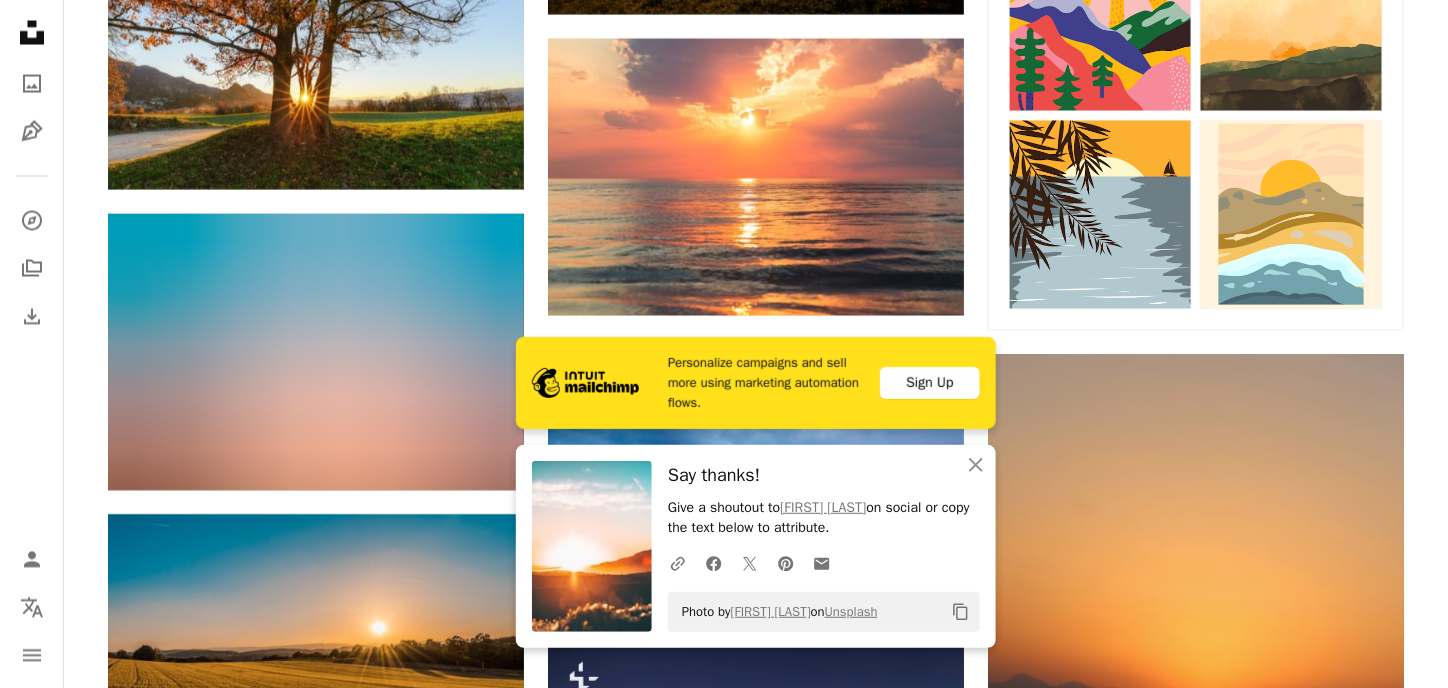 scroll, scrollTop: 1300, scrollLeft: 0, axis: vertical 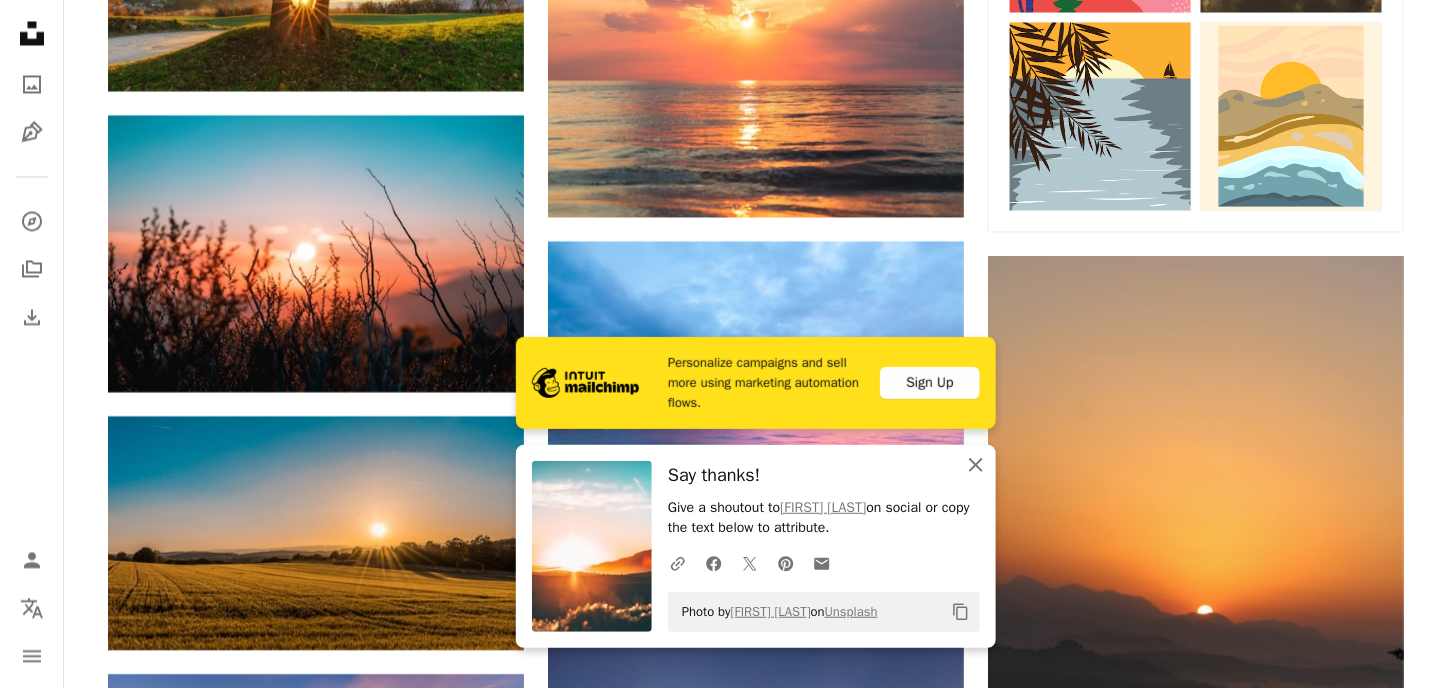 click on "An X shape" at bounding box center (976, 465) 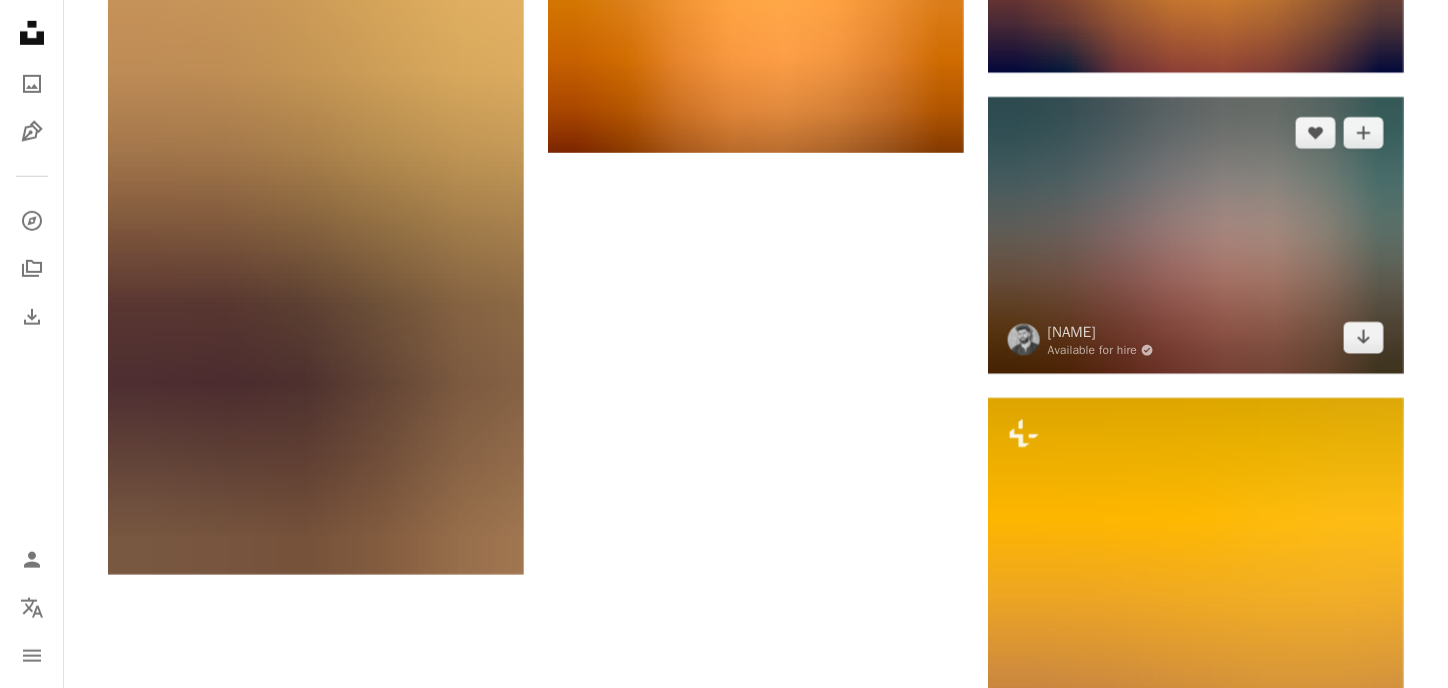 scroll, scrollTop: 3000, scrollLeft: 0, axis: vertical 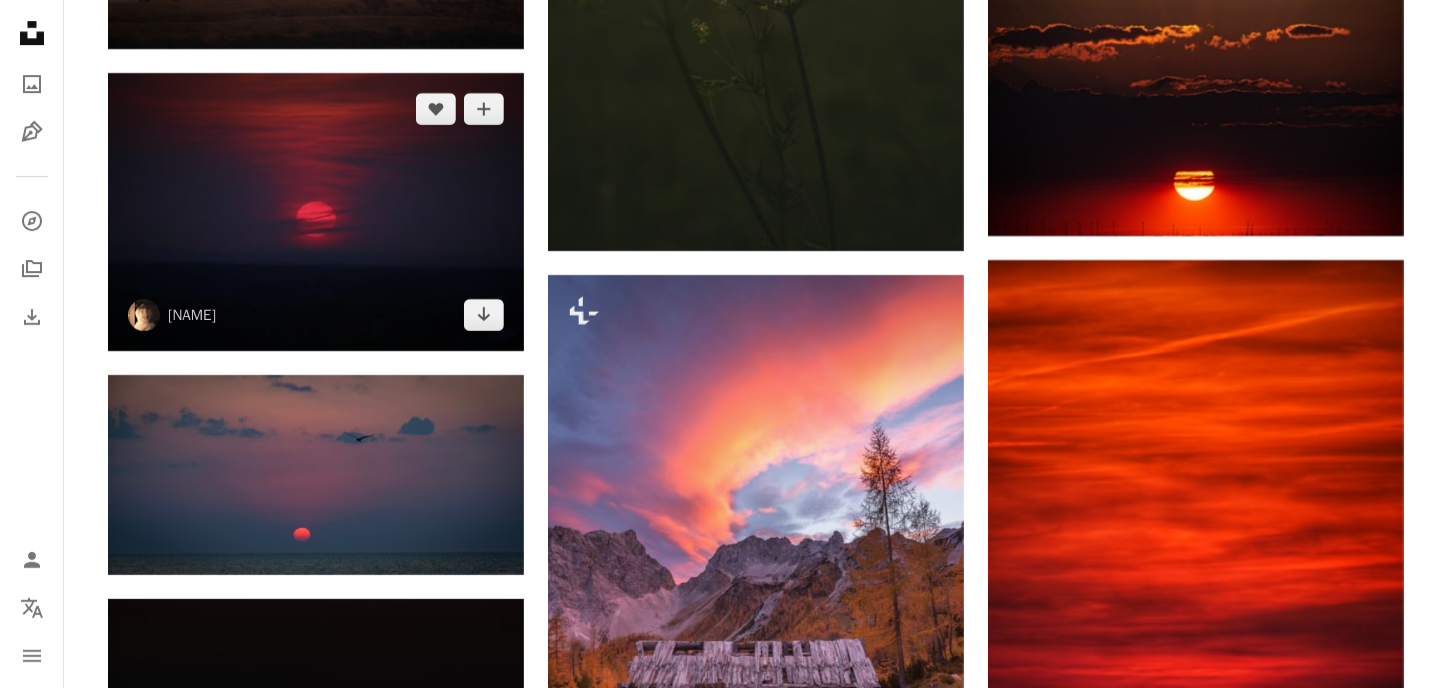 click at bounding box center (316, 211) 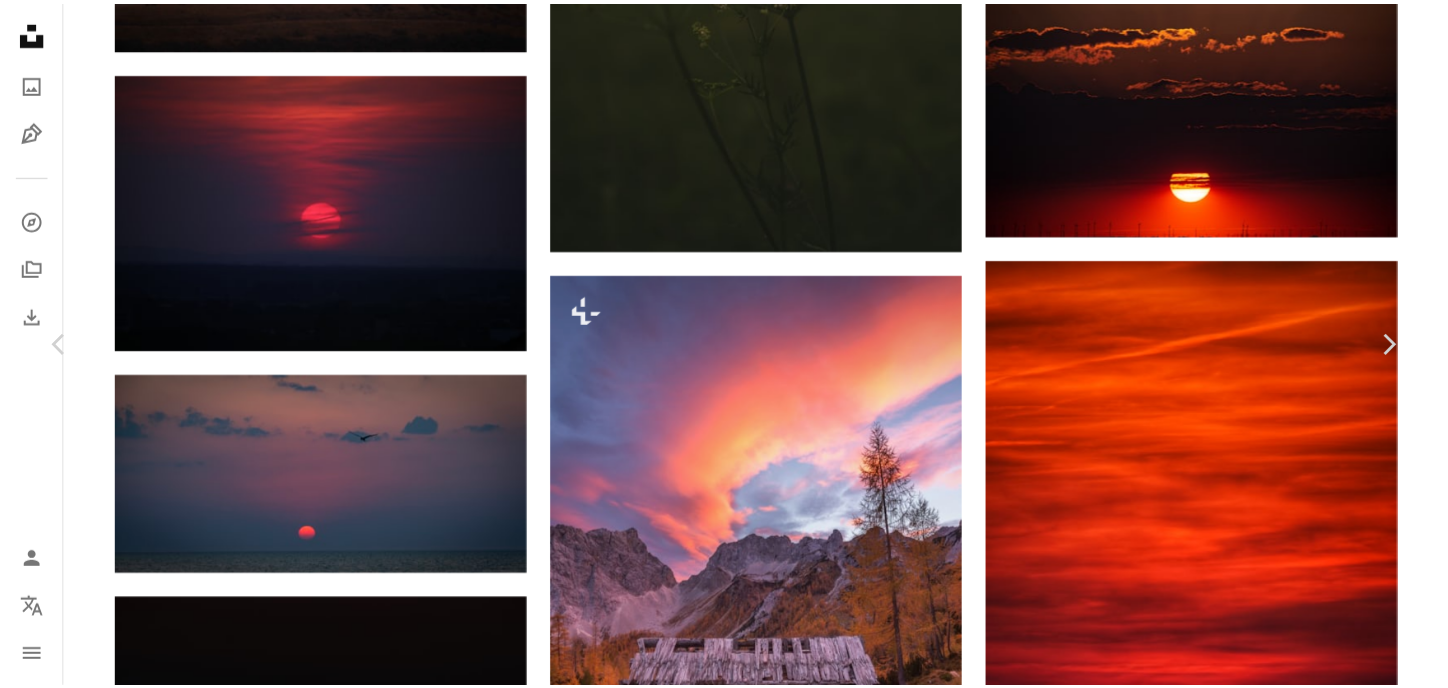 scroll, scrollTop: 200, scrollLeft: 0, axis: vertical 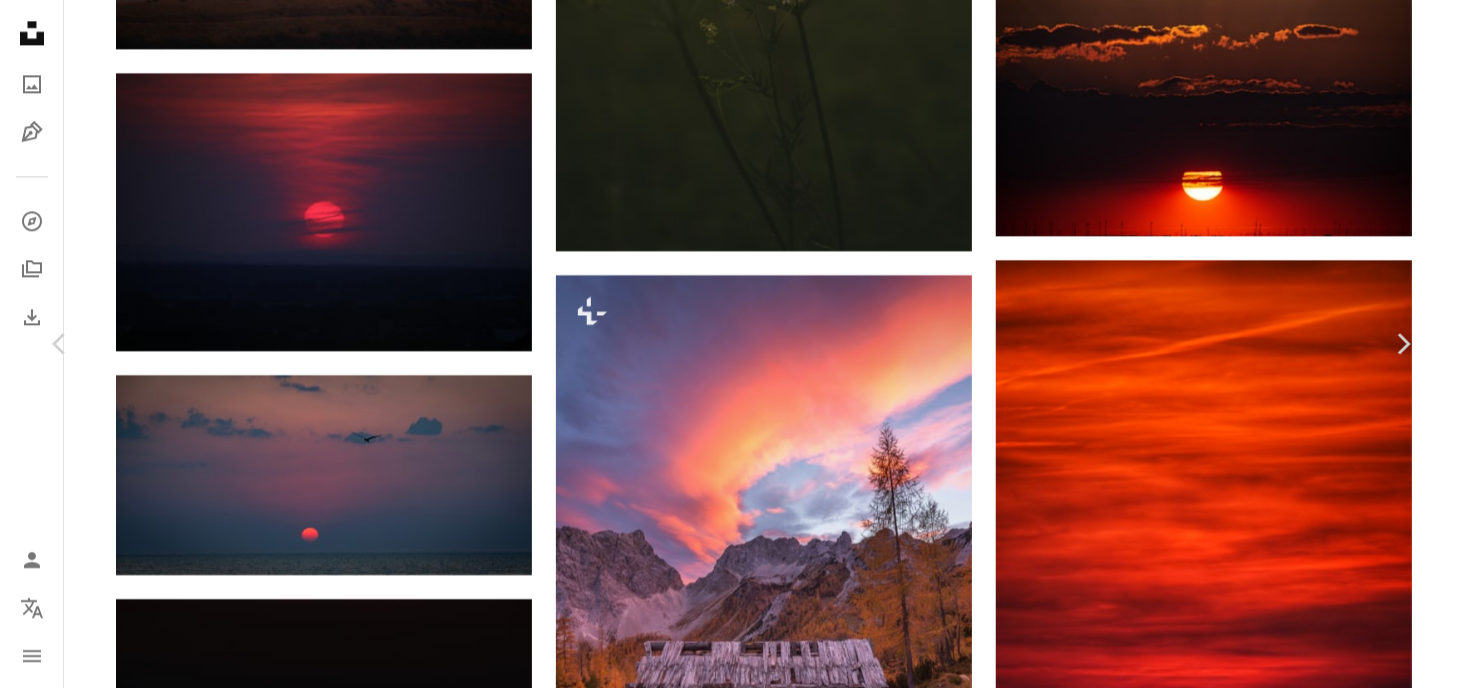 click on "An X shape" at bounding box center [20, 20] 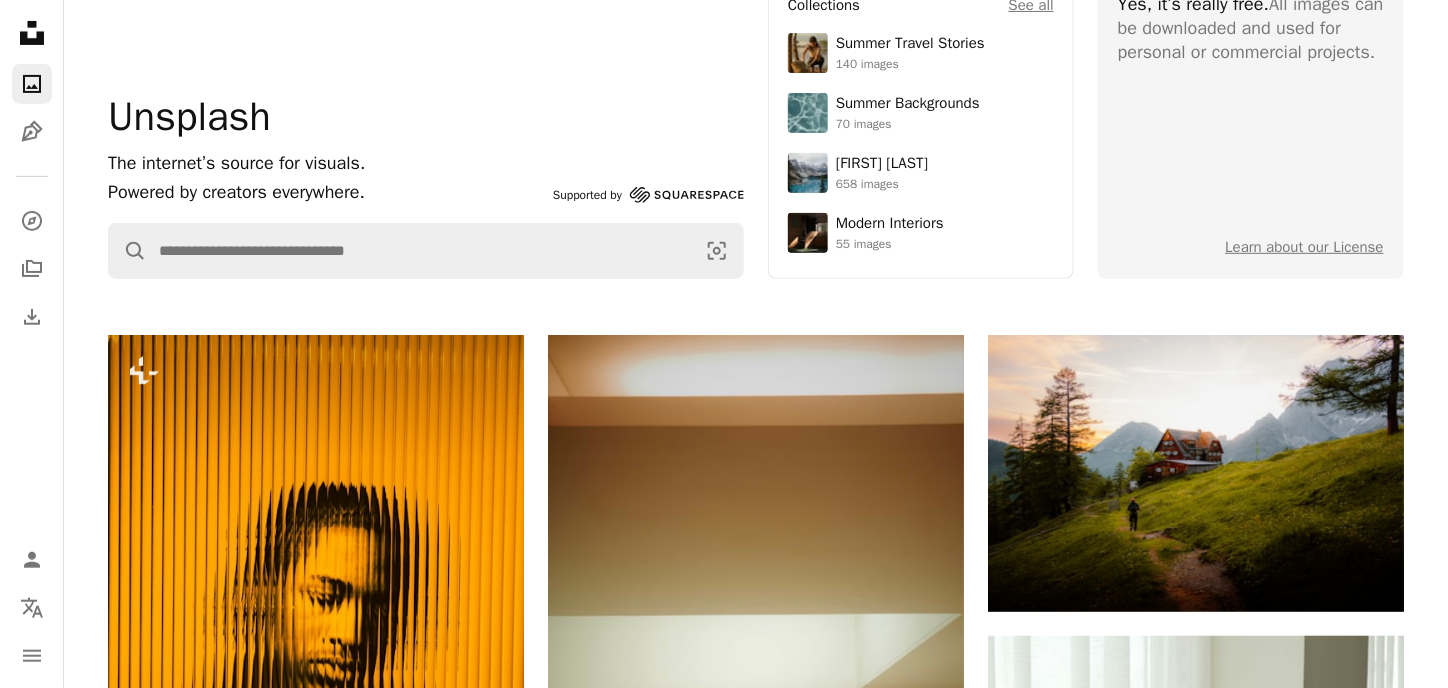 scroll, scrollTop: 0, scrollLeft: 0, axis: both 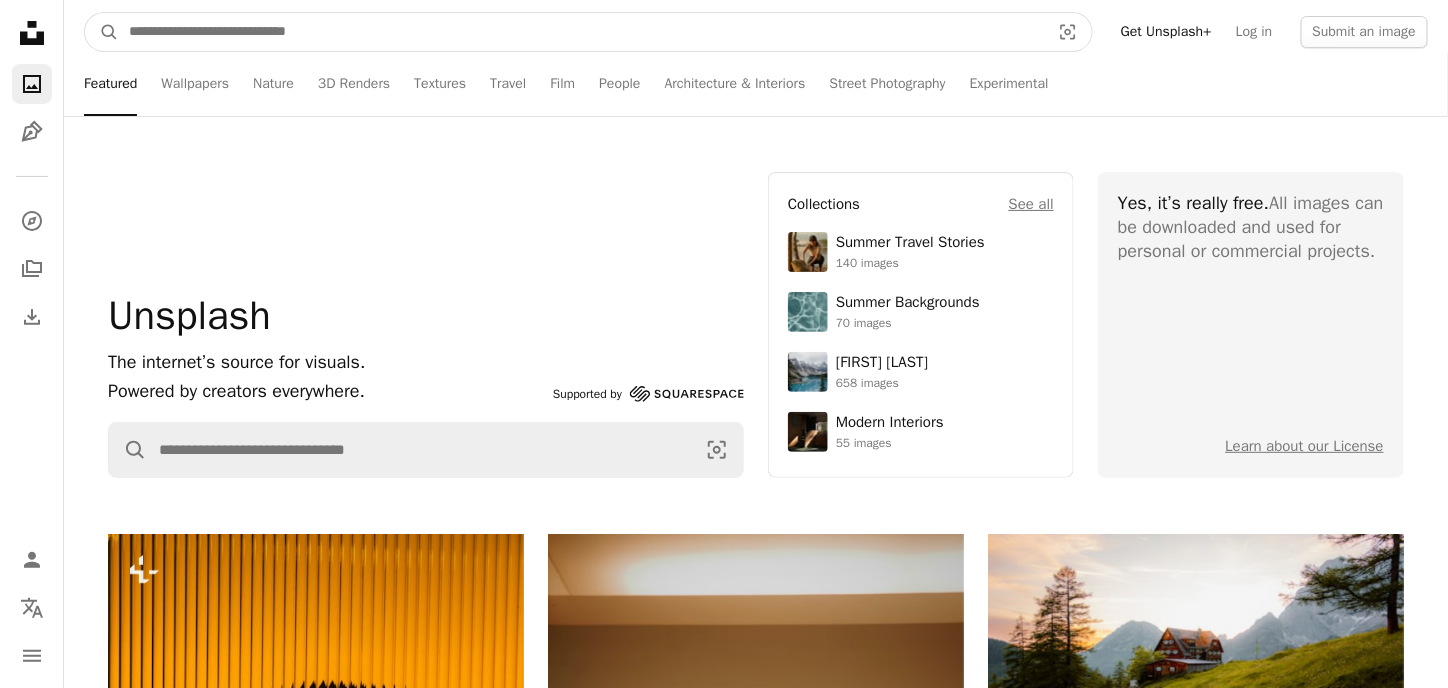 click at bounding box center [581, 32] 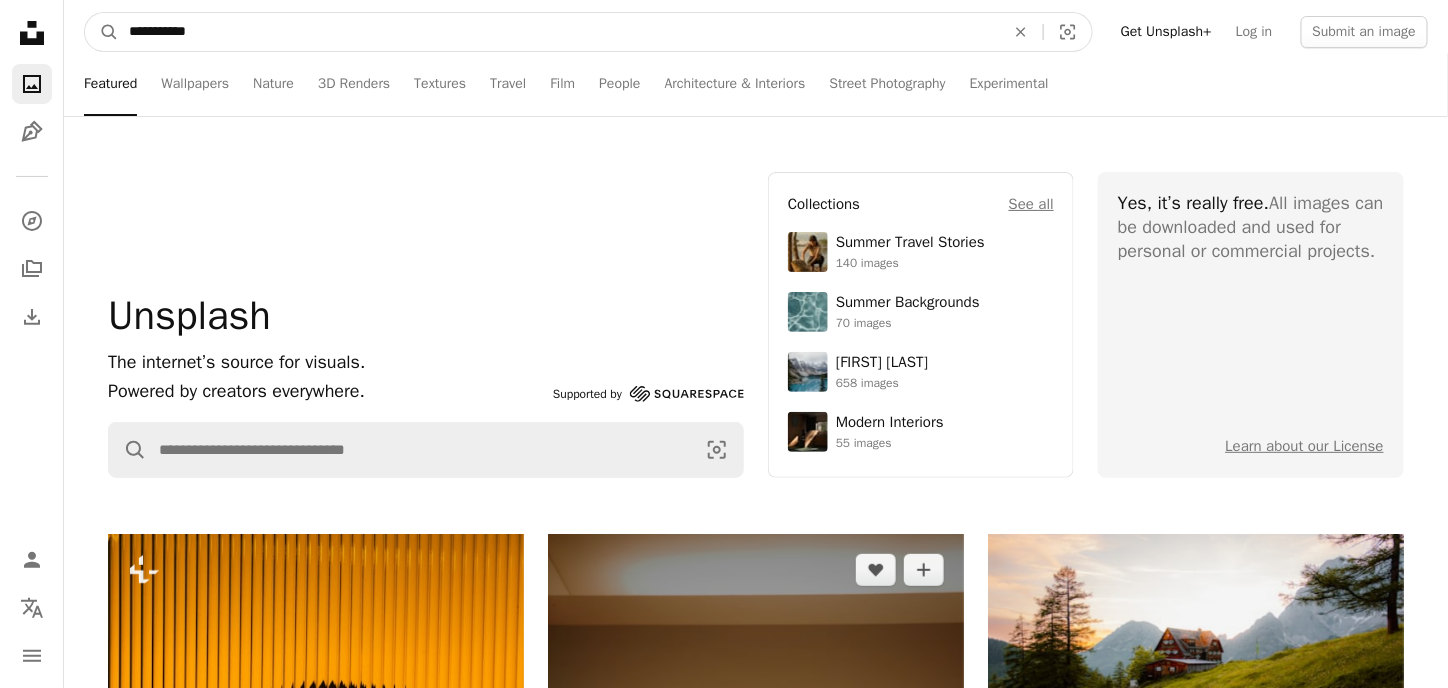 click on "A magnifying glass" at bounding box center (102, 32) 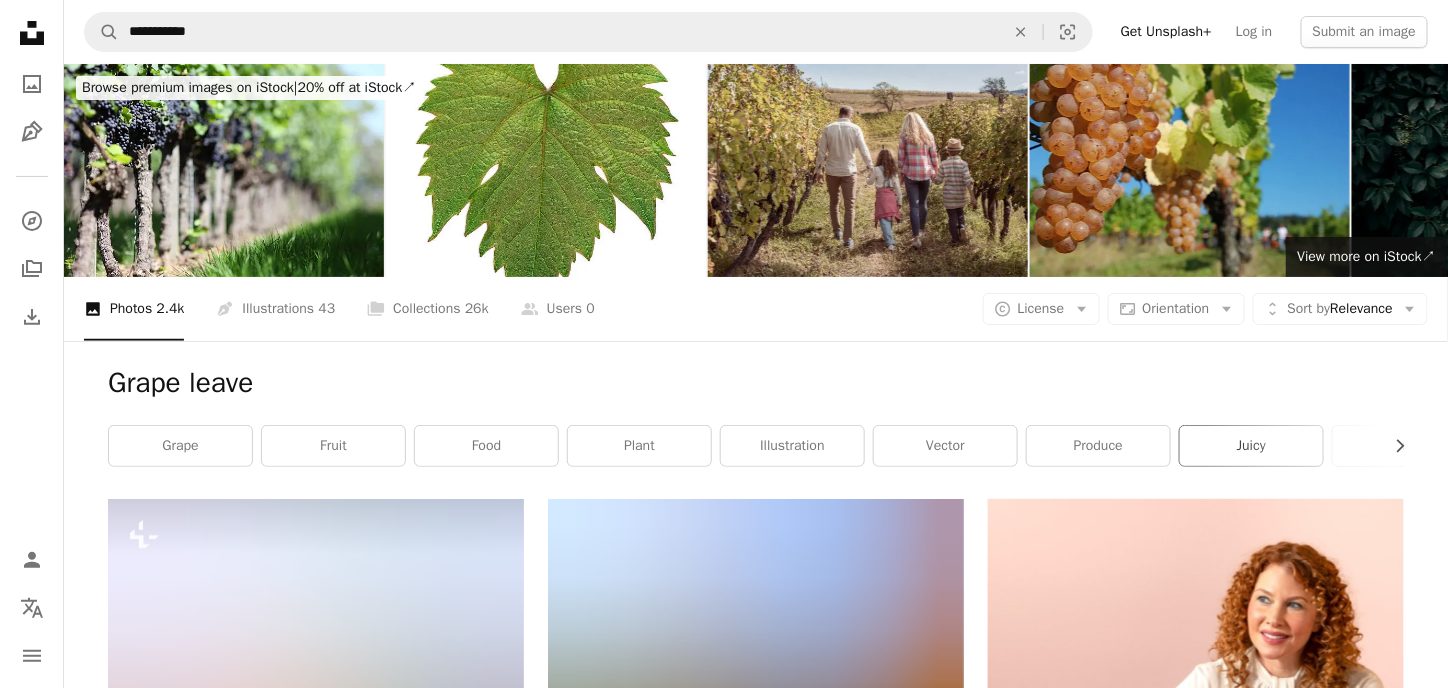 scroll, scrollTop: 400, scrollLeft: 0, axis: vertical 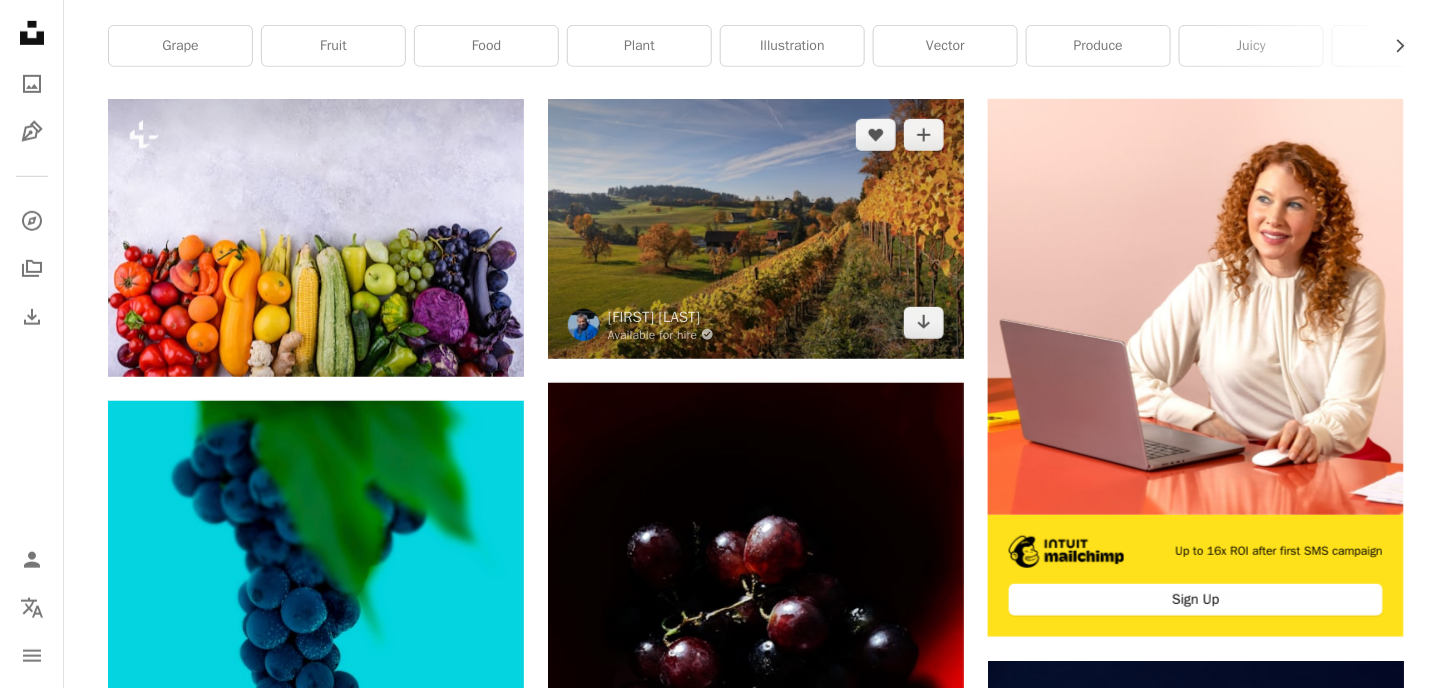 click at bounding box center [756, 229] 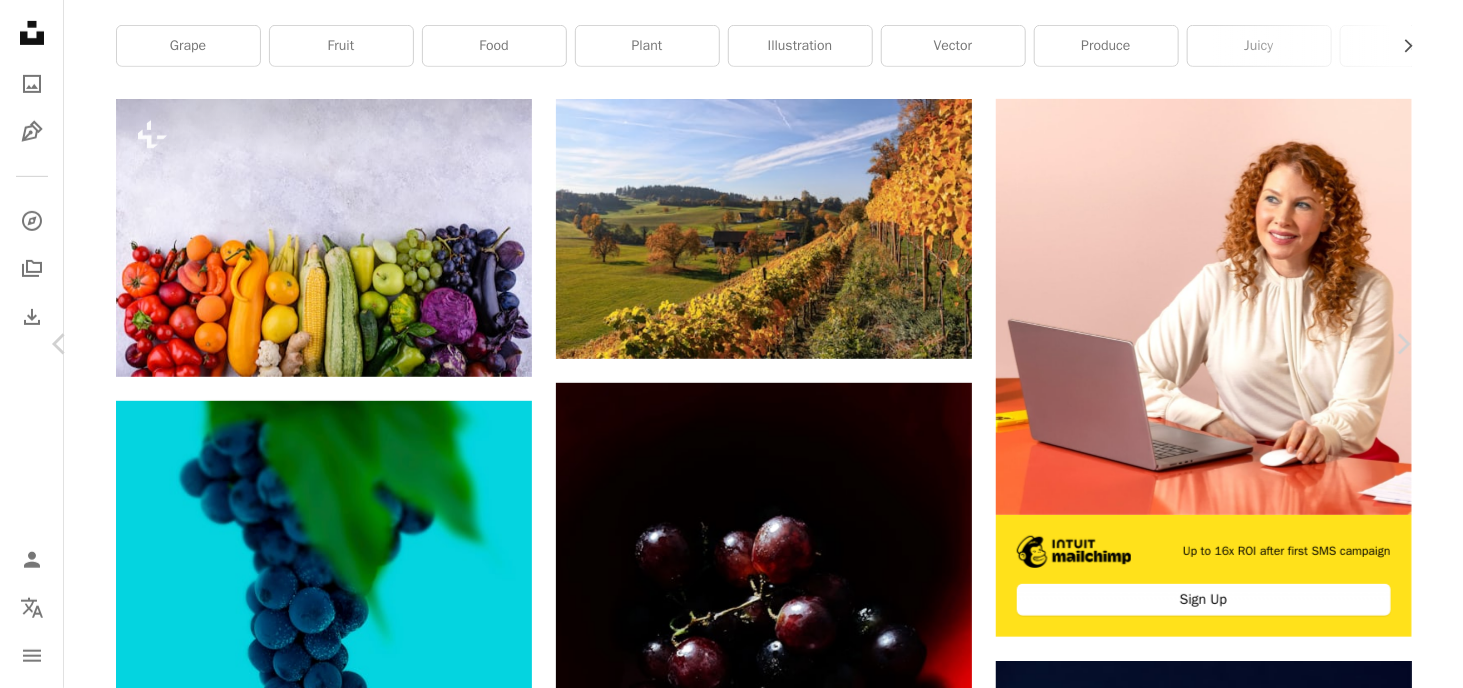 click on "Download free" at bounding box center [1218, 4452] 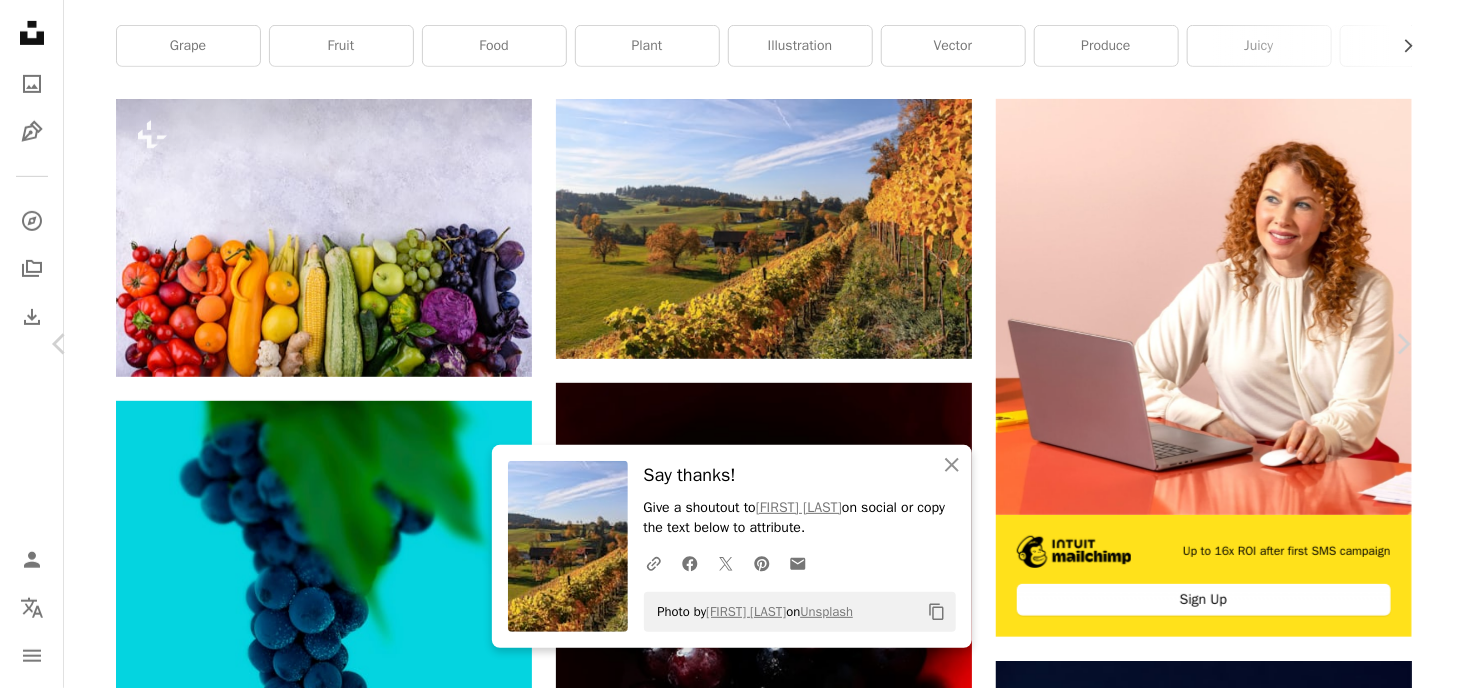 click on "An X shape" at bounding box center [20, 20] 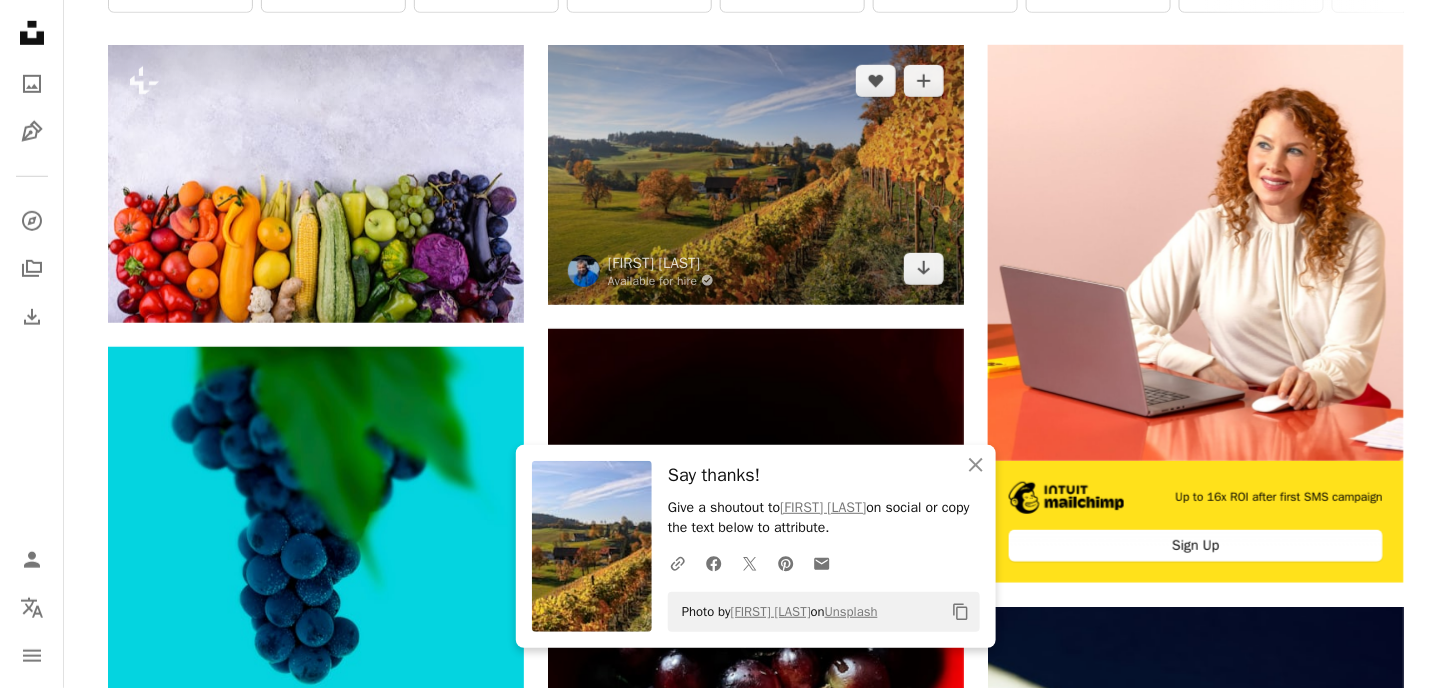 scroll, scrollTop: 700, scrollLeft: 0, axis: vertical 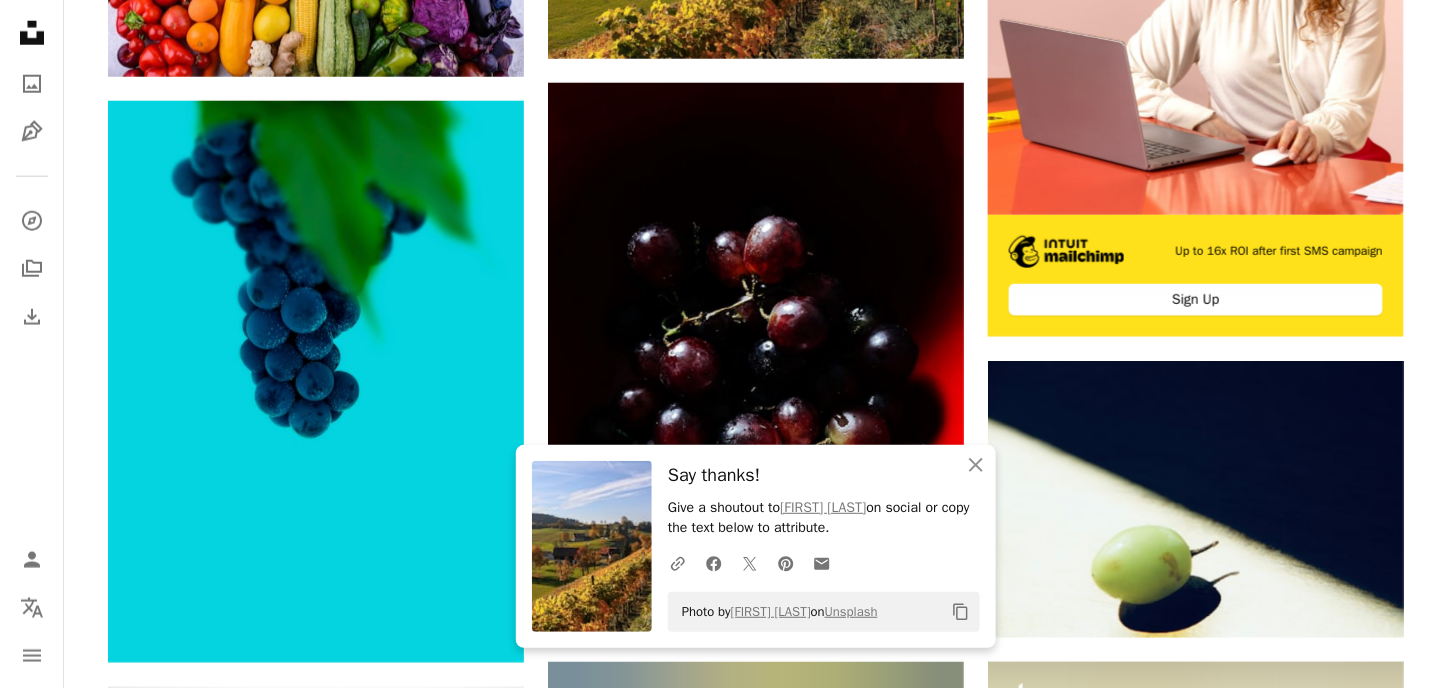 click on "Unsplash logo Unsplash Home A photo Pen Tool A compass A stack of folders Download Person Localization icon navigation menu" at bounding box center (32, 344) 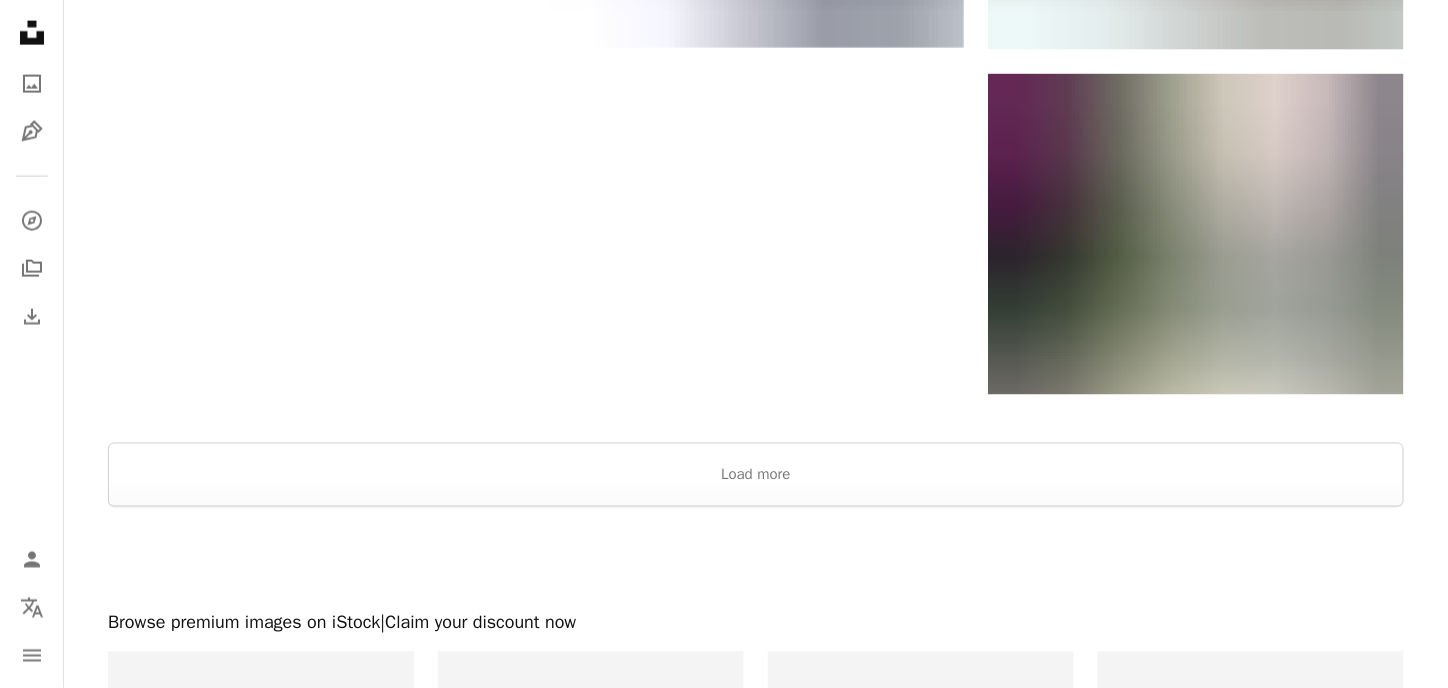 scroll, scrollTop: 3500, scrollLeft: 0, axis: vertical 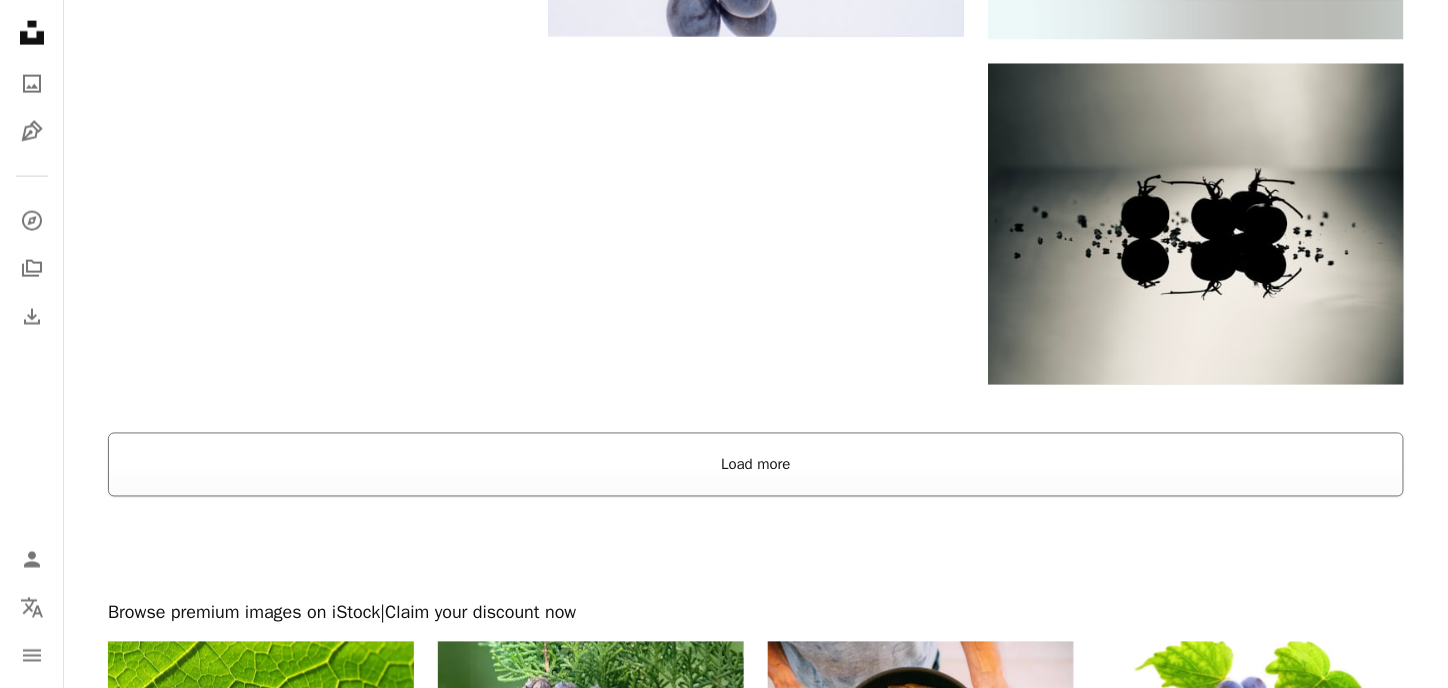 click on "Load more" at bounding box center (756, 465) 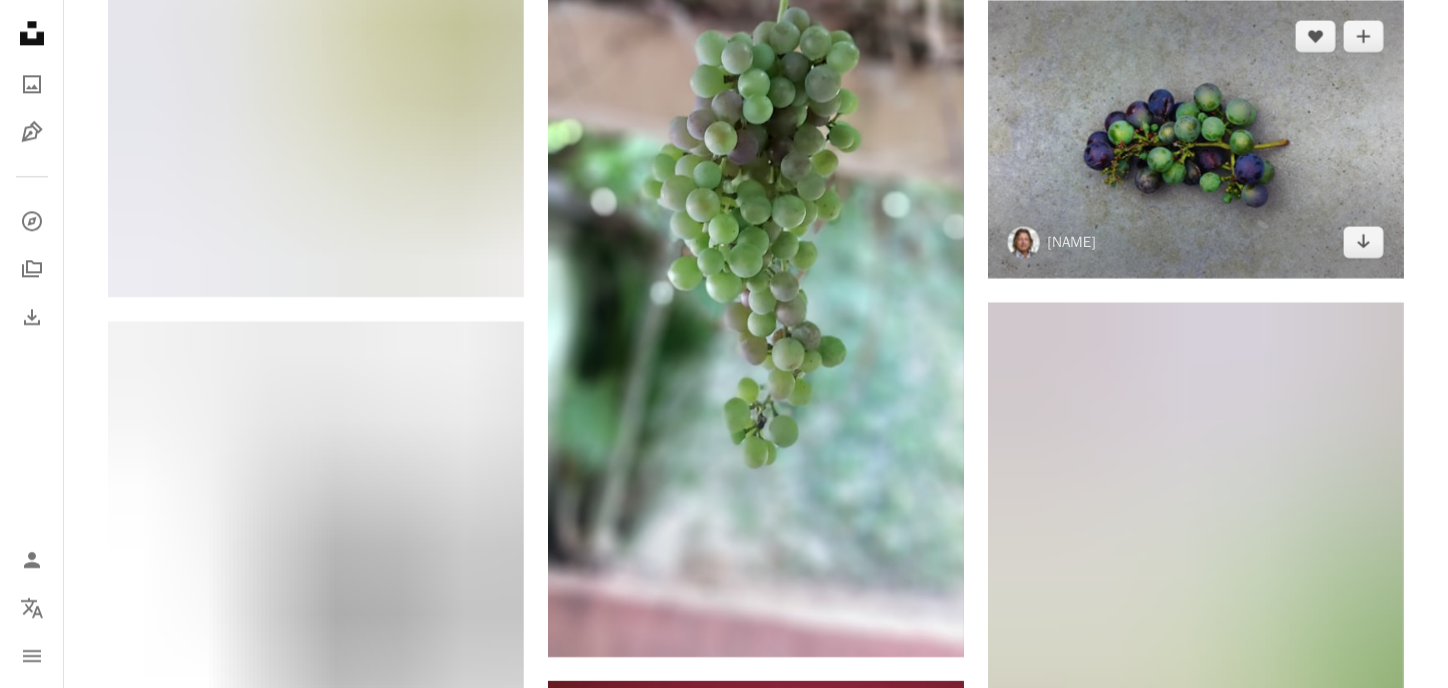 scroll, scrollTop: 4200, scrollLeft: 0, axis: vertical 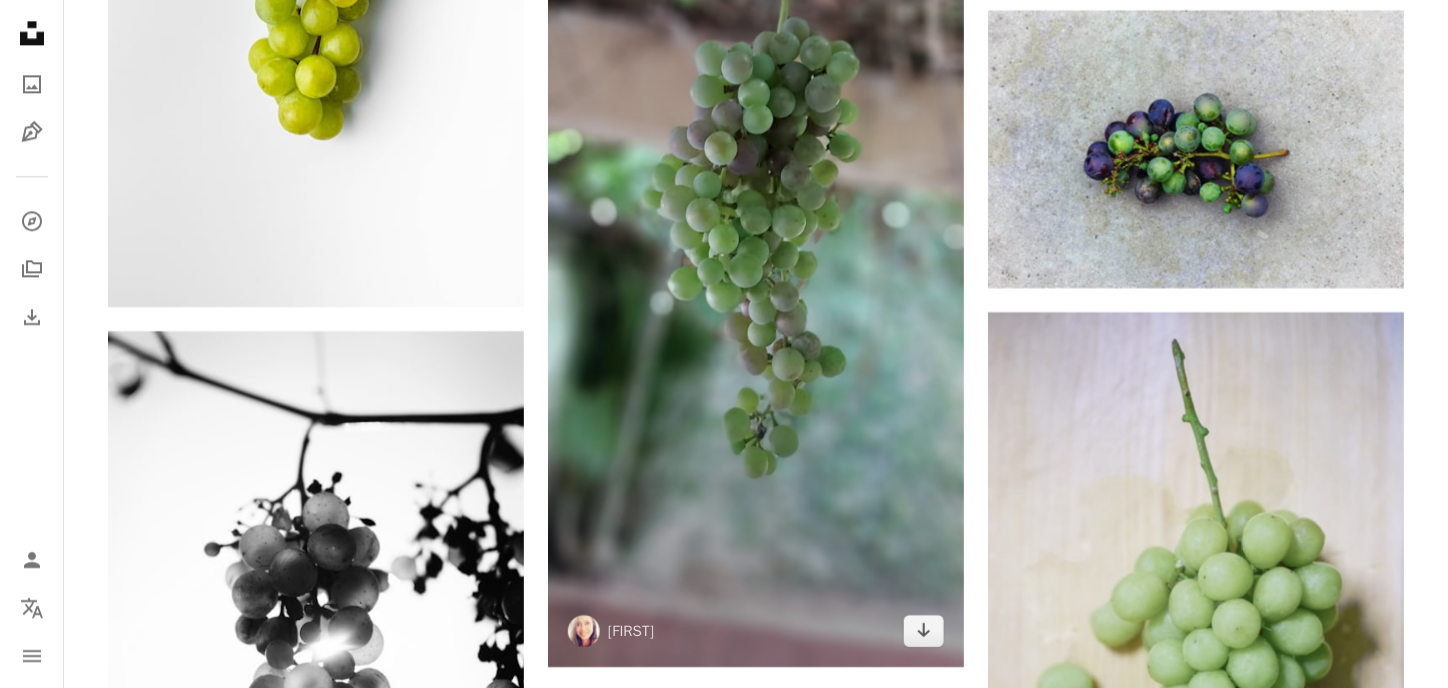 drag, startPoint x: 803, startPoint y: 414, endPoint x: 721, endPoint y: 375, distance: 90.80198 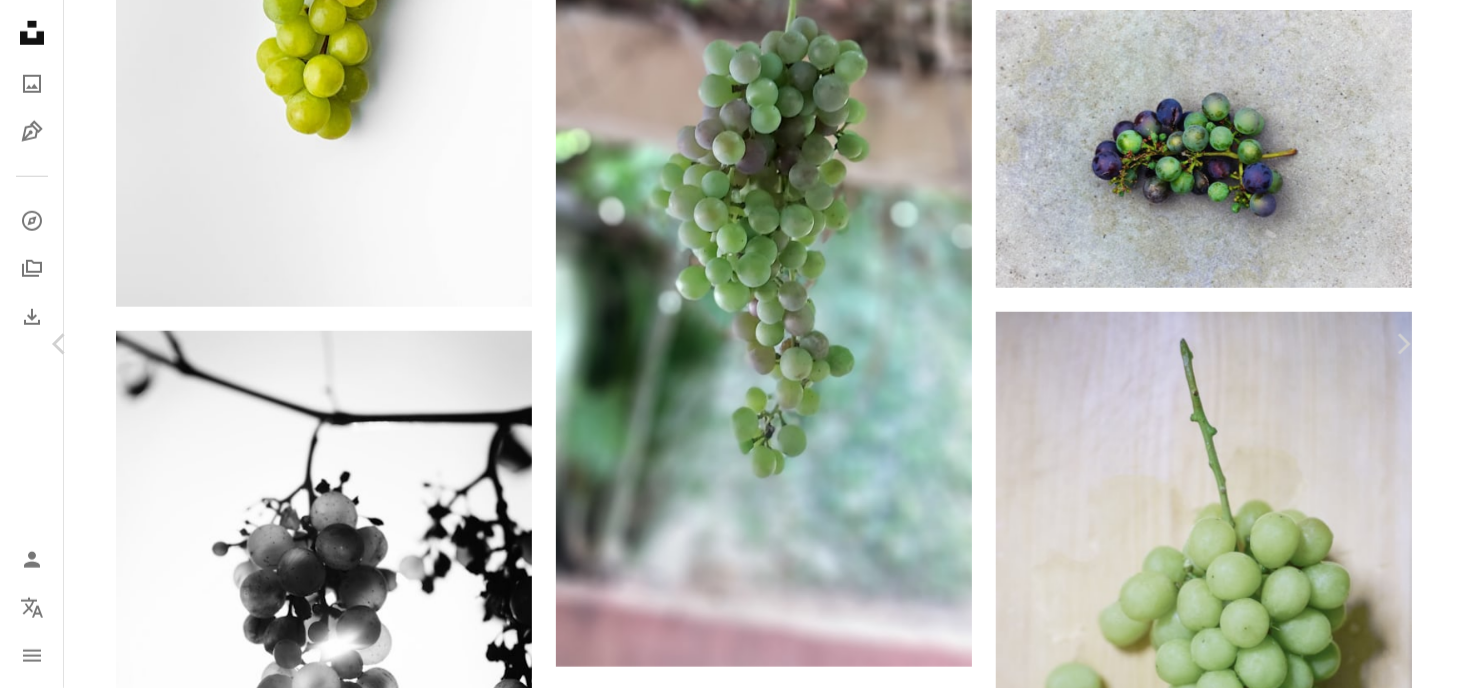 click on "Download free" at bounding box center [1218, 3160] 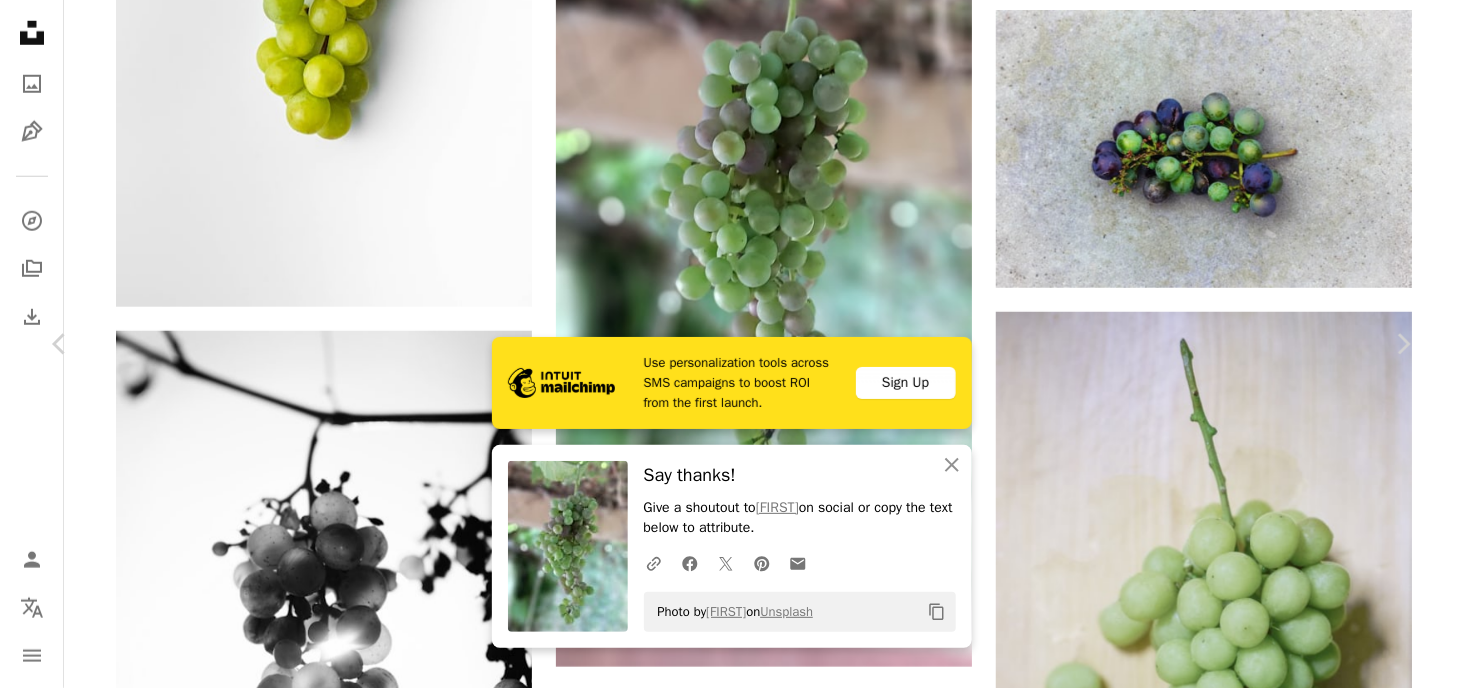 click on "Zoom in" at bounding box center [724, 3492] 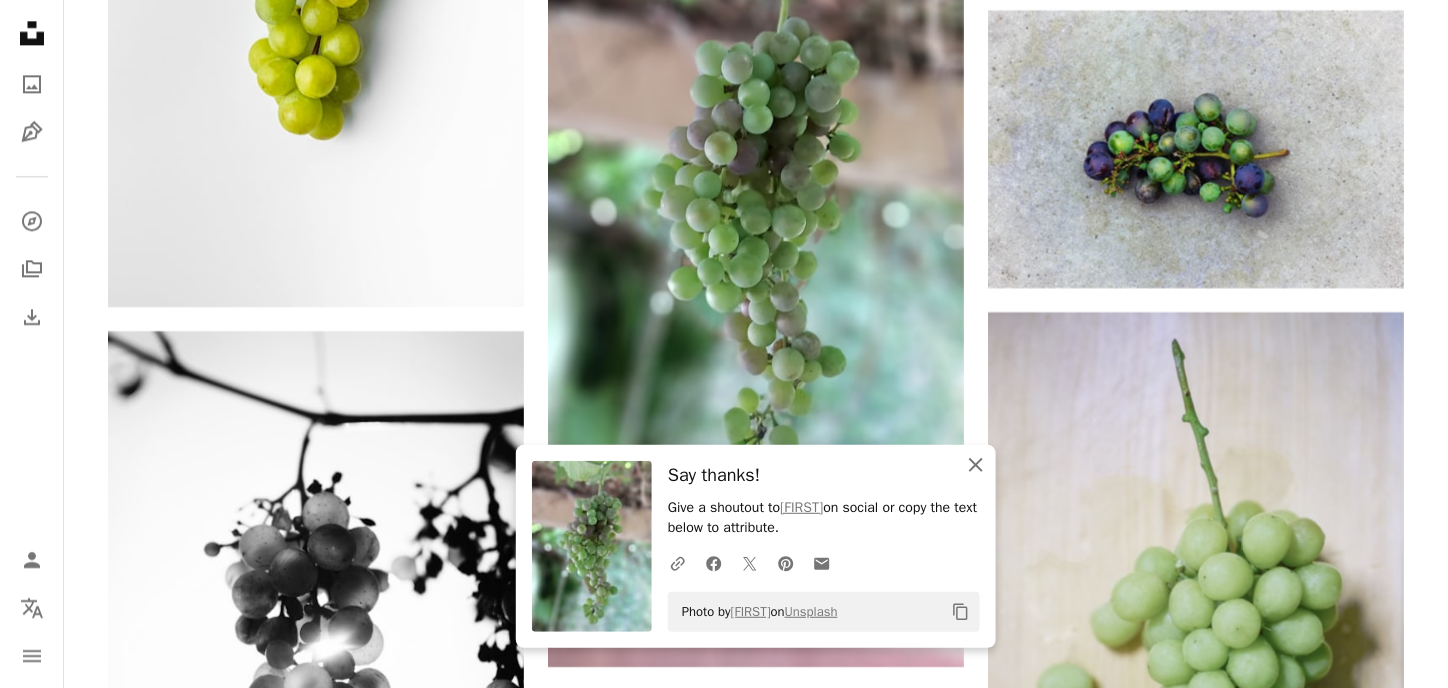 click on "An X shape" at bounding box center (976, 465) 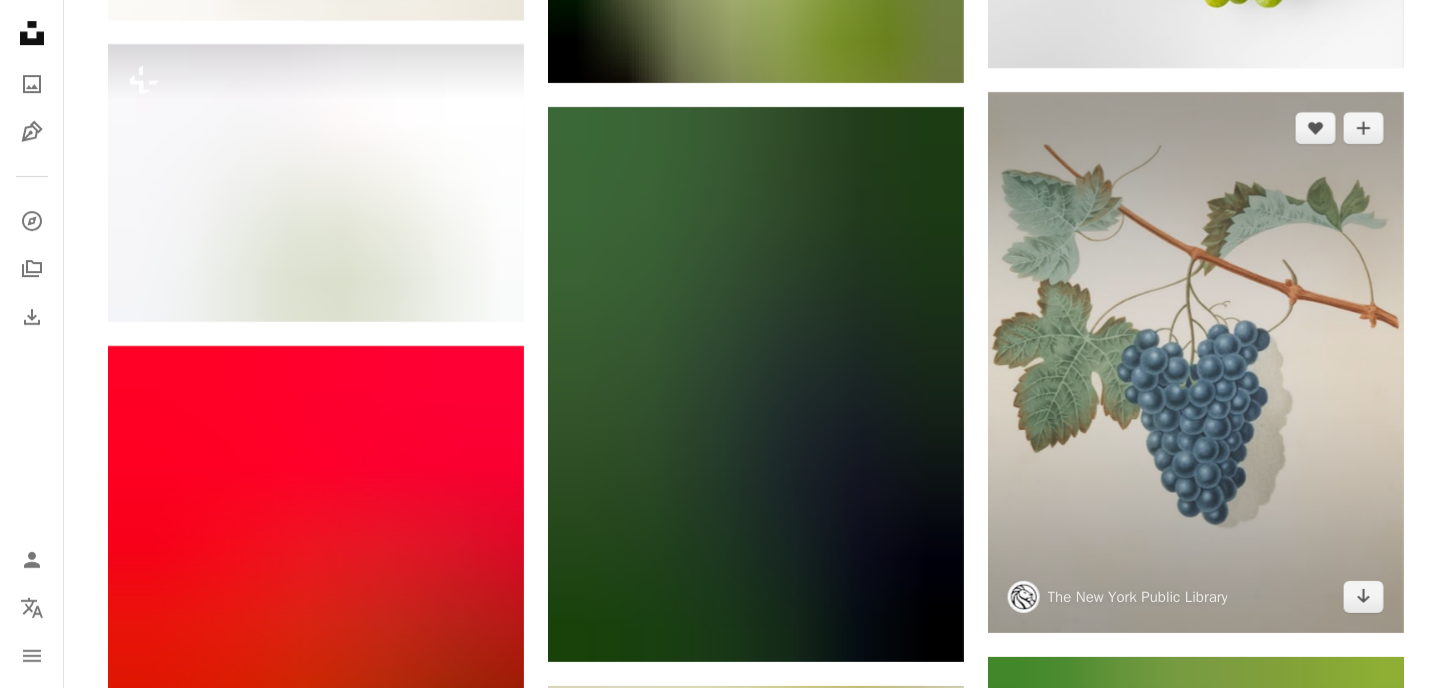 scroll, scrollTop: 7300, scrollLeft: 0, axis: vertical 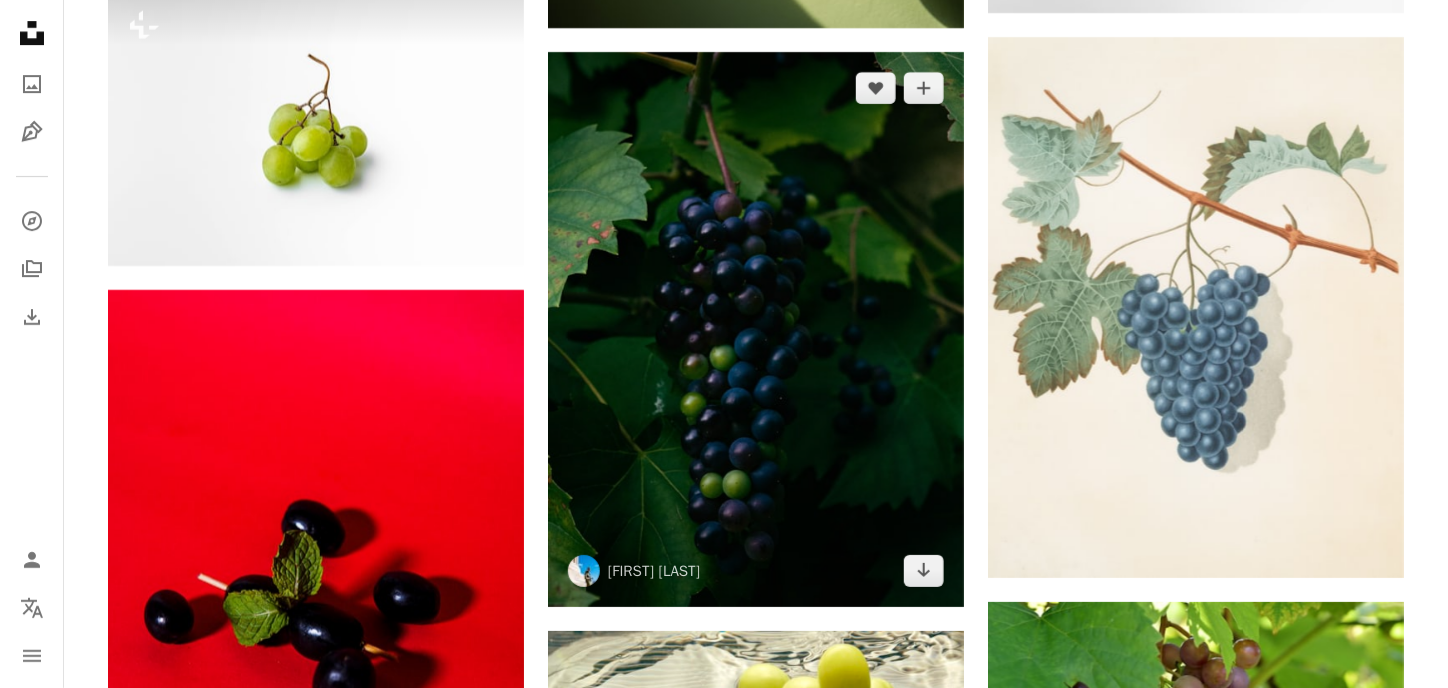 click at bounding box center (756, 329) 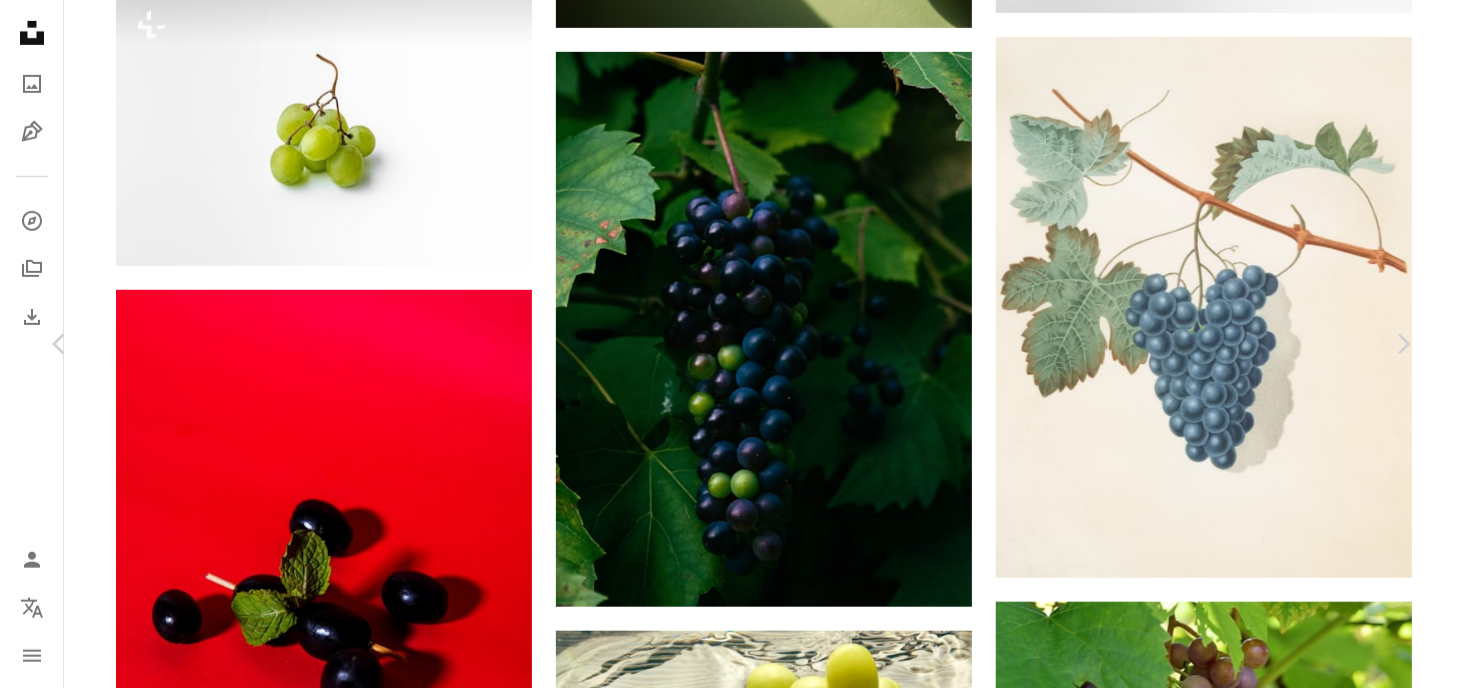 drag, startPoint x: 836, startPoint y: 342, endPoint x: 1185, endPoint y: 51, distance: 454.4029 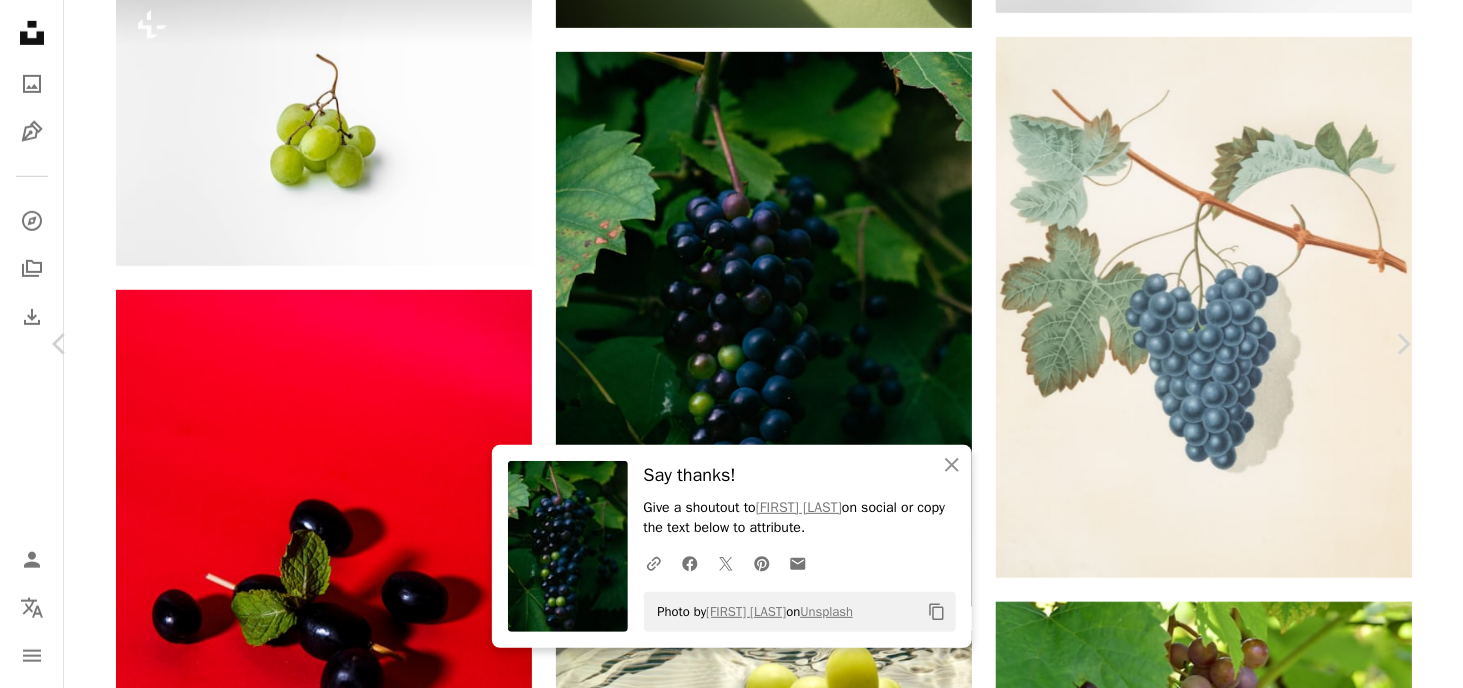 click on "An X shape" at bounding box center [20, 20] 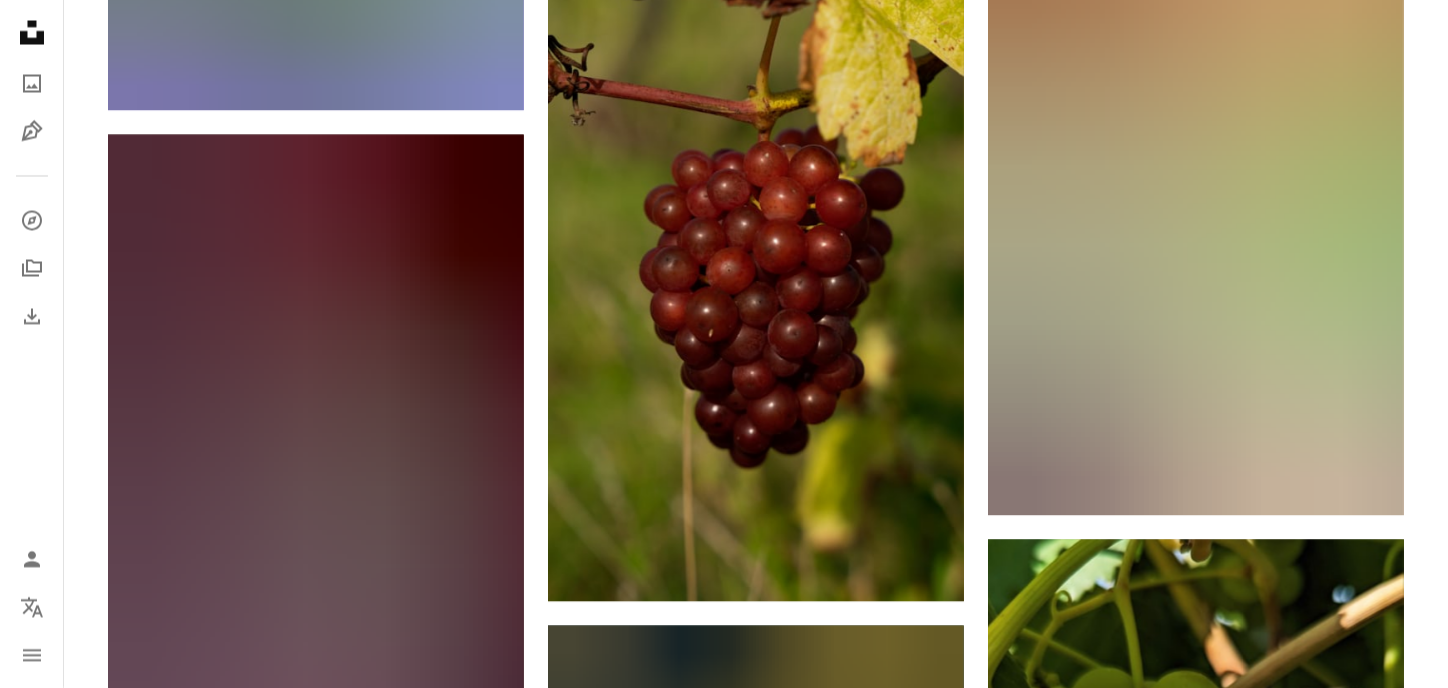 scroll, scrollTop: 11400, scrollLeft: 0, axis: vertical 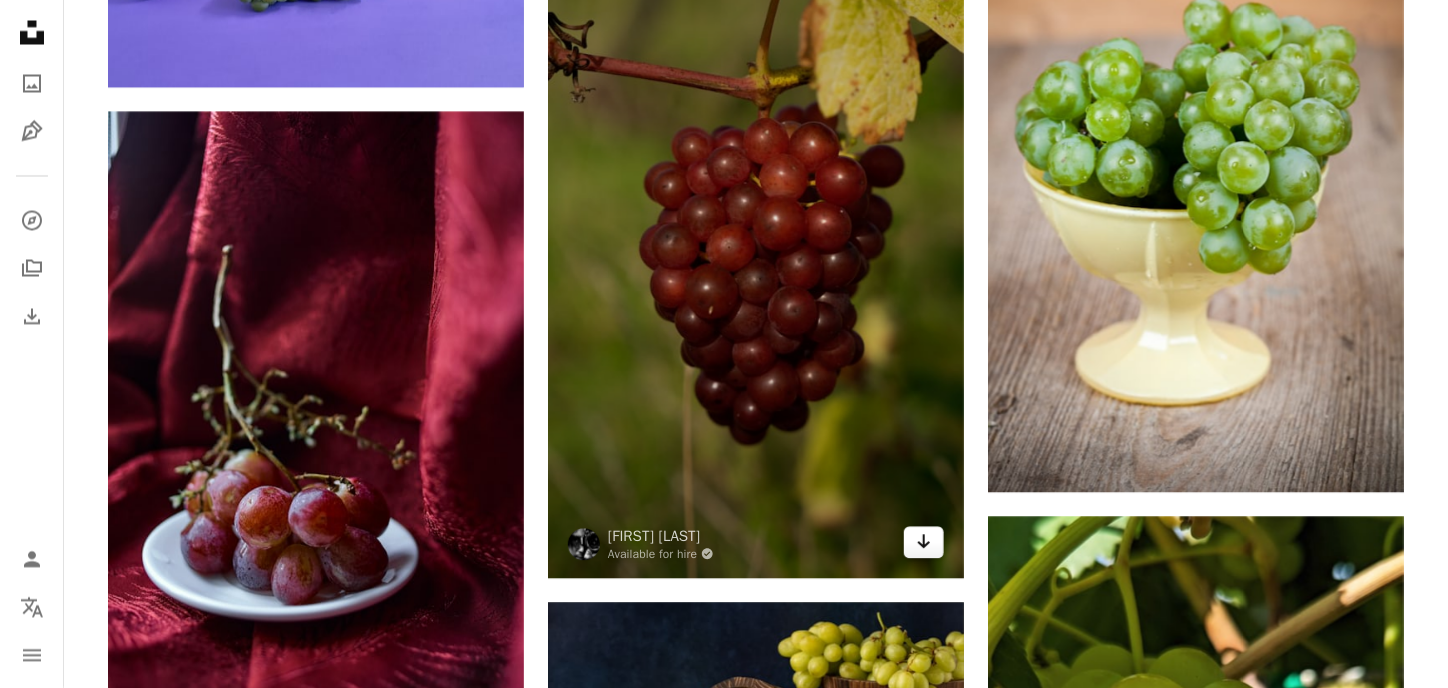 click on "Arrow pointing down" at bounding box center (924, 543) 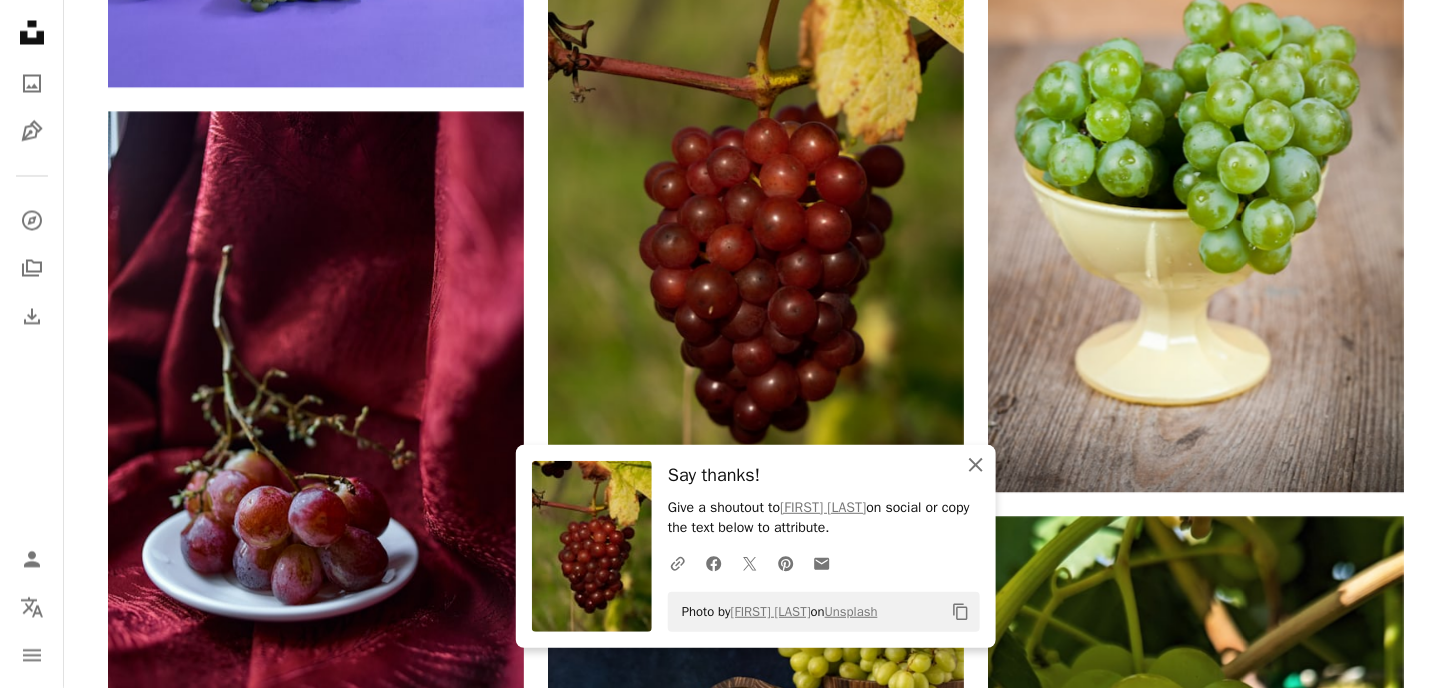 click on "An X shape" at bounding box center [976, 465] 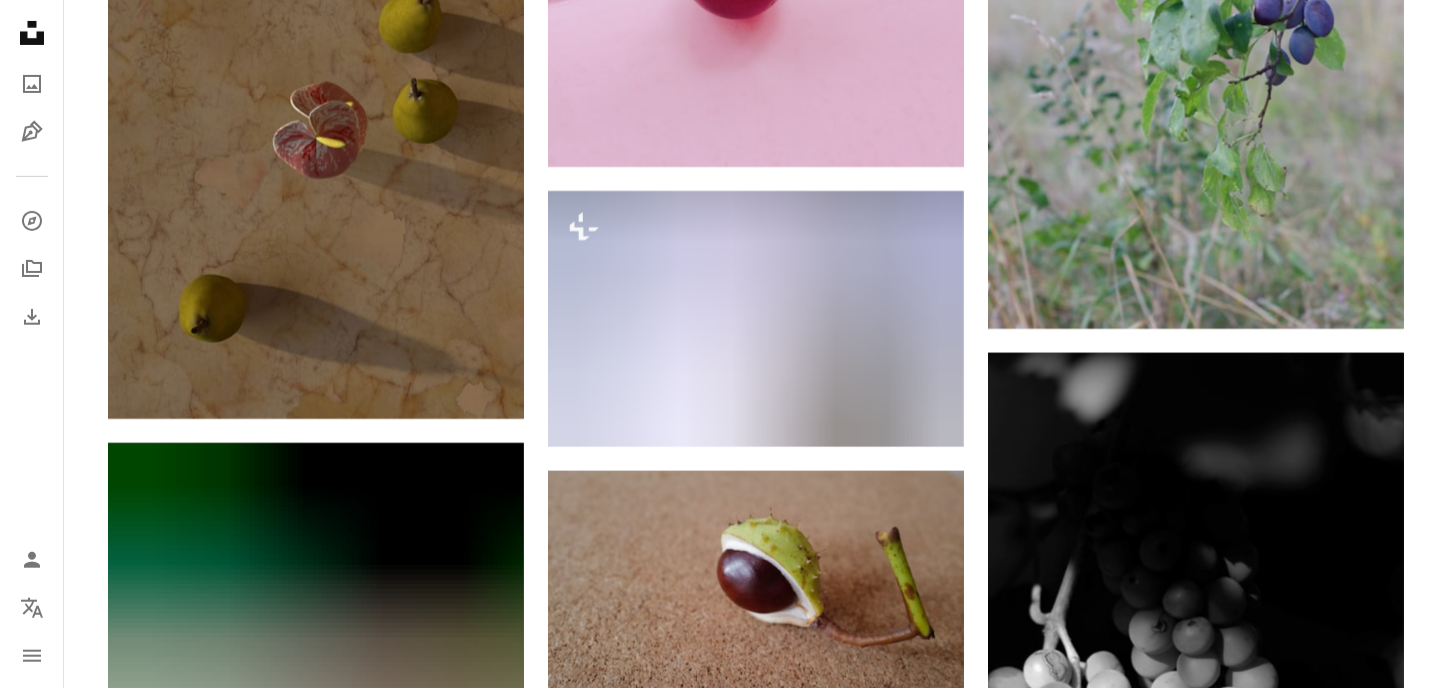 scroll, scrollTop: 15800, scrollLeft: 0, axis: vertical 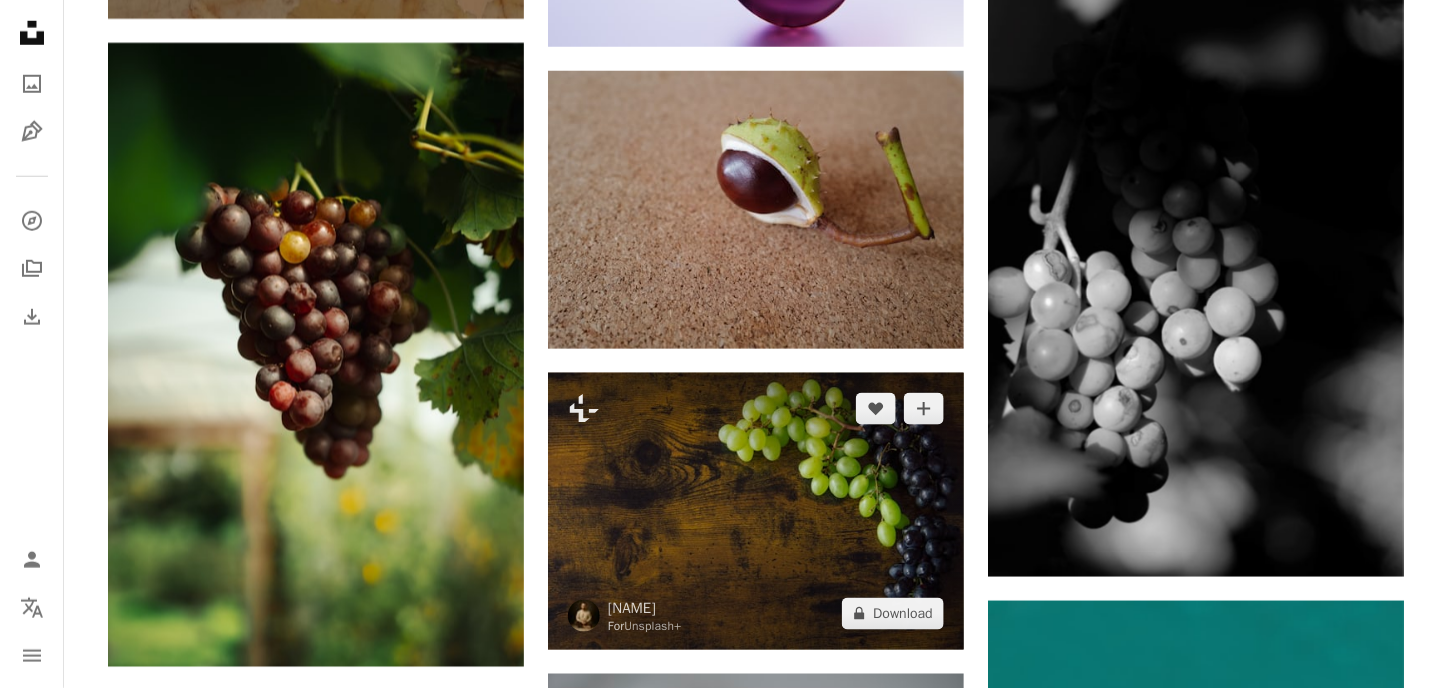 click at bounding box center (756, 511) 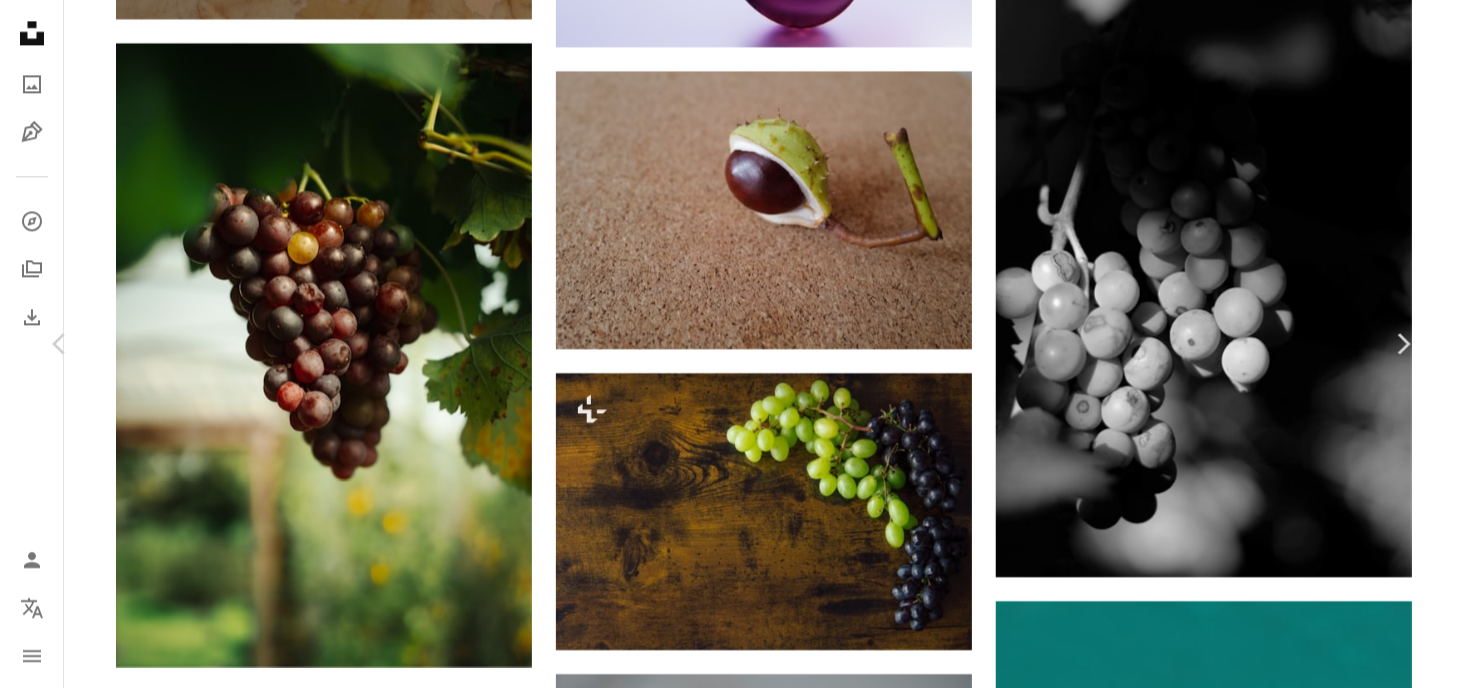 click on "An X shape" at bounding box center (20, 20) 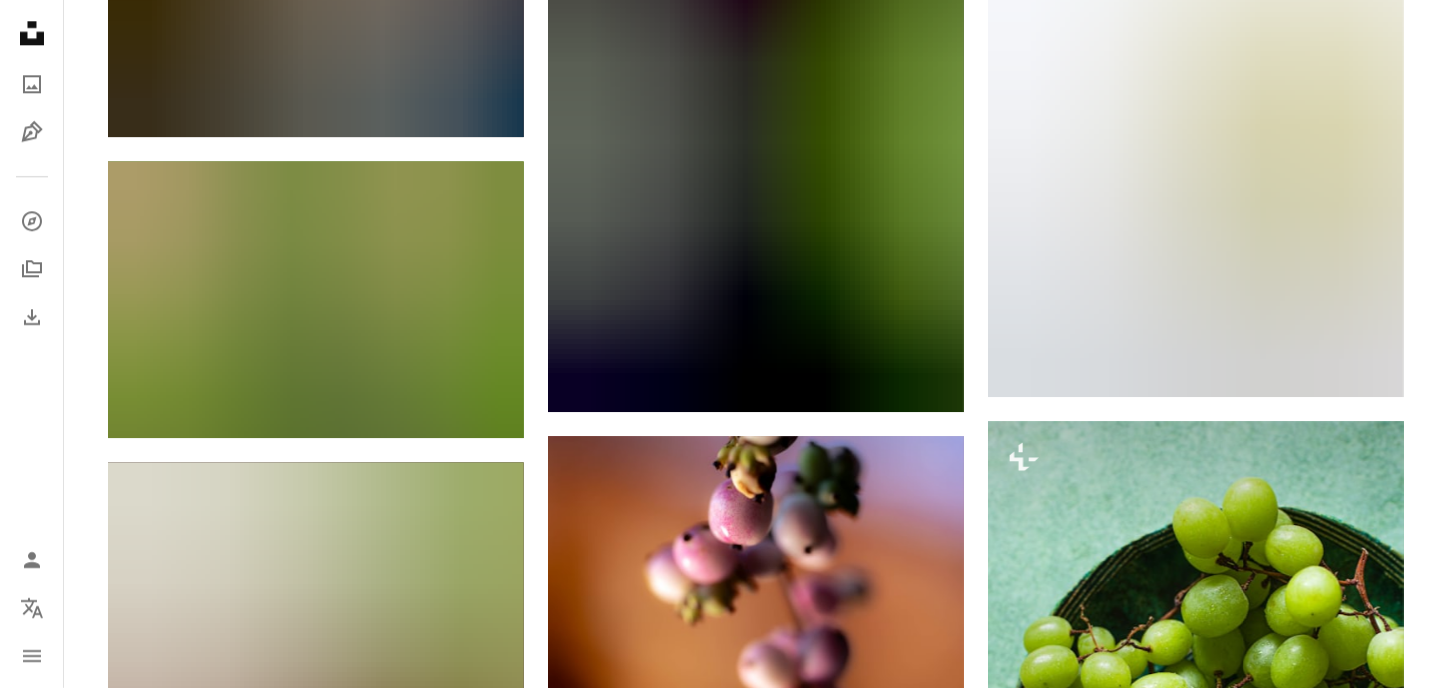 scroll, scrollTop: 19800, scrollLeft: 0, axis: vertical 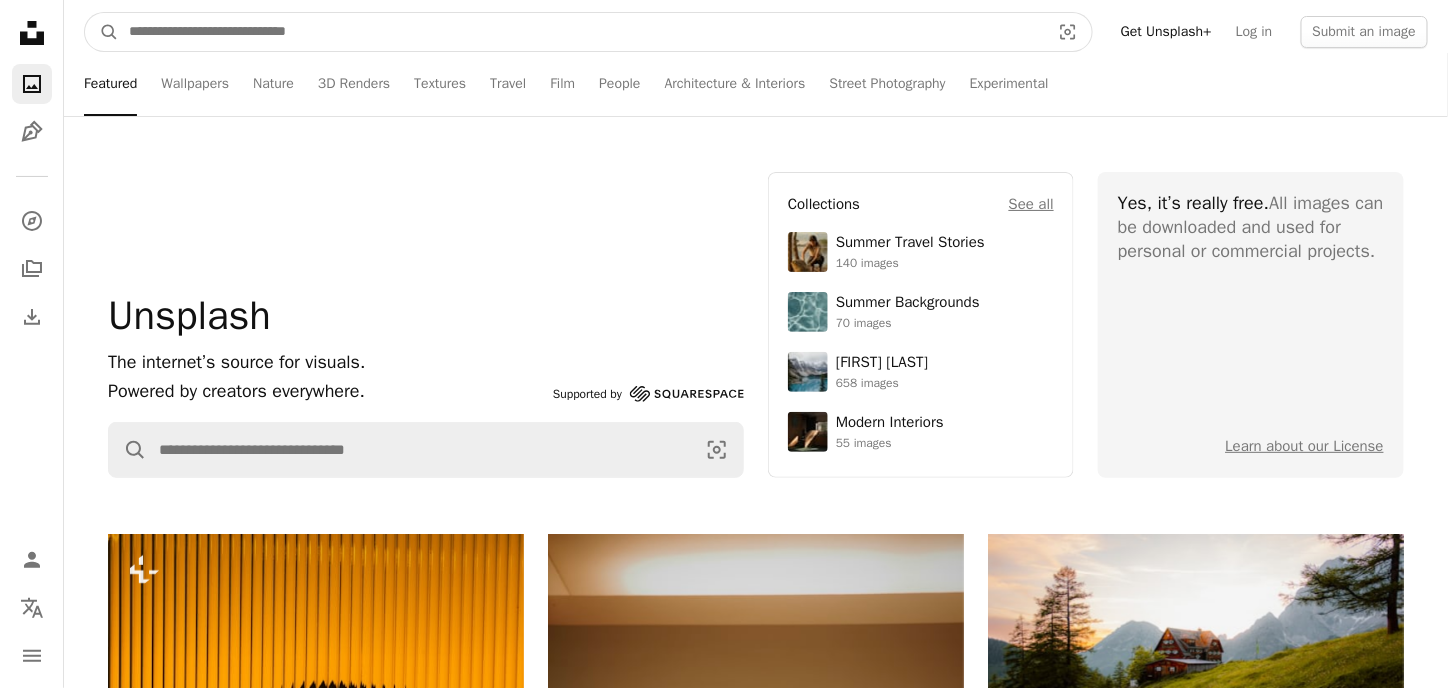 click at bounding box center [581, 32] 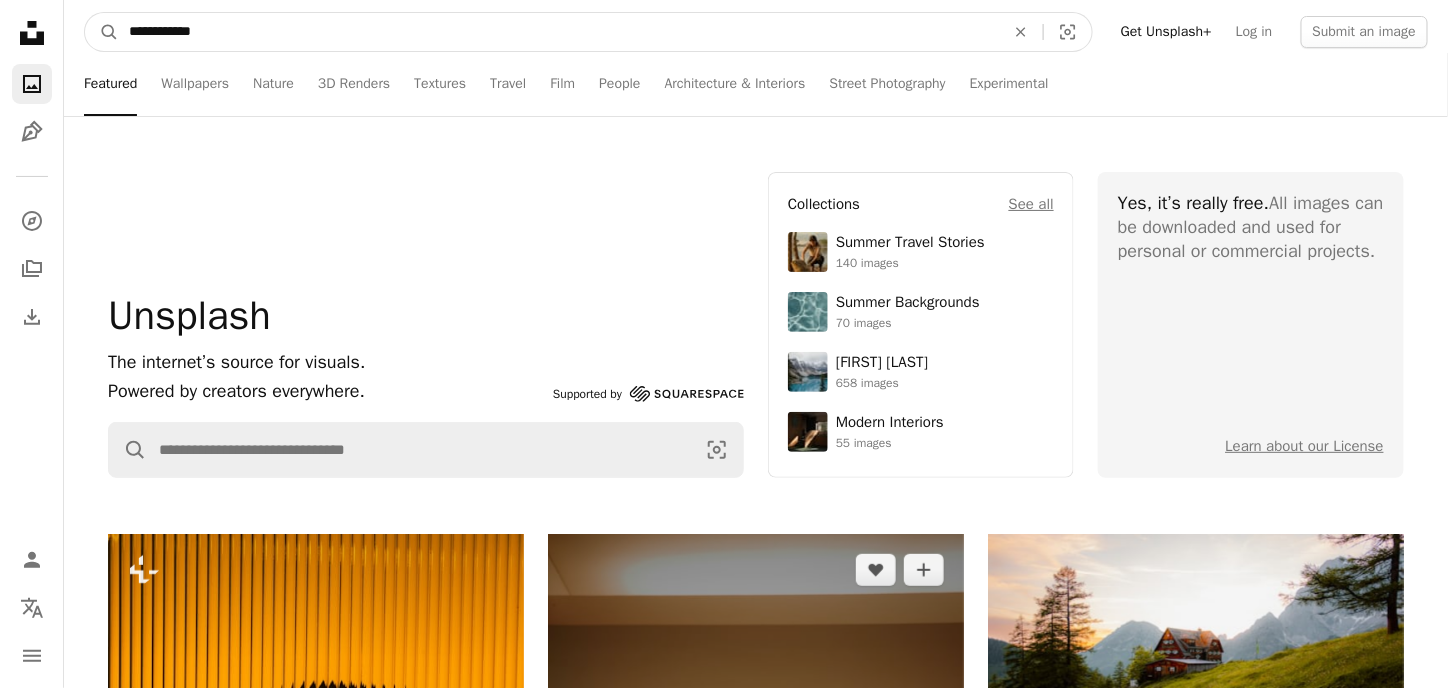 click on "A magnifying glass" at bounding box center (102, 32) 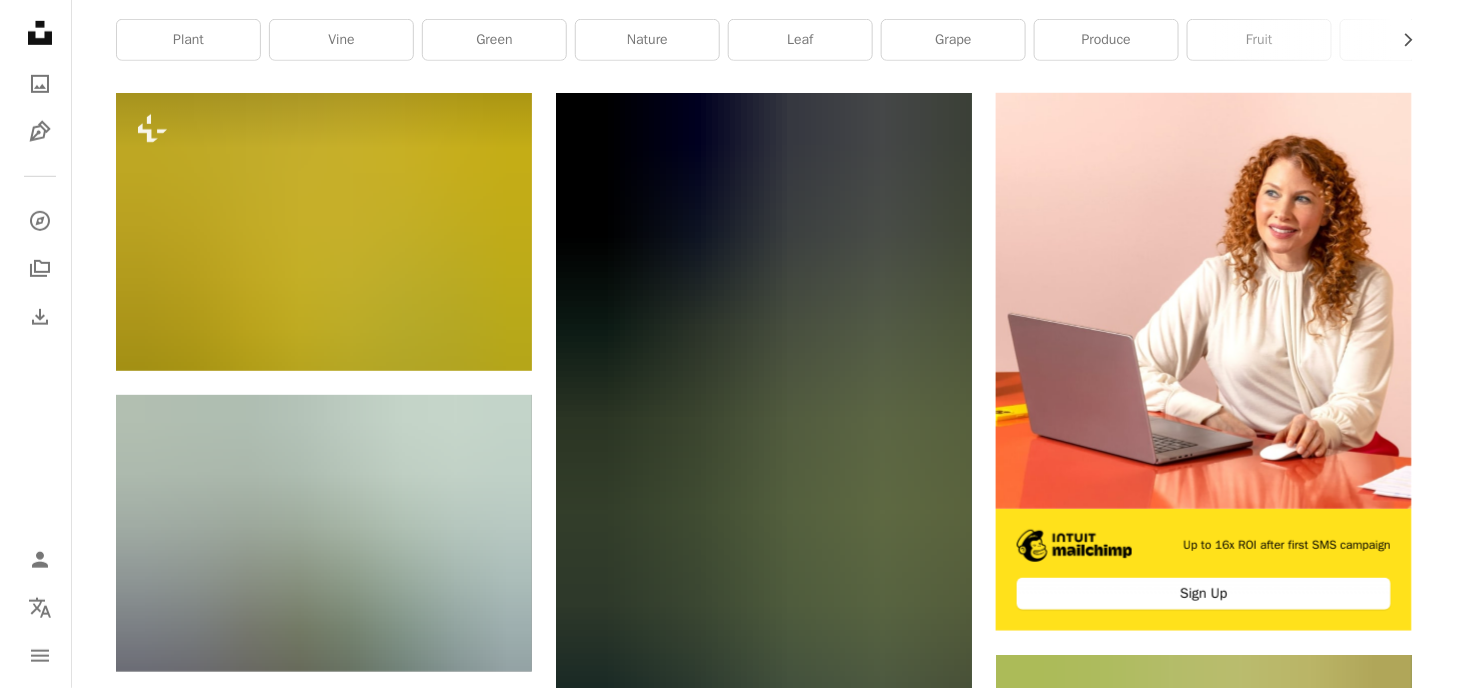scroll, scrollTop: 400, scrollLeft: 0, axis: vertical 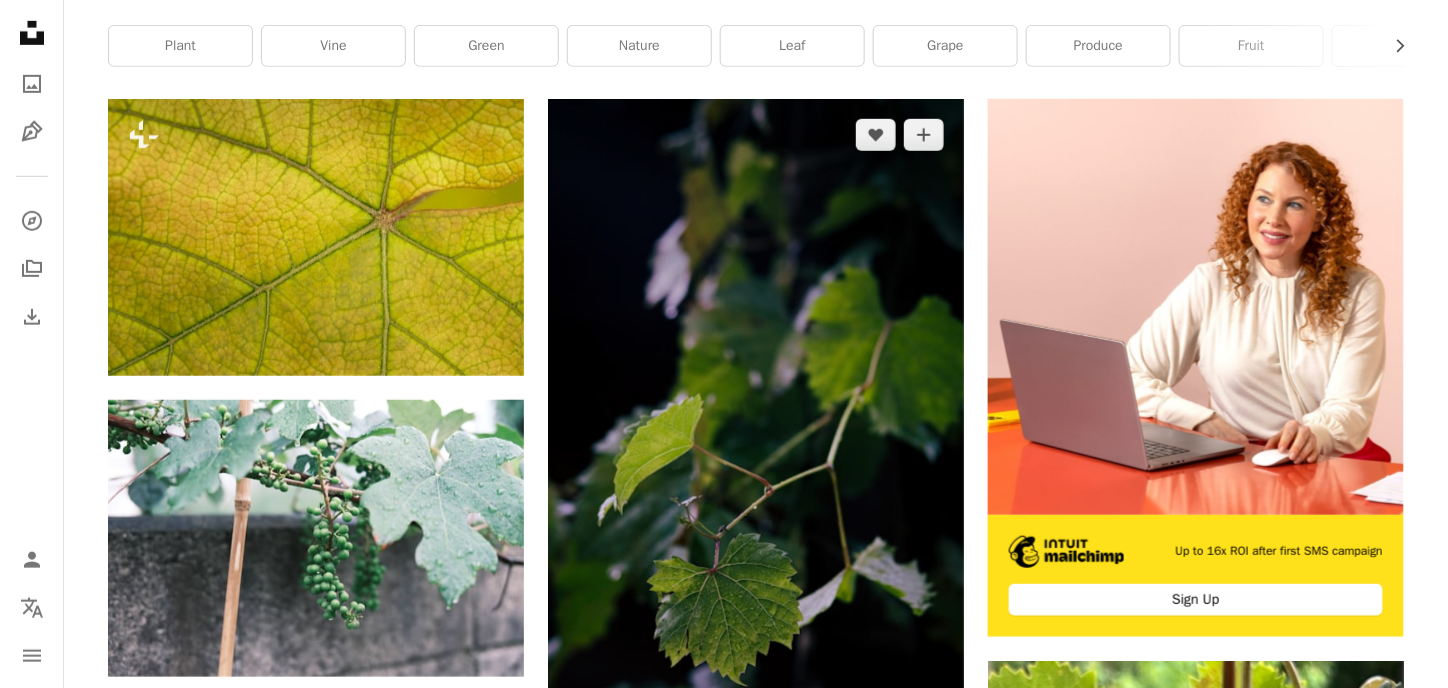 drag, startPoint x: 779, startPoint y: 345, endPoint x: 711, endPoint y: 205, distance: 155.64061 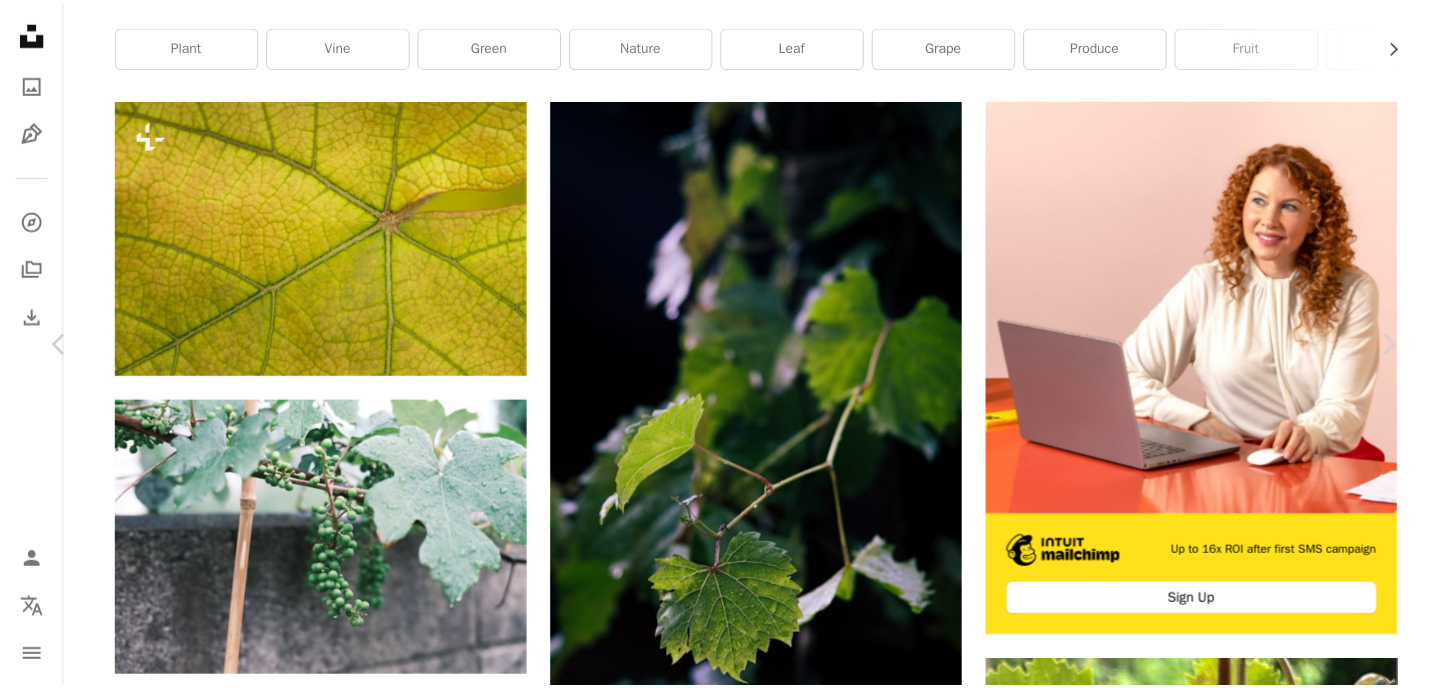 scroll, scrollTop: 0, scrollLeft: 0, axis: both 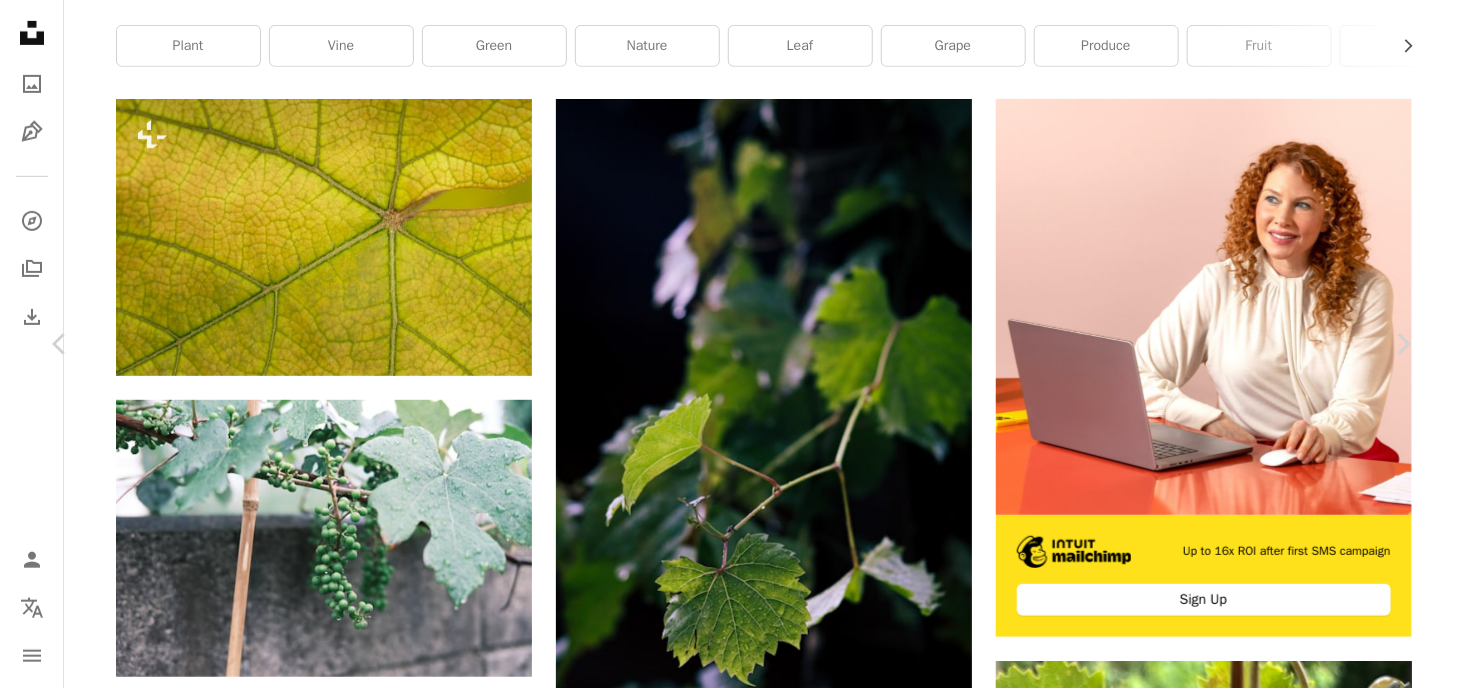click on "Download free" at bounding box center [1218, 4551] 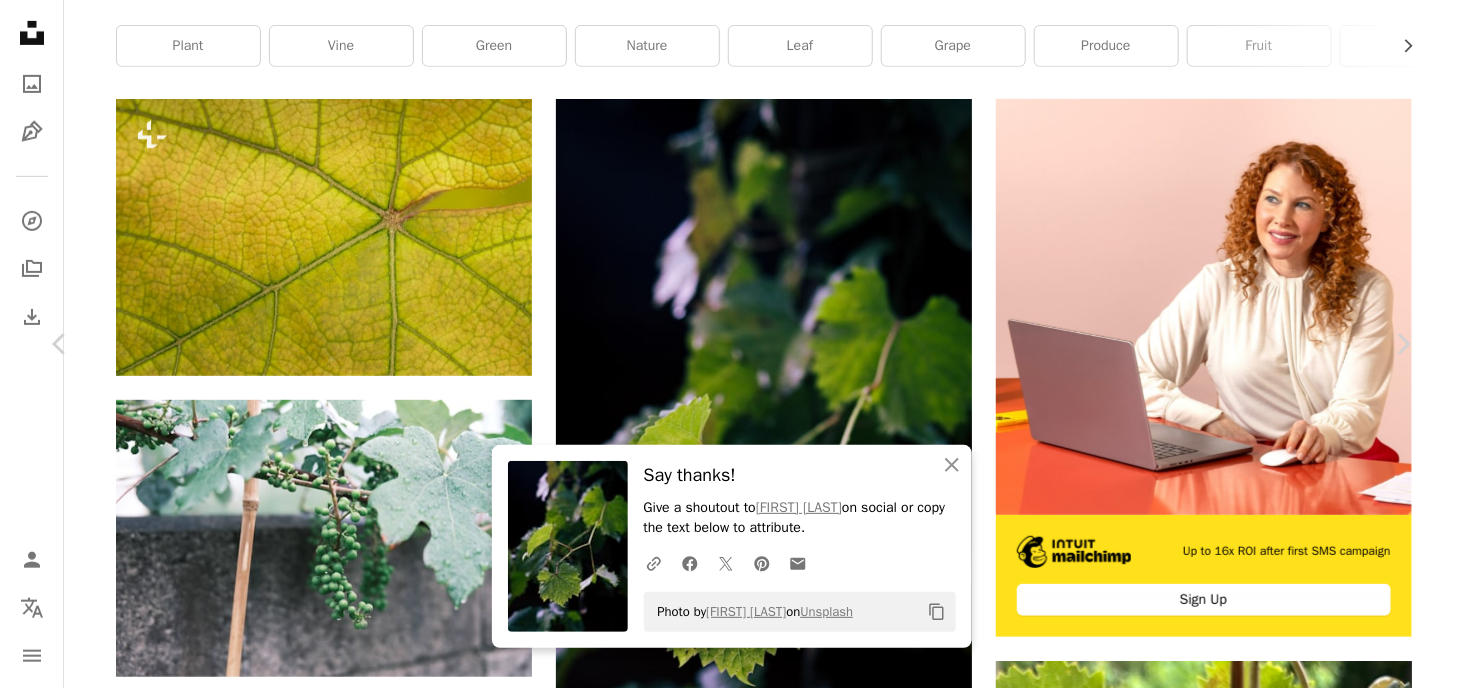 click on "An X shape" at bounding box center [20, 20] 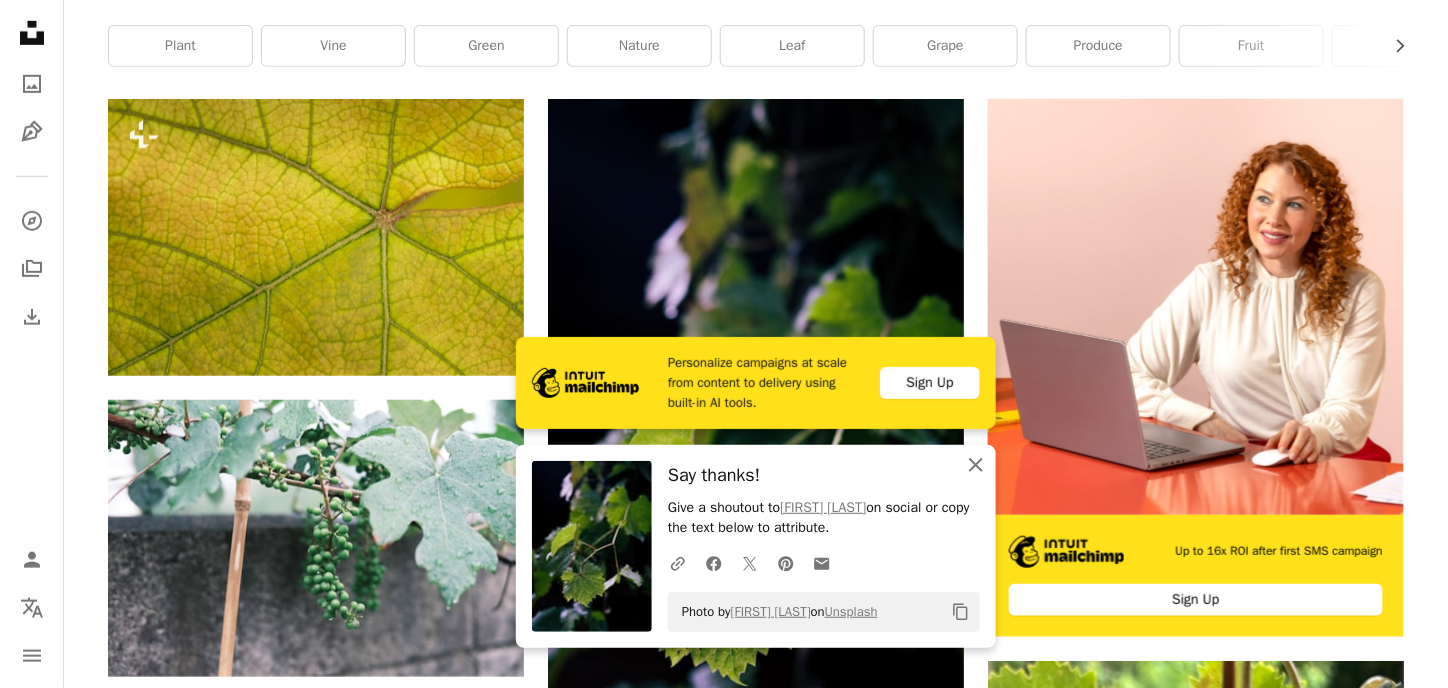 click on "An X shape" at bounding box center [976, 465] 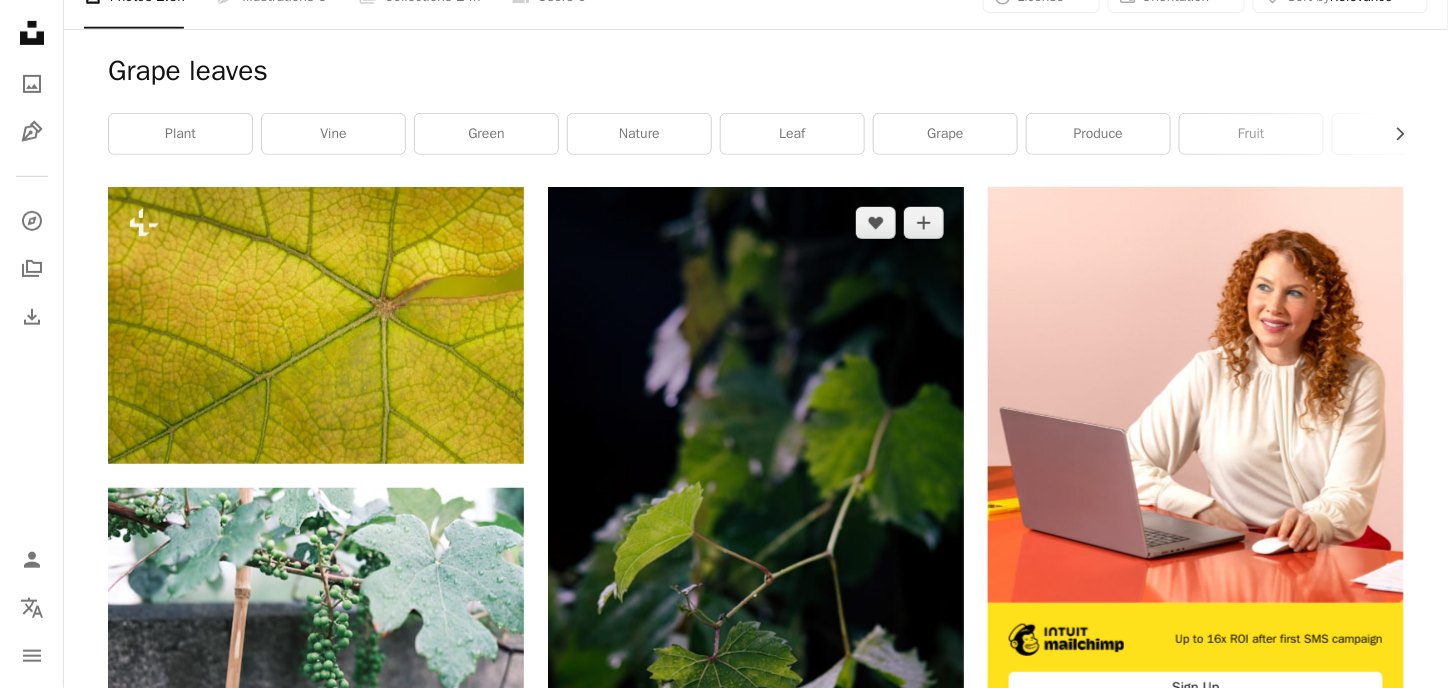 scroll, scrollTop: 300, scrollLeft: 0, axis: vertical 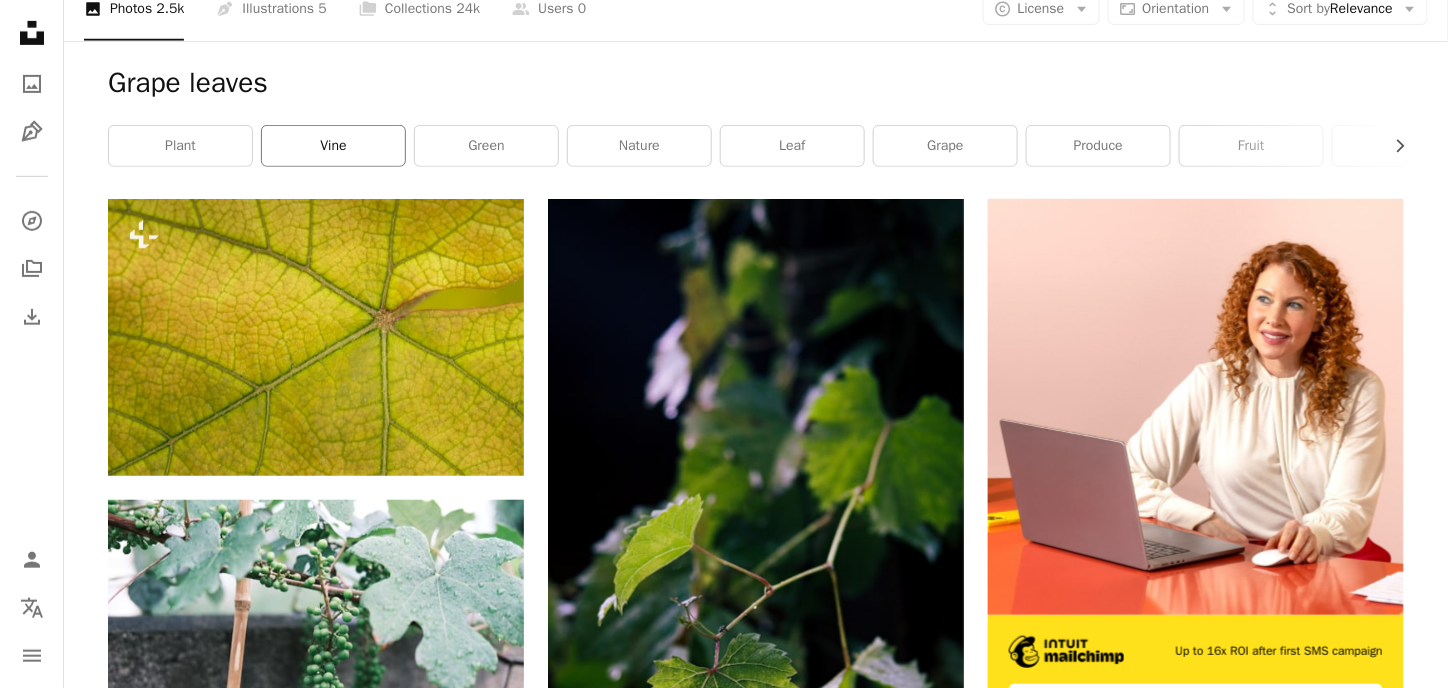 click on "vine" at bounding box center [333, 146] 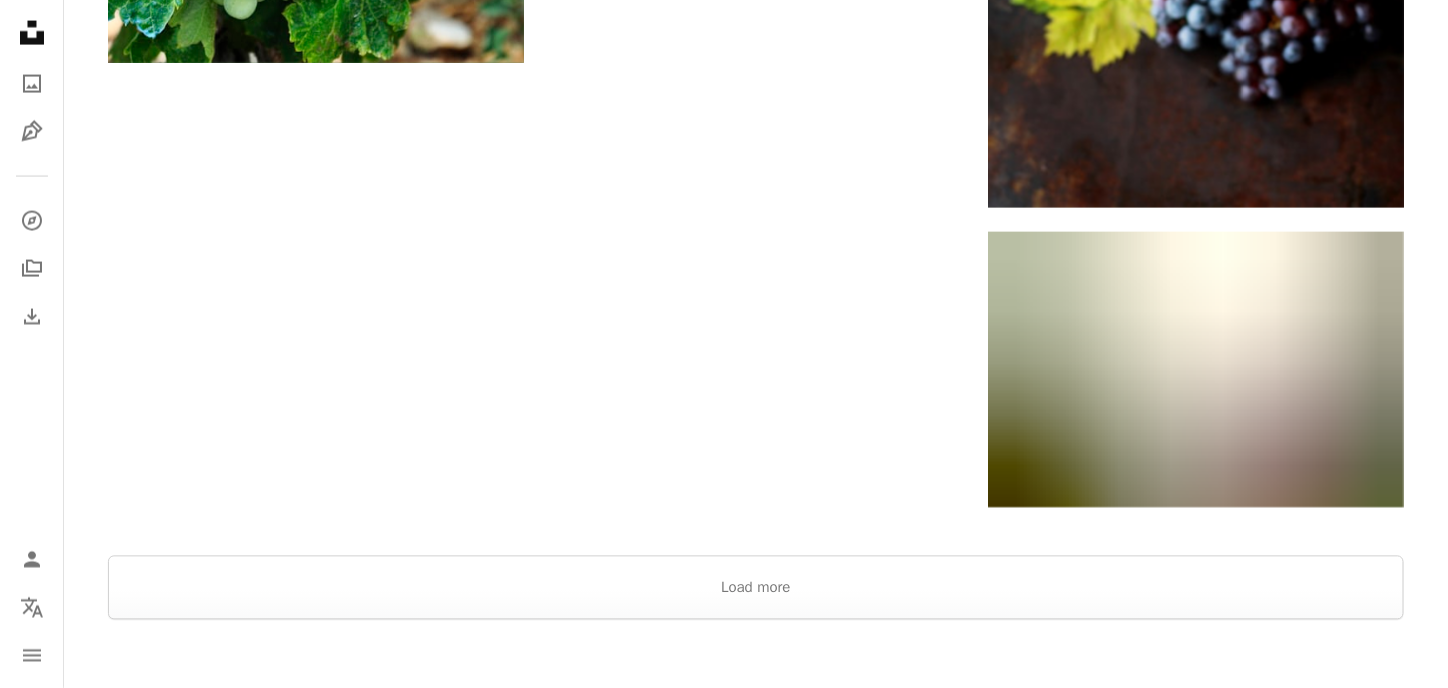 scroll, scrollTop: 3800, scrollLeft: 0, axis: vertical 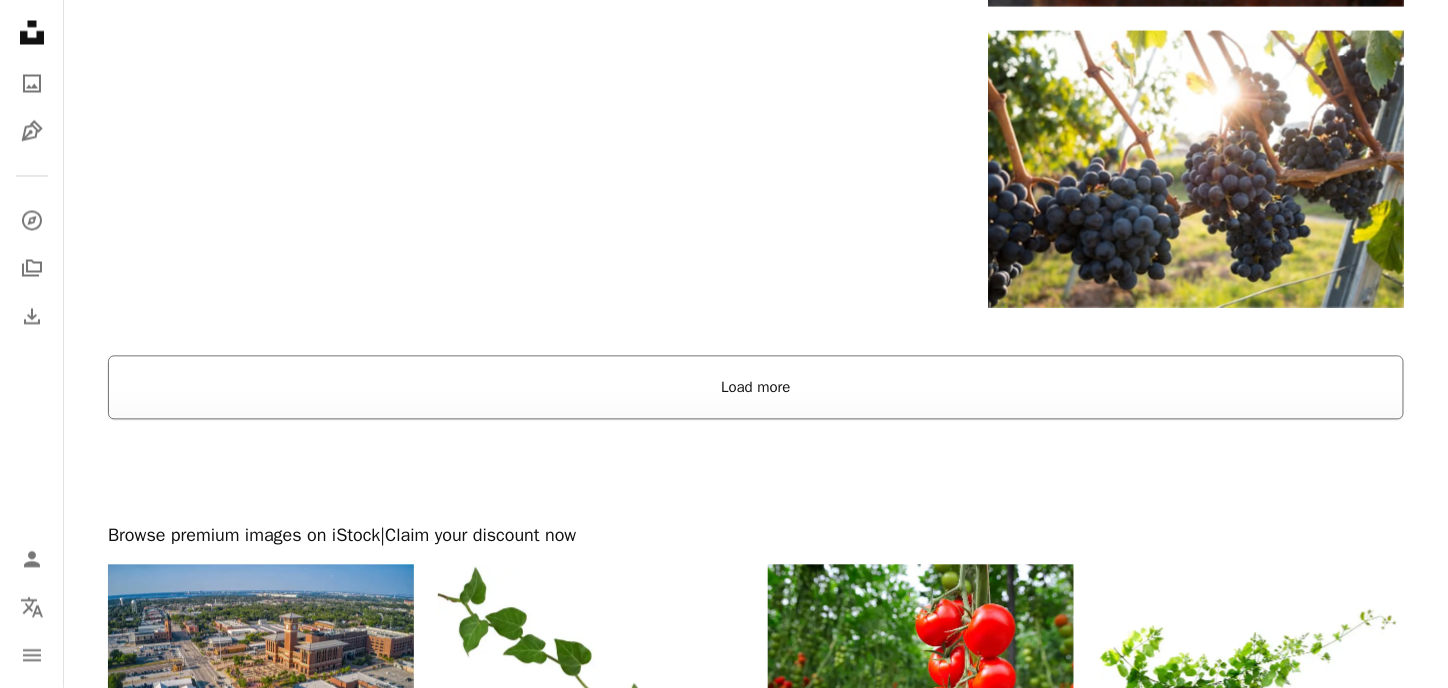 click on "Load more" at bounding box center (756, 388) 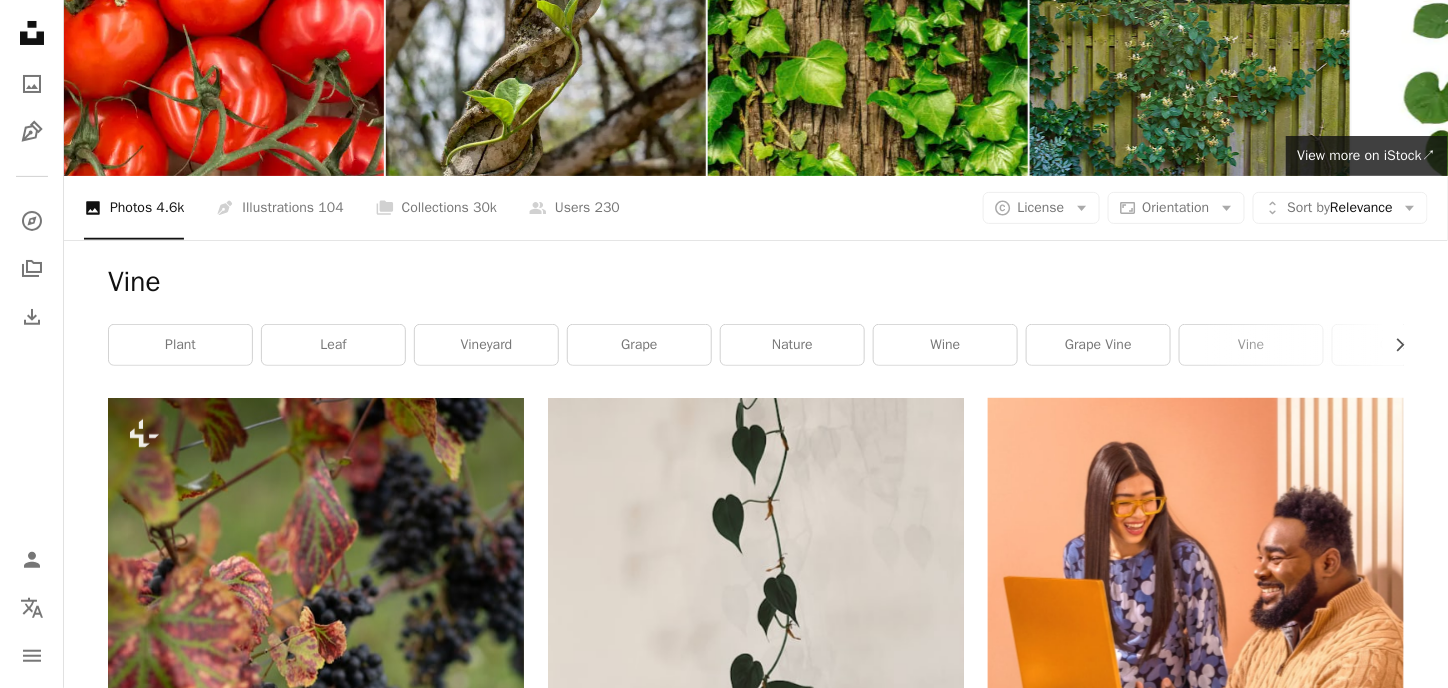 scroll, scrollTop: 0, scrollLeft: 0, axis: both 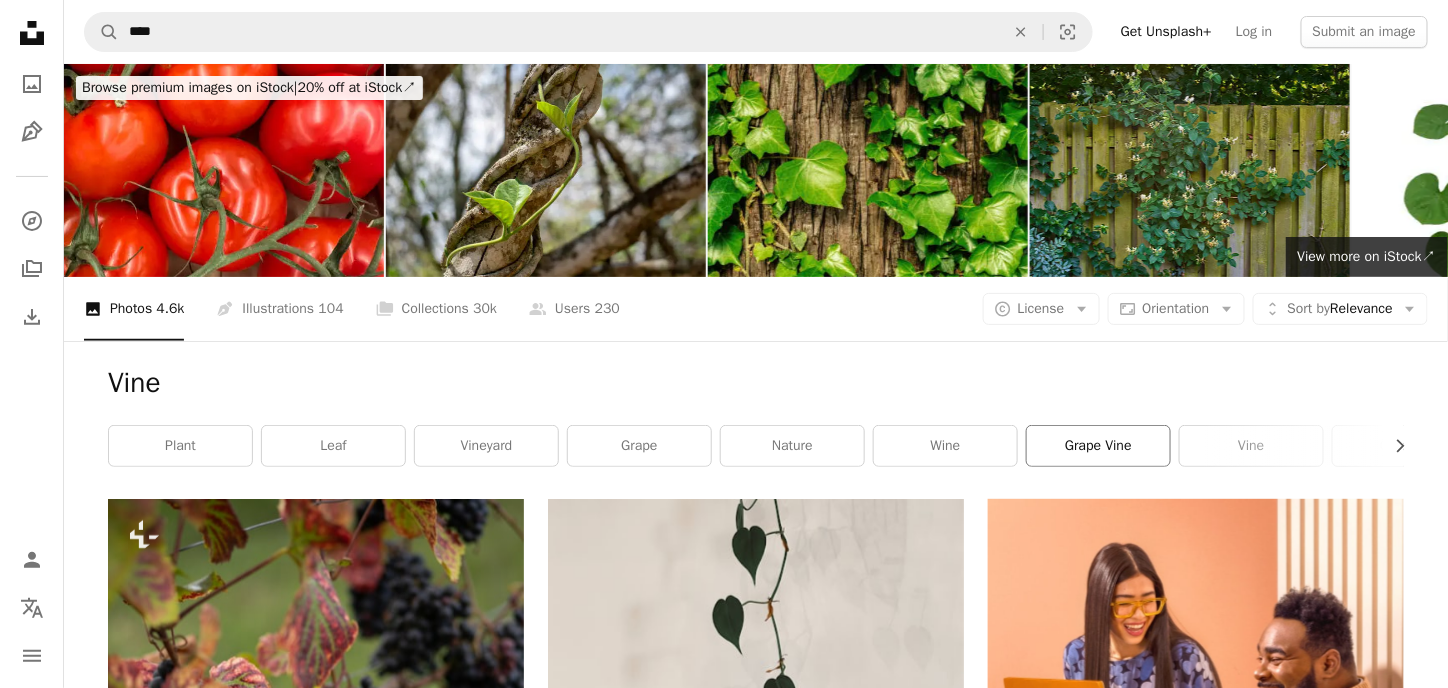 click on "grape vine" at bounding box center [1098, 446] 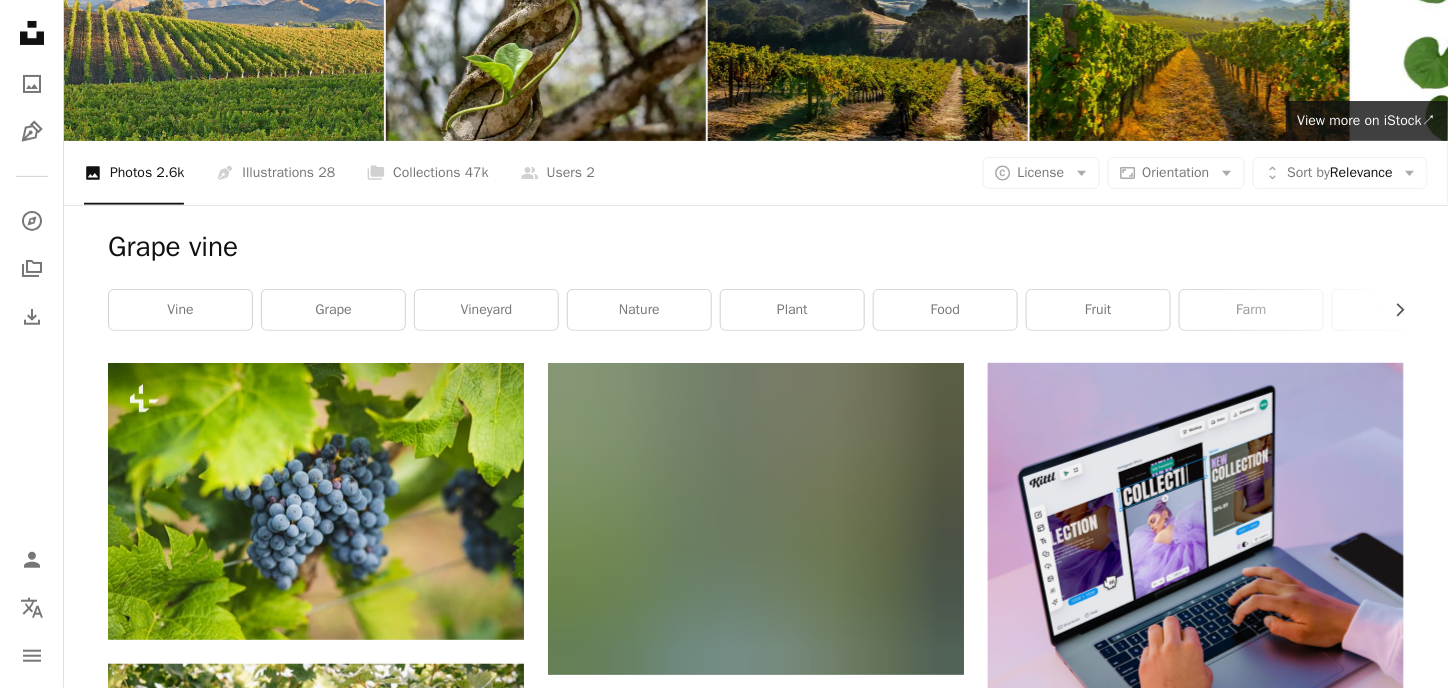 scroll, scrollTop: 0, scrollLeft: 0, axis: both 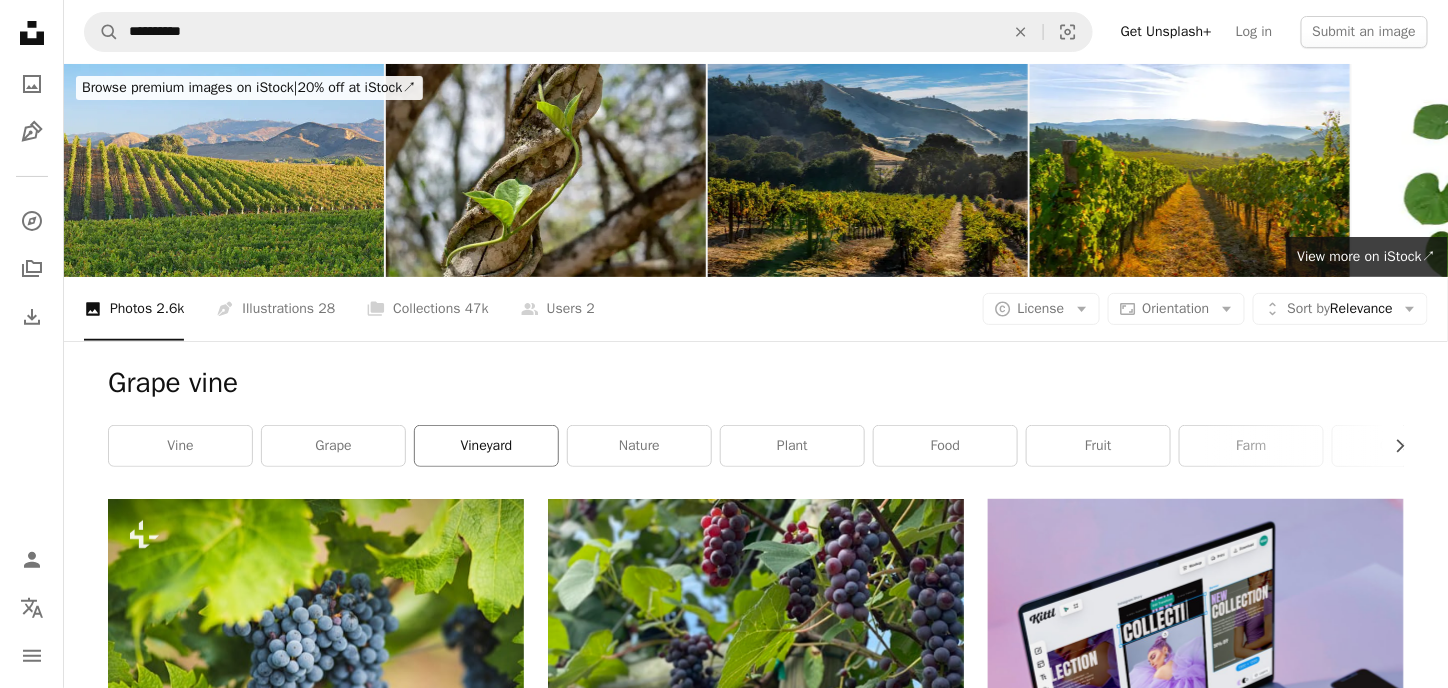 click on "vineyard" at bounding box center [486, 446] 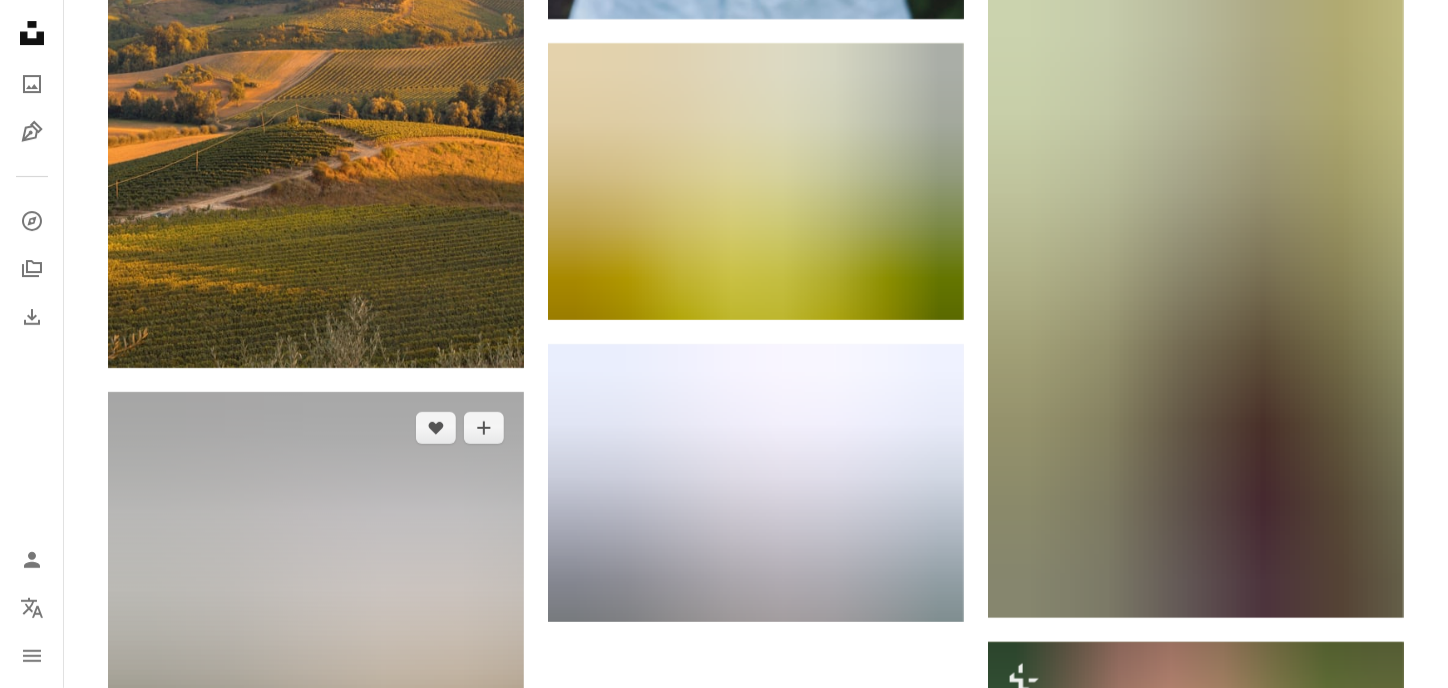 scroll, scrollTop: 2300, scrollLeft: 0, axis: vertical 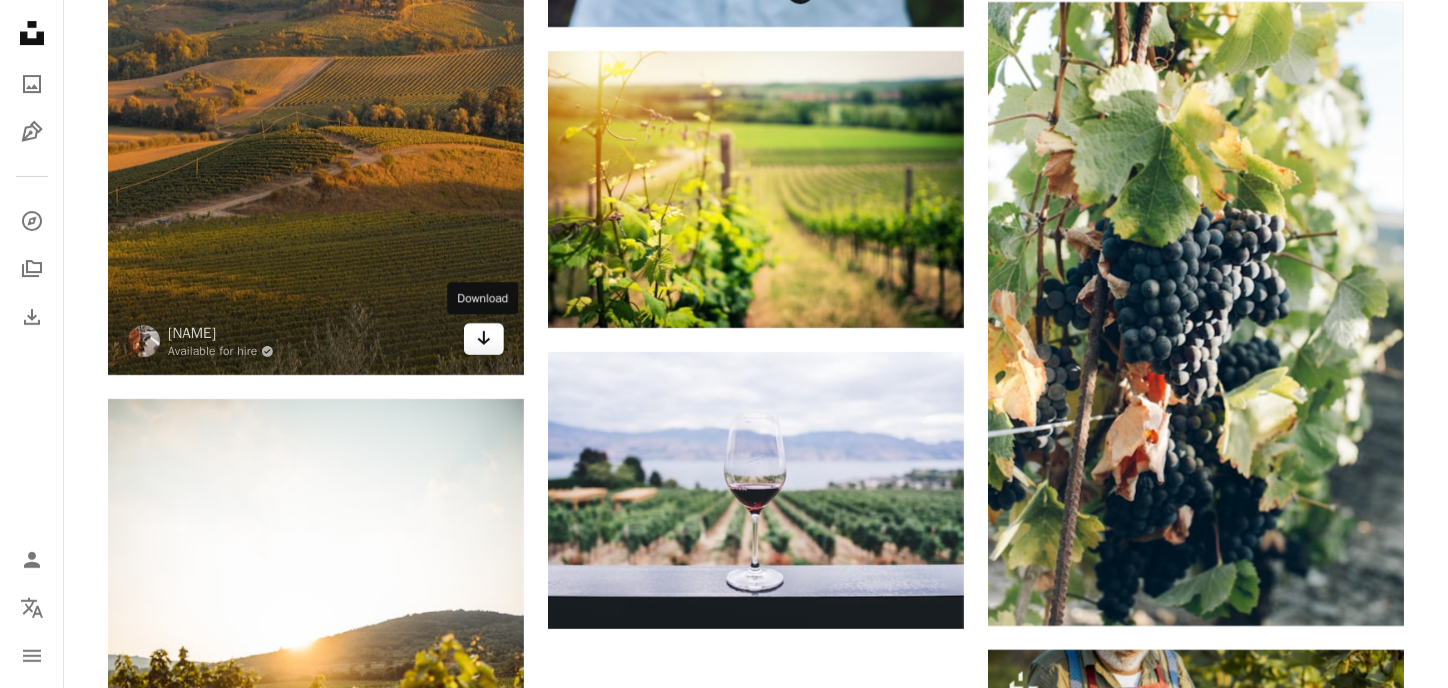 click on "Arrow pointing down" at bounding box center (484, 338) 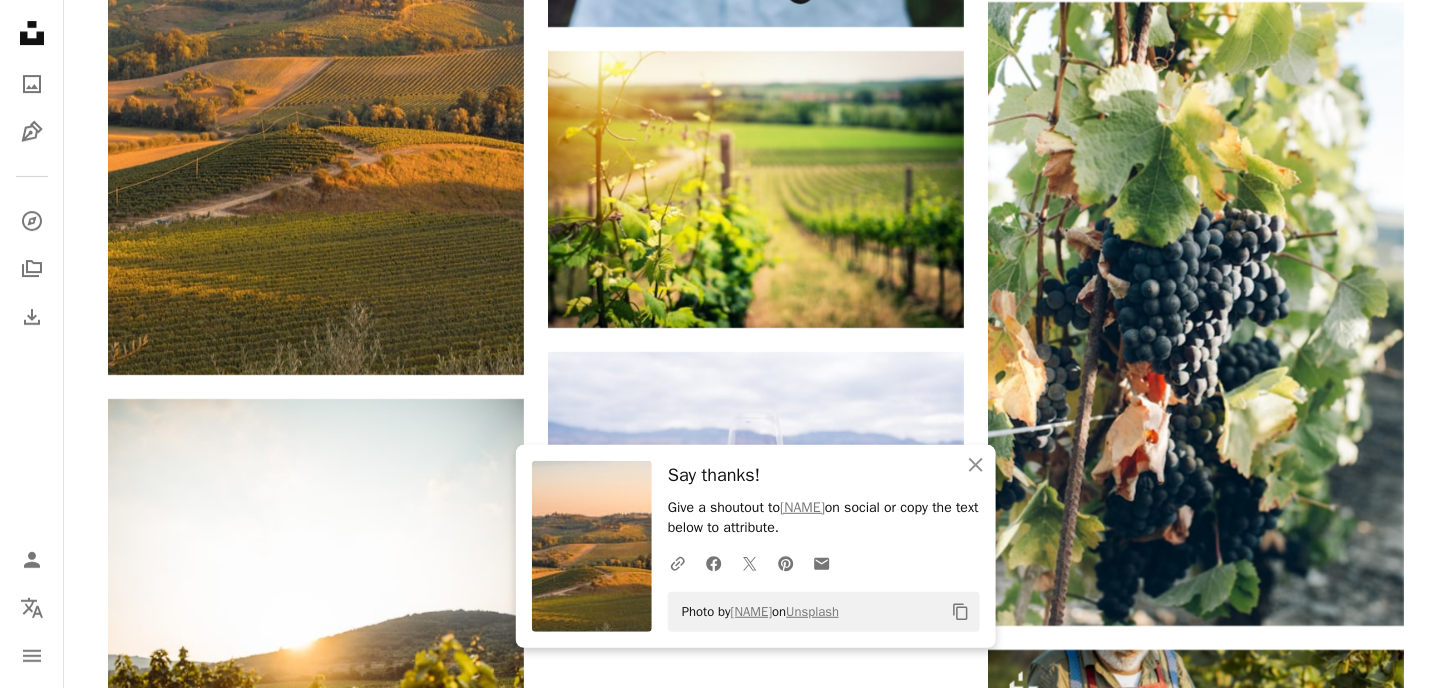 click on "Unsplash logo Unsplash Home A photo Pen Tool A compass A stack of folders Download Person Localization icon navigation menu" at bounding box center [32, 344] 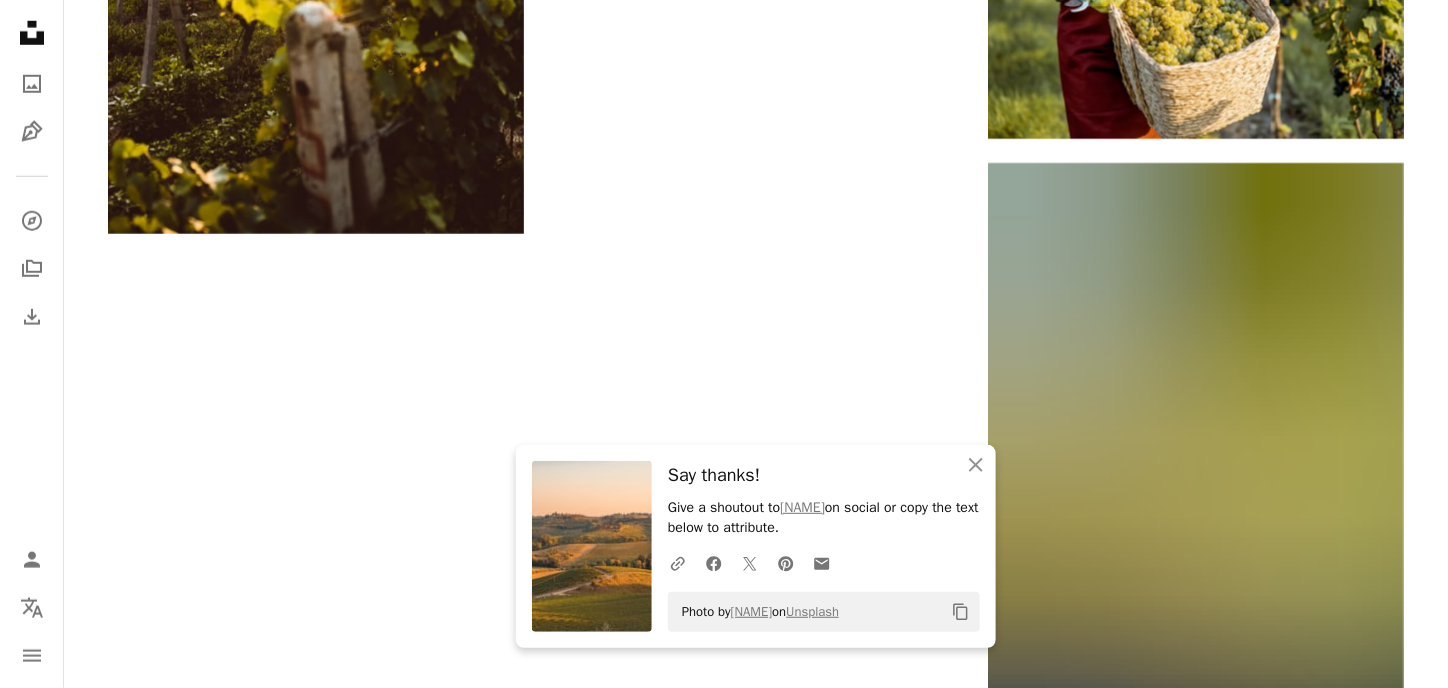 scroll, scrollTop: 3100, scrollLeft: 0, axis: vertical 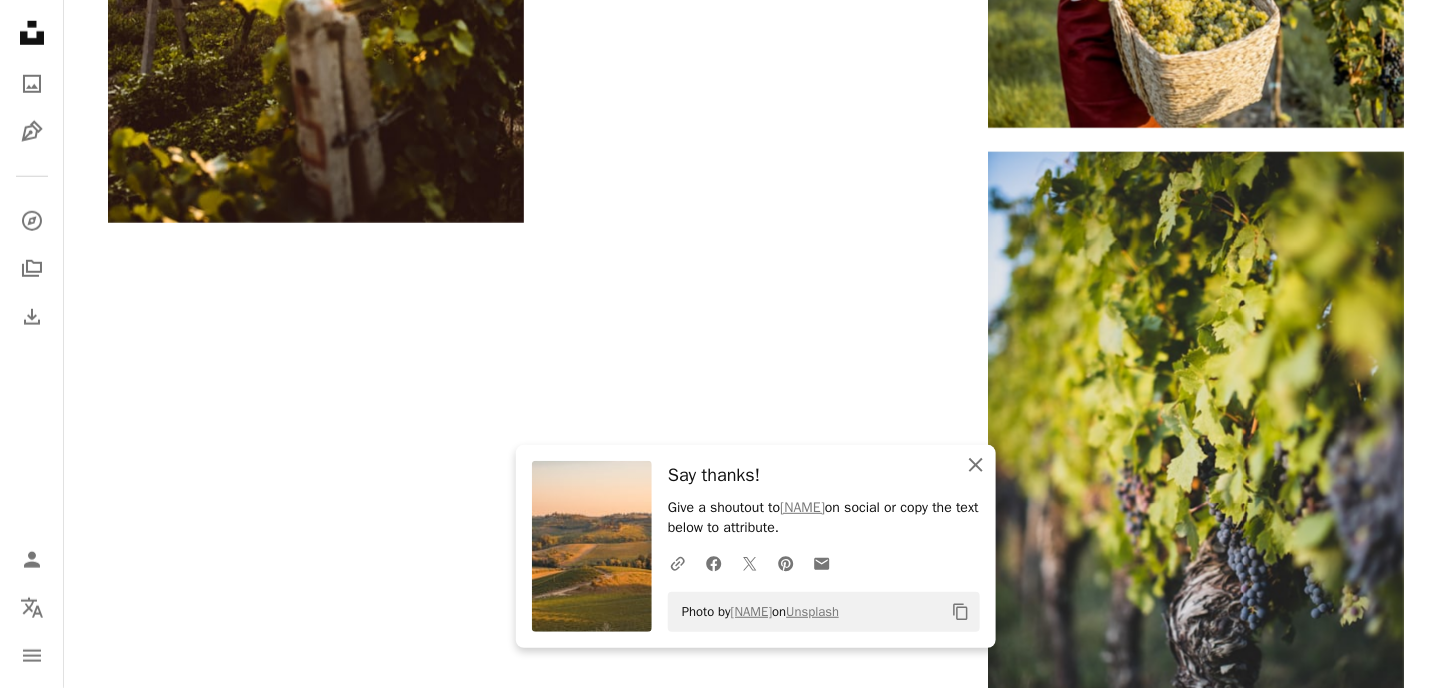 click on "An X shape" at bounding box center (976, 465) 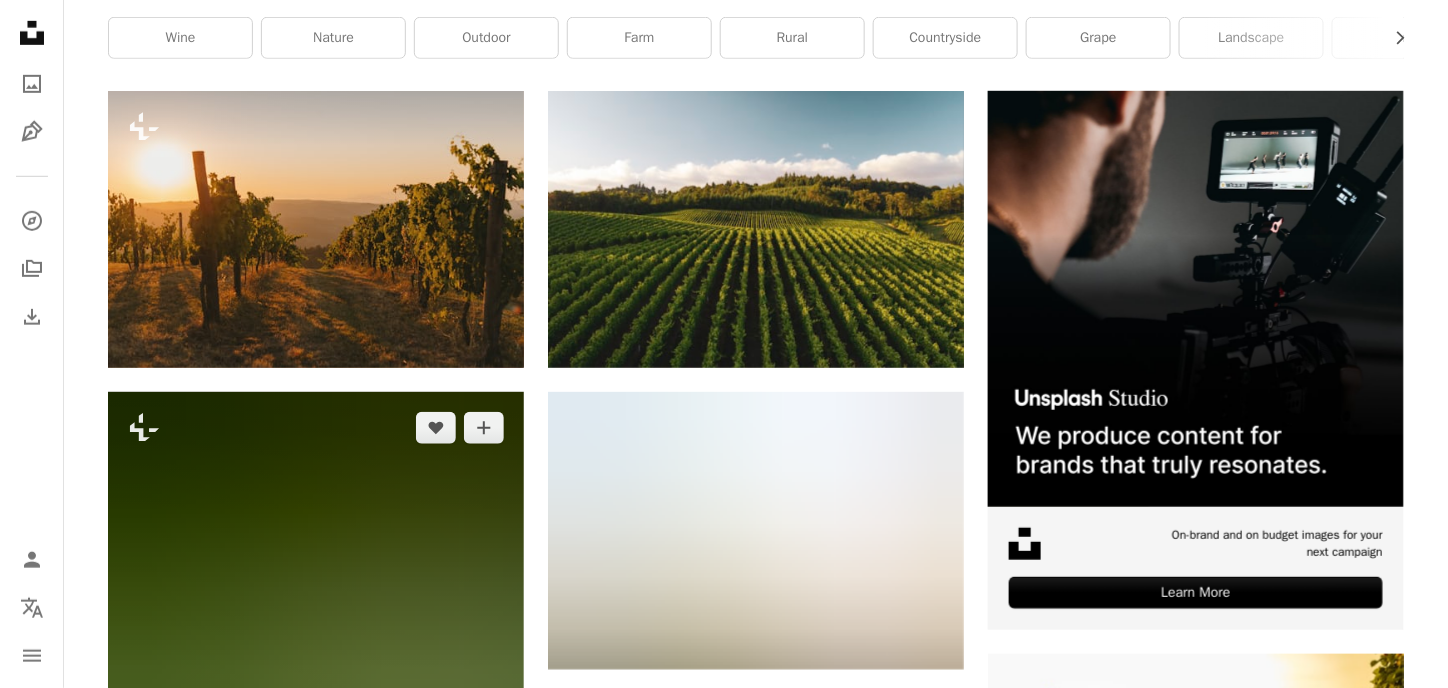 scroll, scrollTop: 400, scrollLeft: 0, axis: vertical 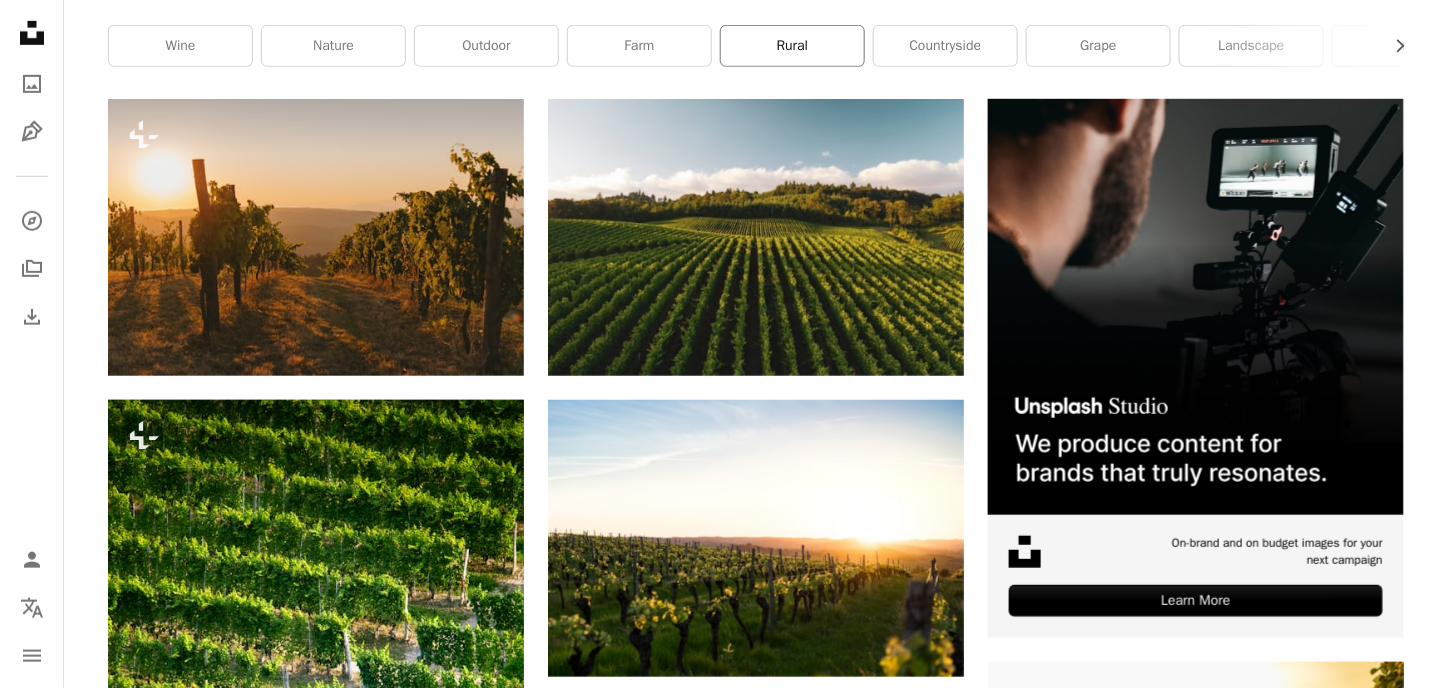 click on "rural" at bounding box center [792, 46] 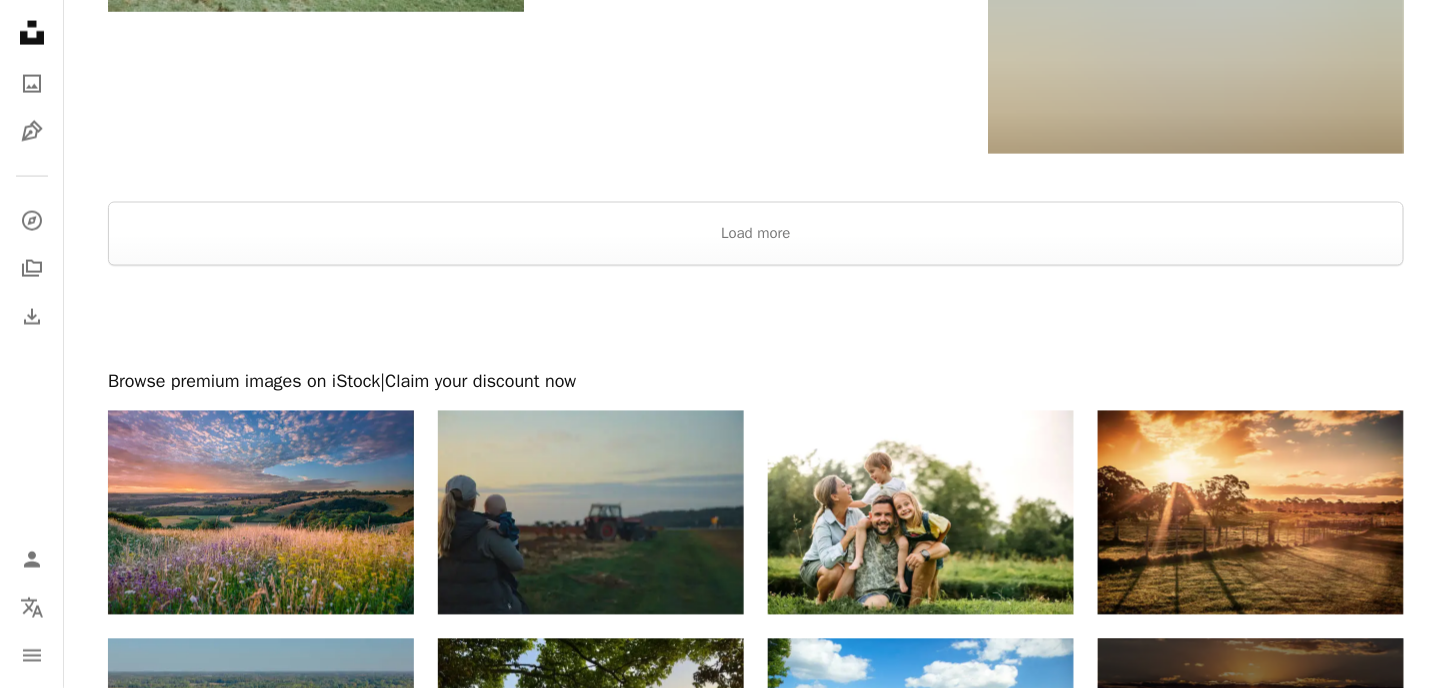 scroll, scrollTop: 3600, scrollLeft: 0, axis: vertical 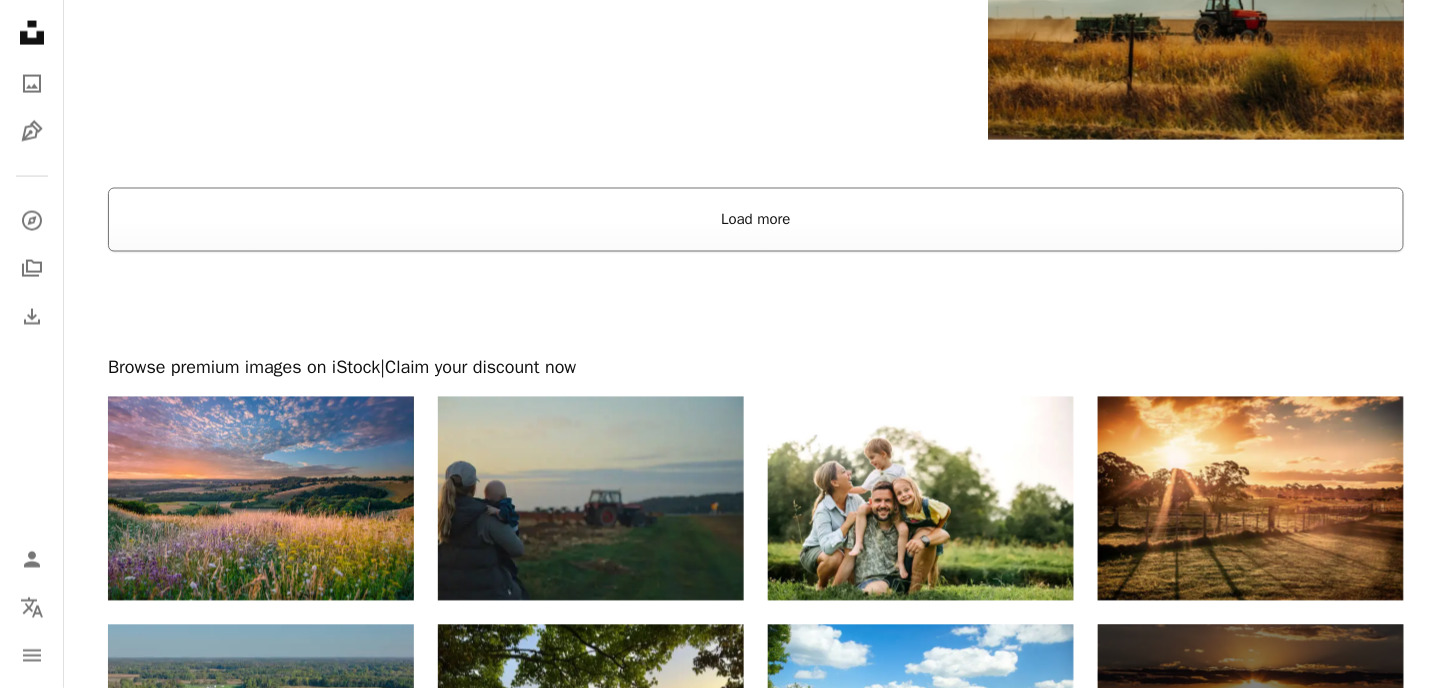 click on "Load more" at bounding box center [756, 220] 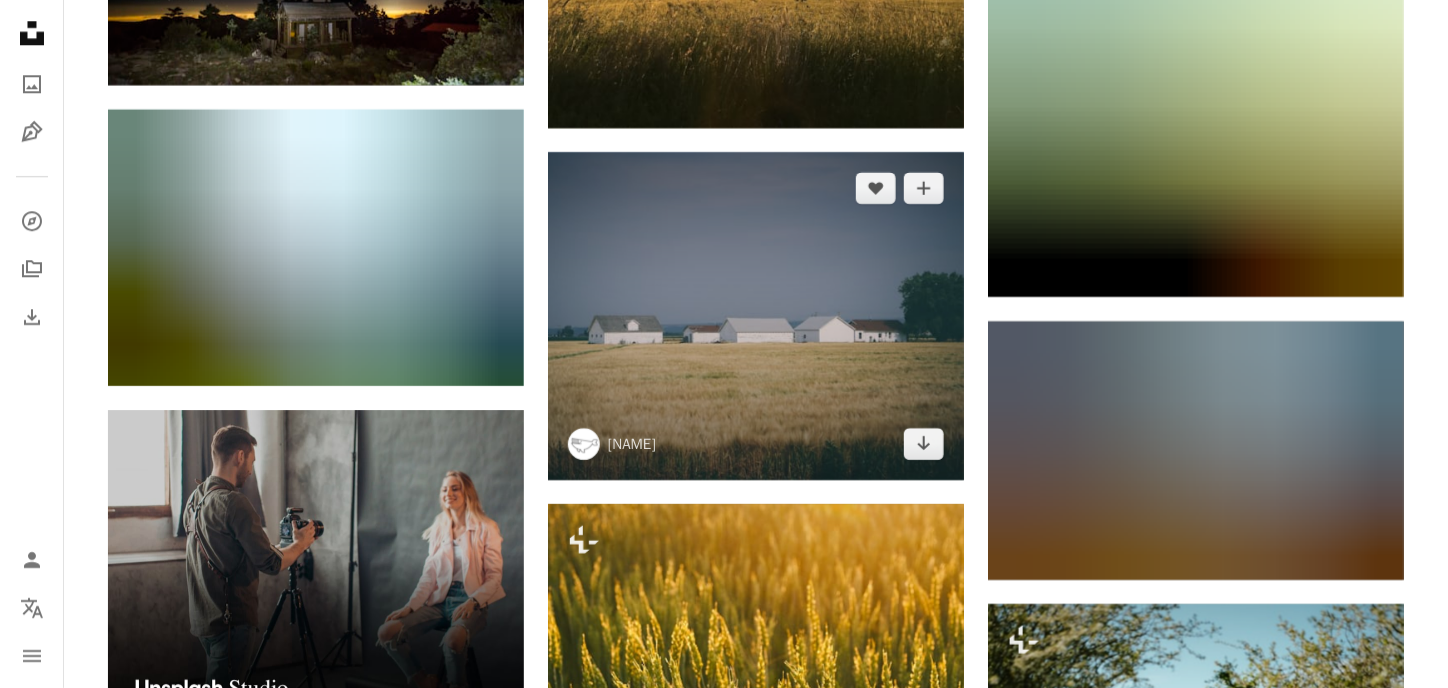 scroll, scrollTop: 4400, scrollLeft: 0, axis: vertical 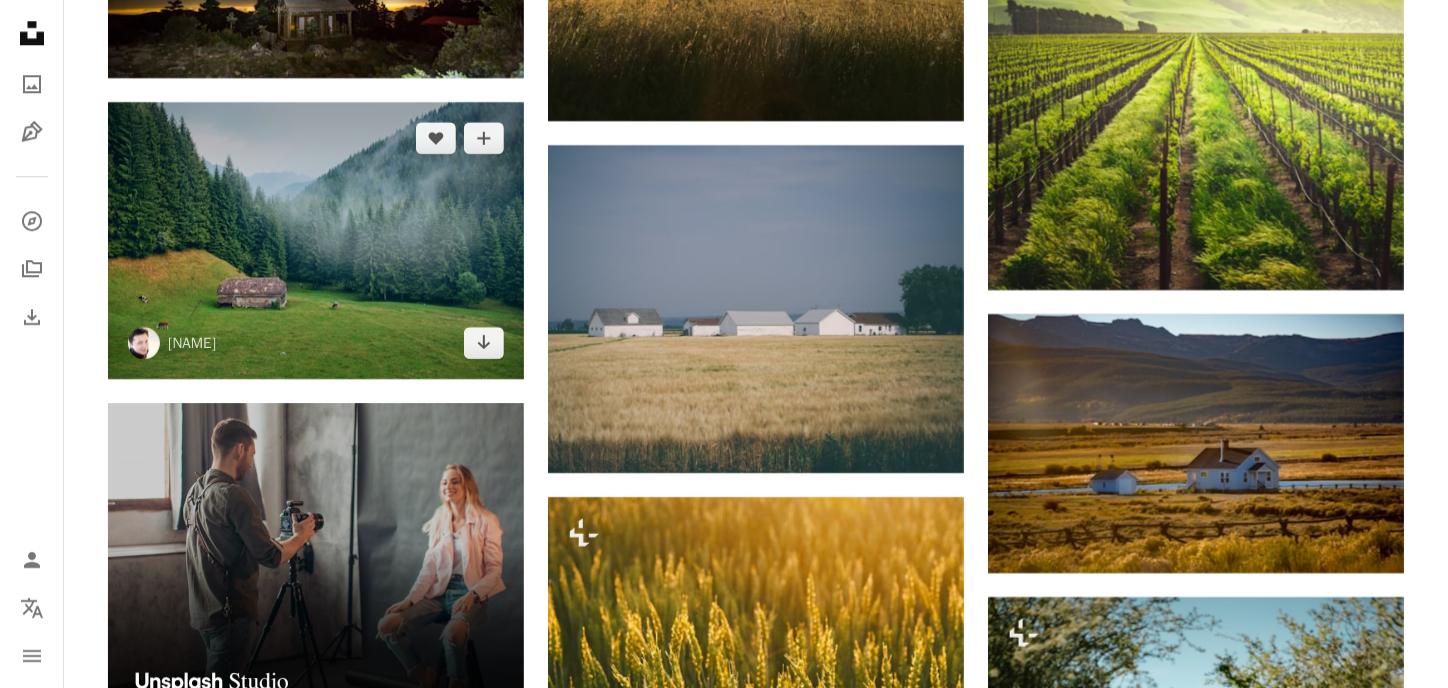 click at bounding box center [316, 240] 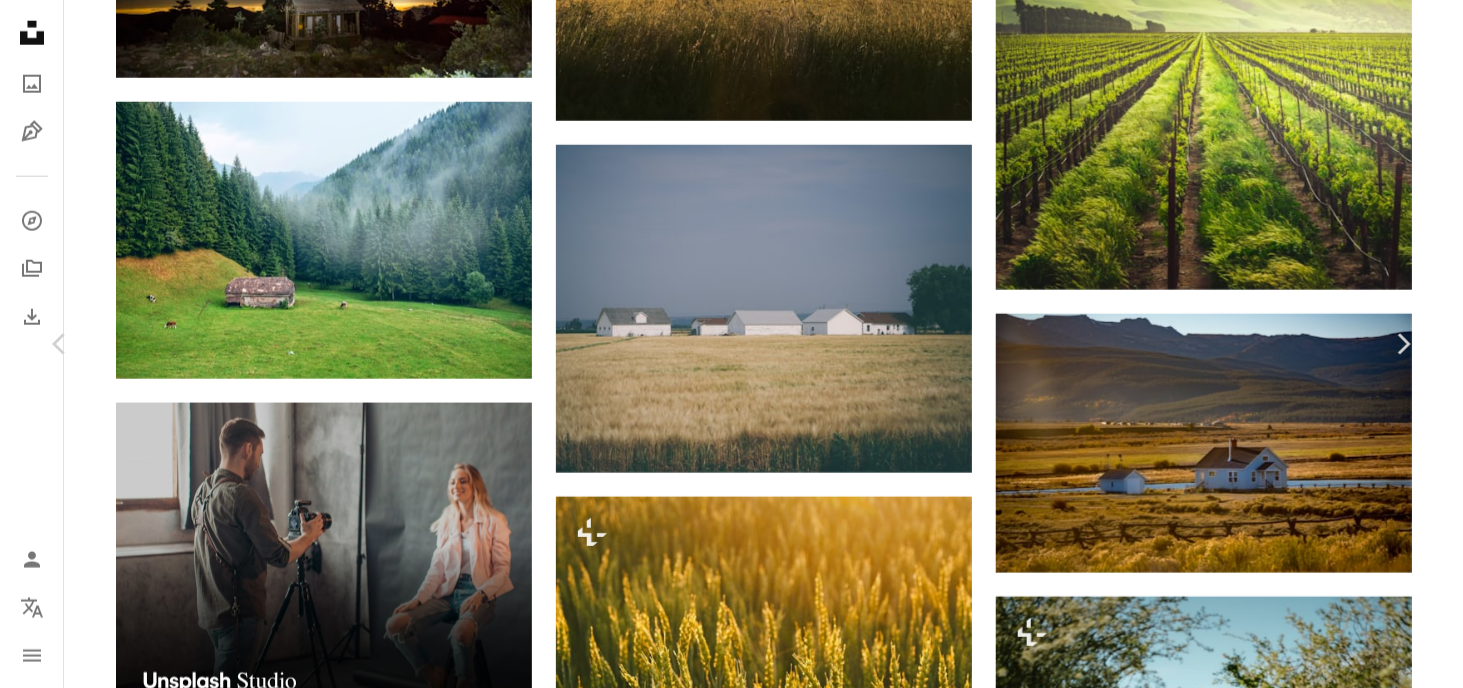 click on "An X shape" at bounding box center (20, 20) 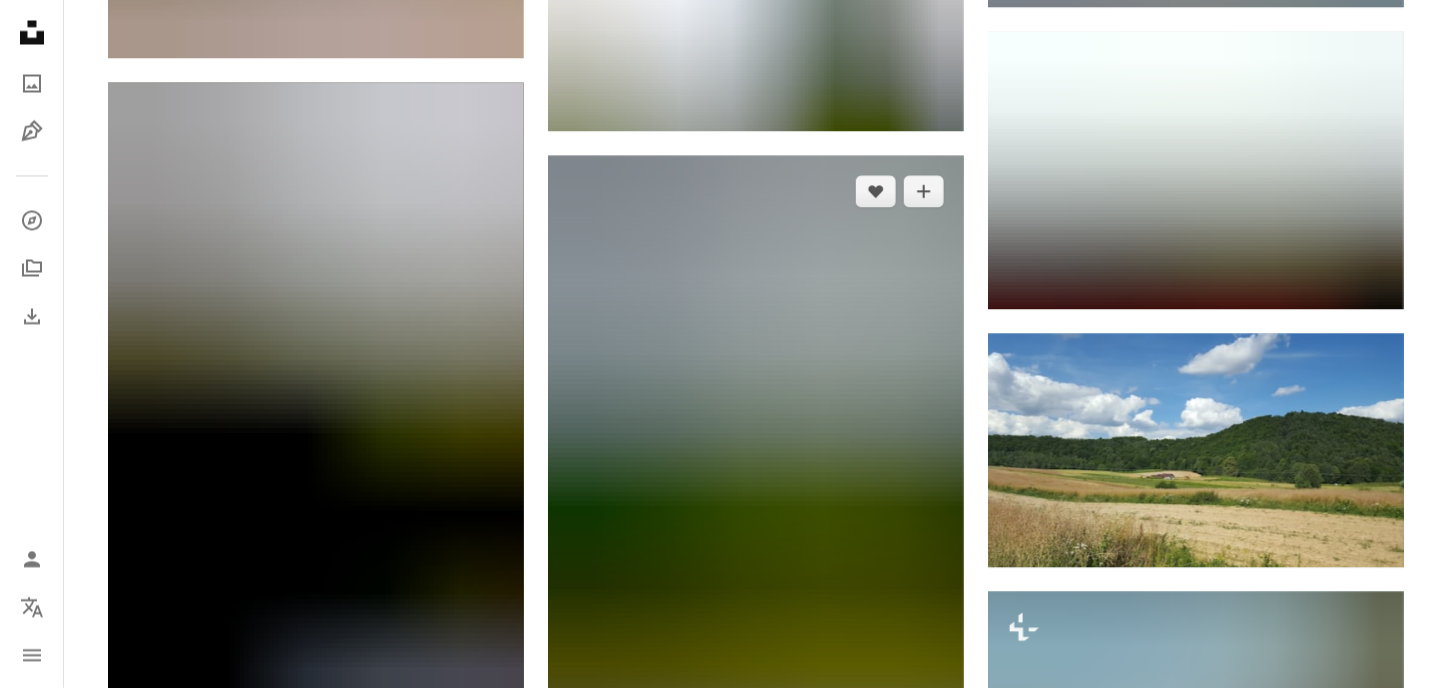 scroll, scrollTop: 19000, scrollLeft: 0, axis: vertical 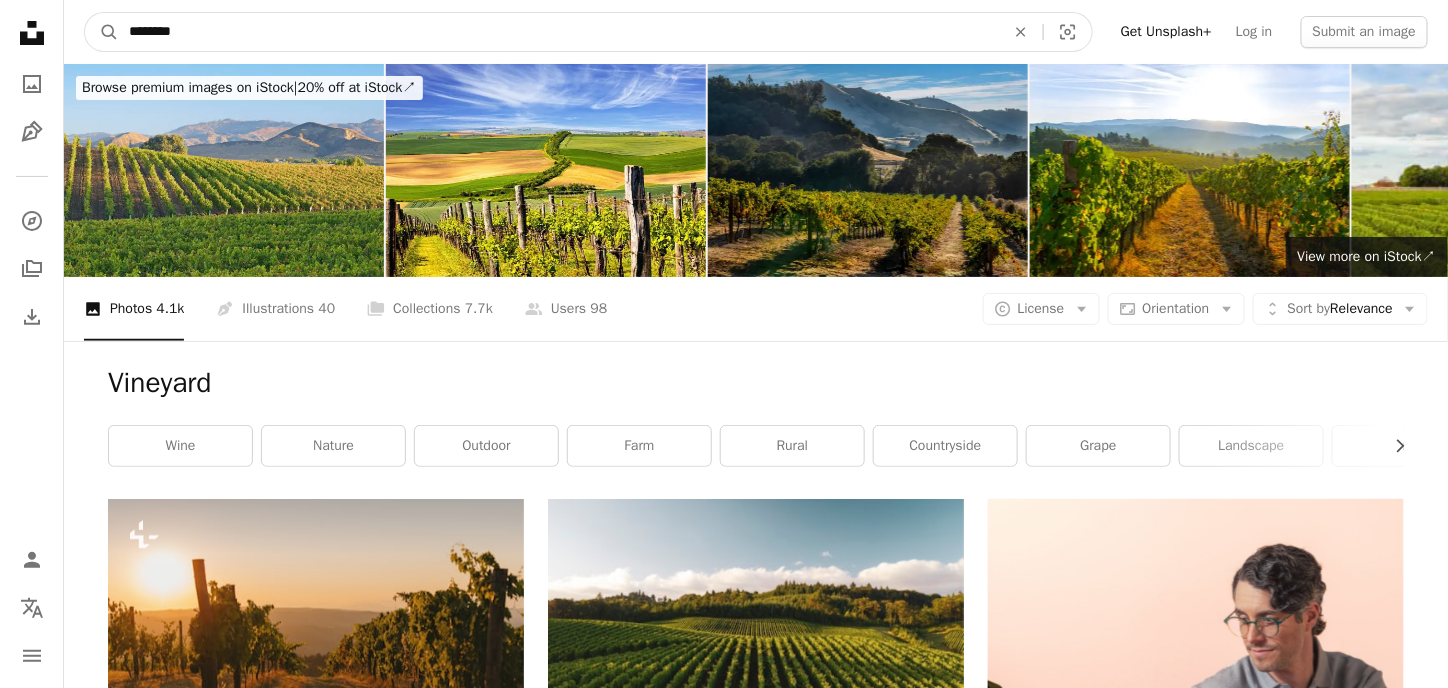 click on "********" at bounding box center [559, 32] 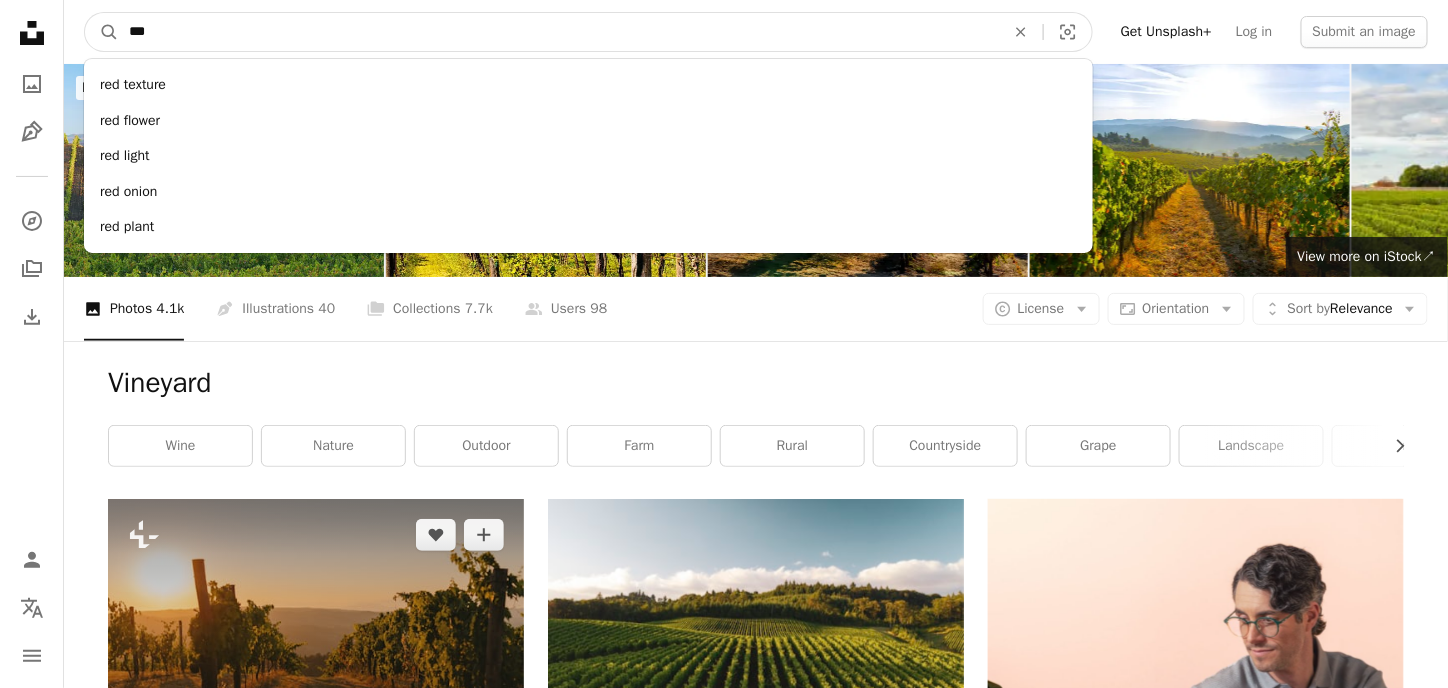 click on "A magnifying glass" at bounding box center [102, 32] 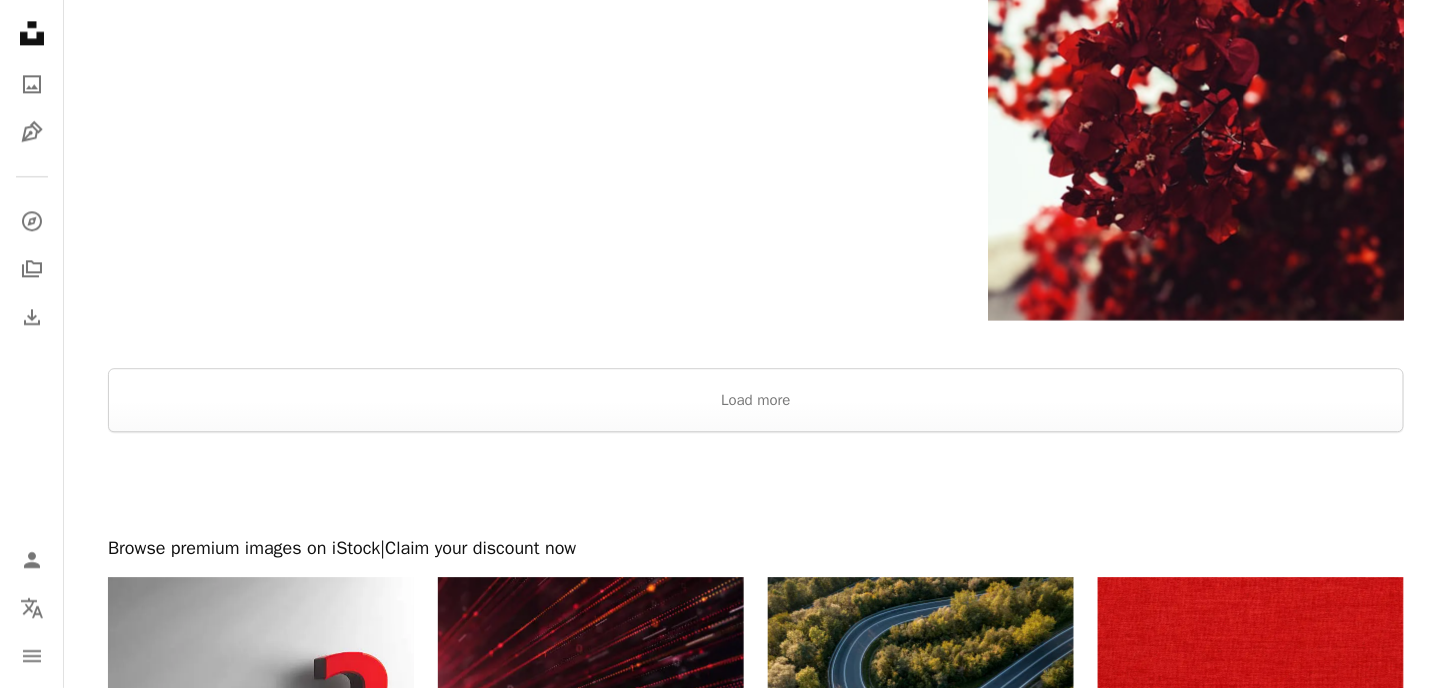 scroll, scrollTop: 4100, scrollLeft: 0, axis: vertical 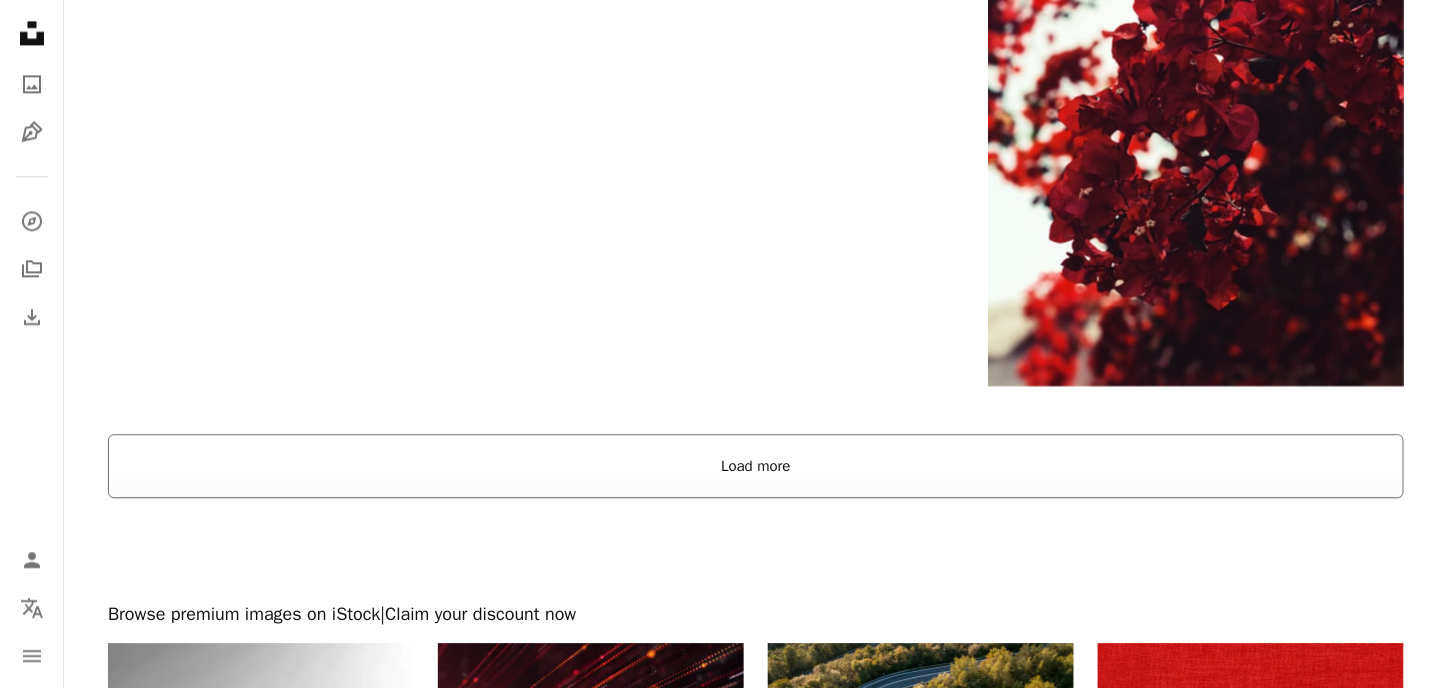 click on "Load more" at bounding box center [756, 466] 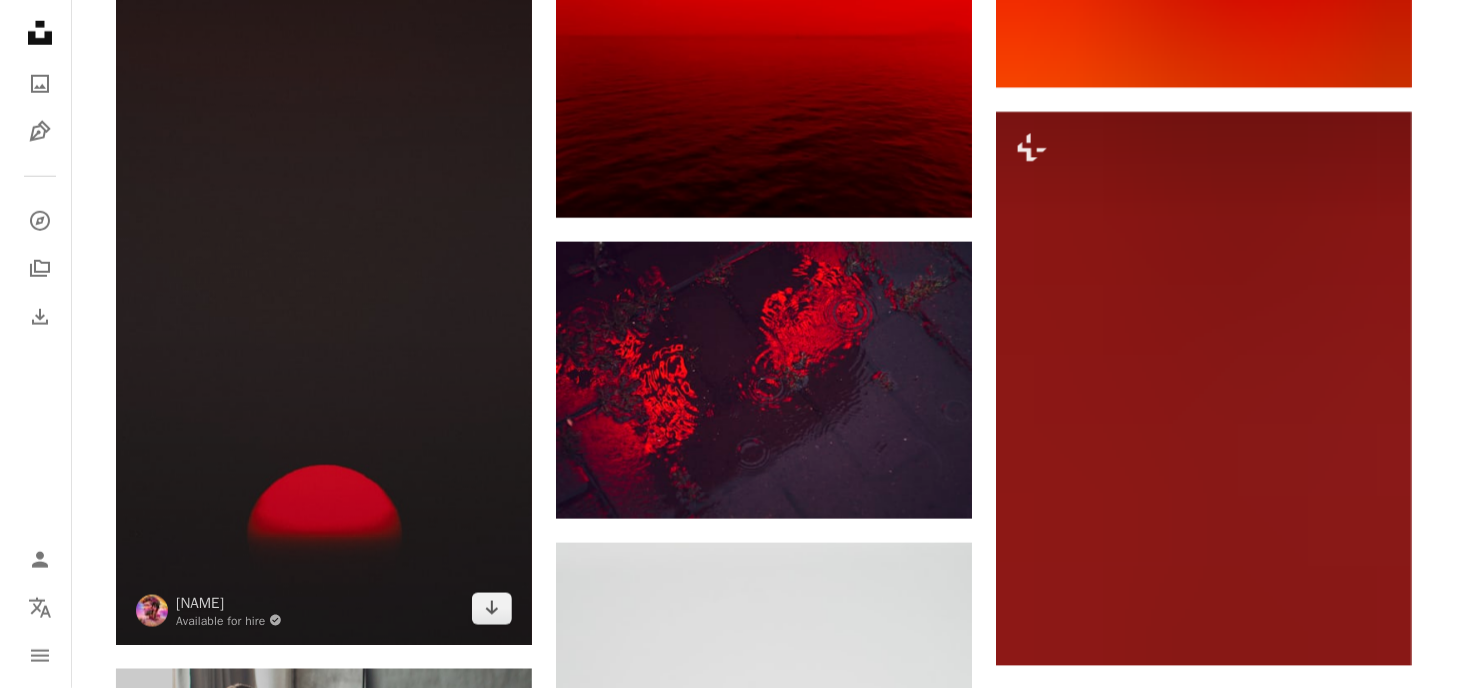 scroll, scrollTop: 5700, scrollLeft: 0, axis: vertical 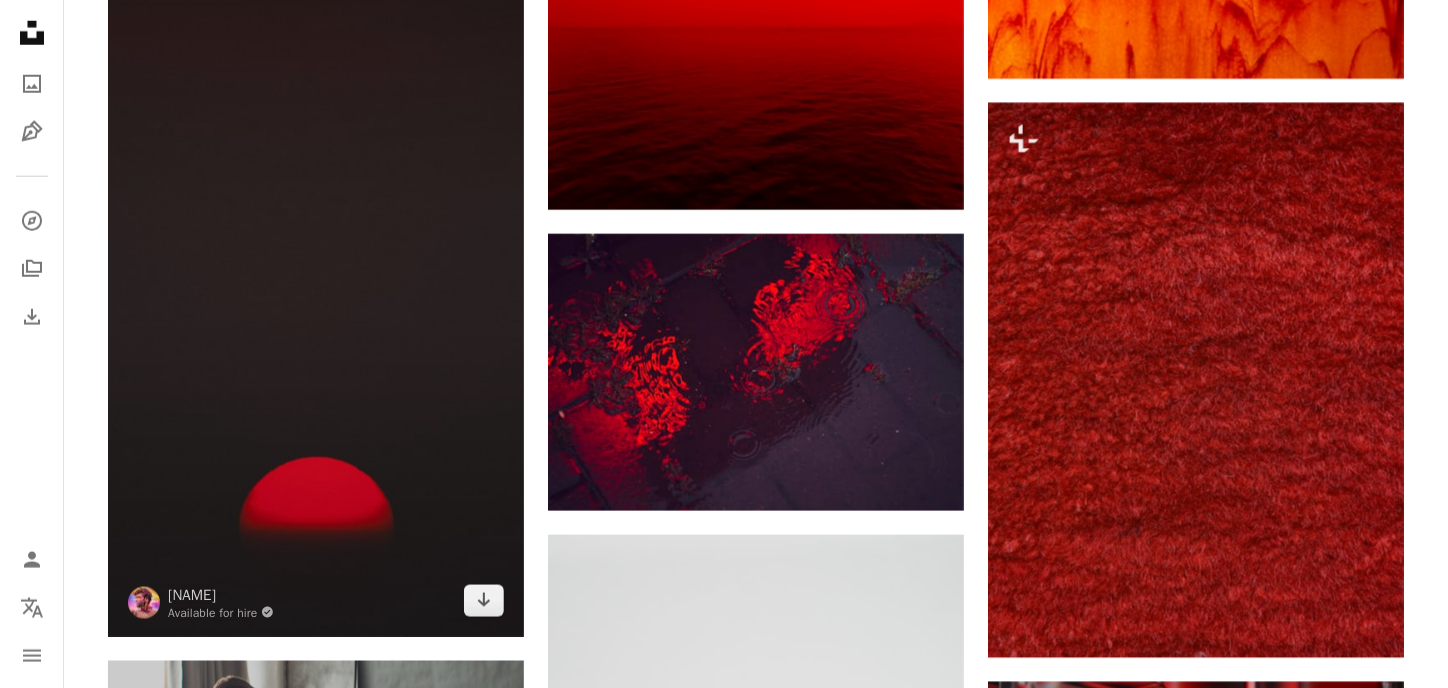 click at bounding box center [316, 266] 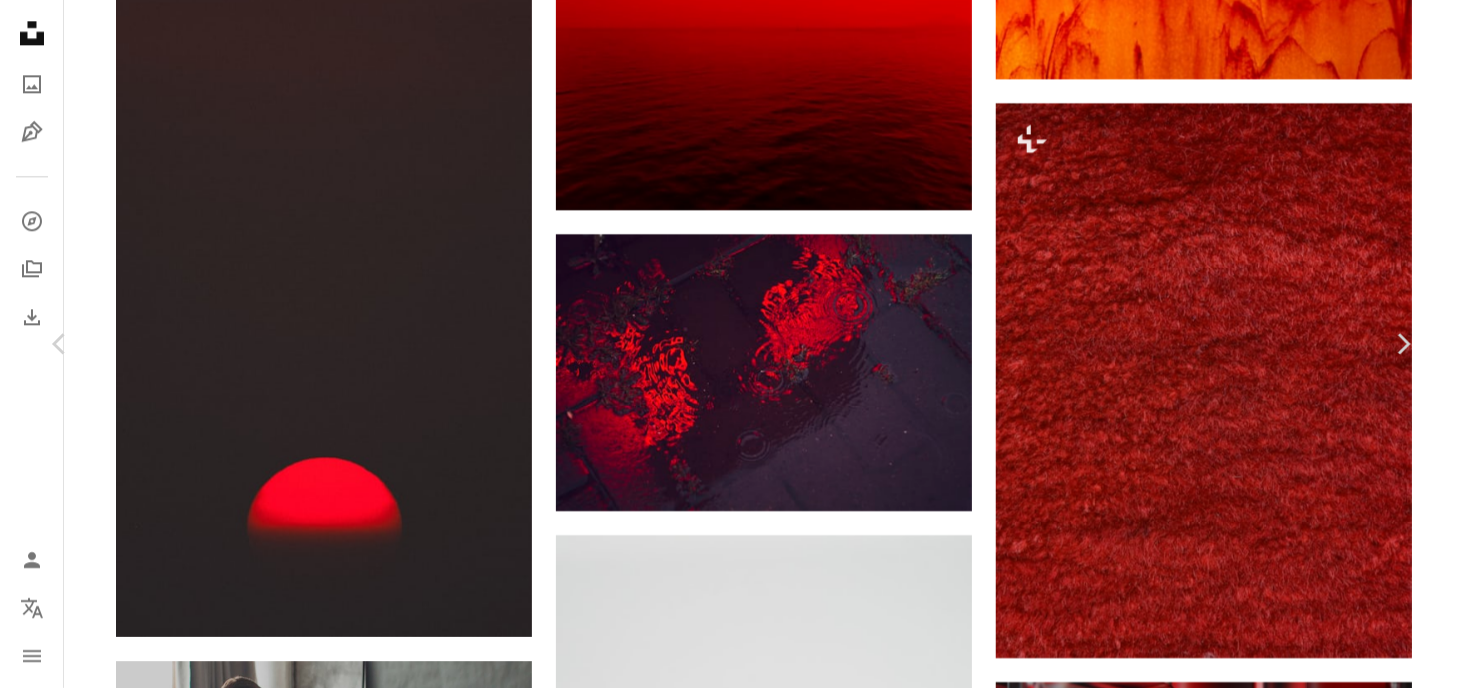 click on "Download free" at bounding box center (1218, 5743) 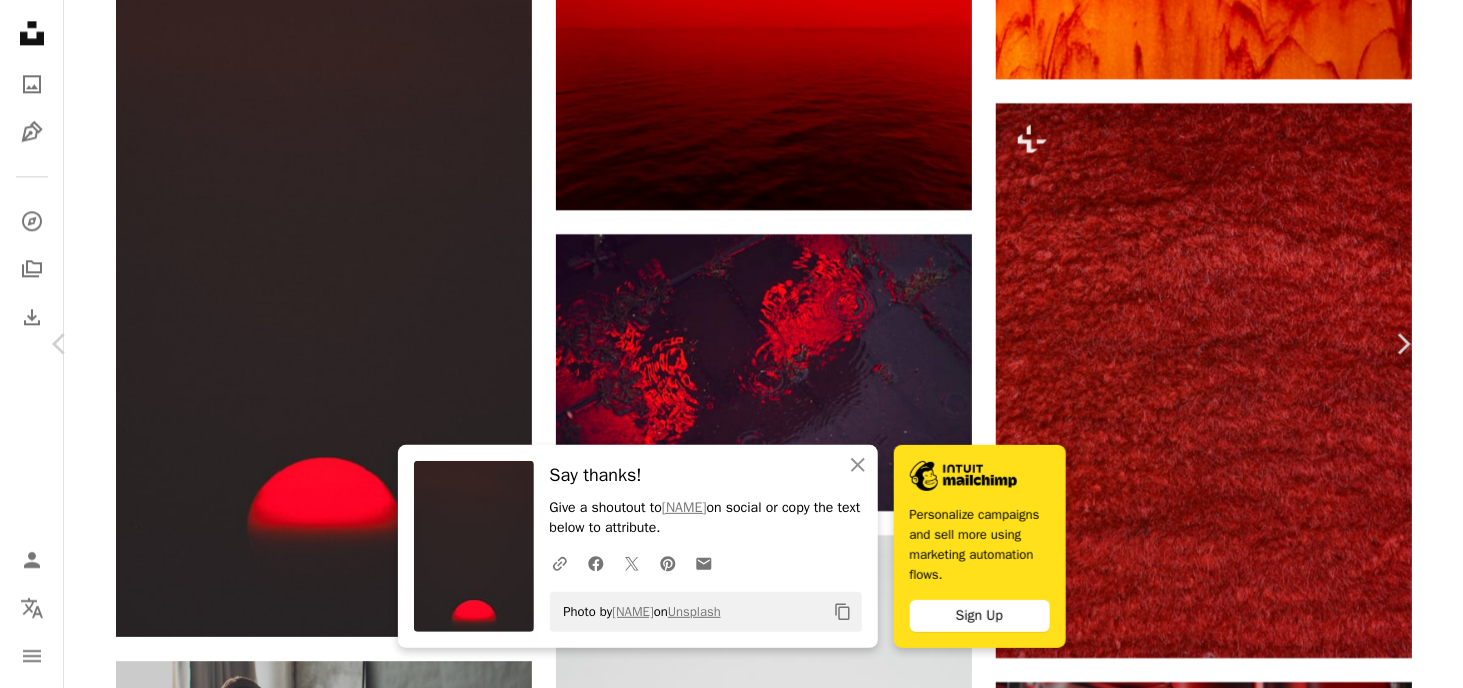 click on "[NAME]" at bounding box center [233, 5735] 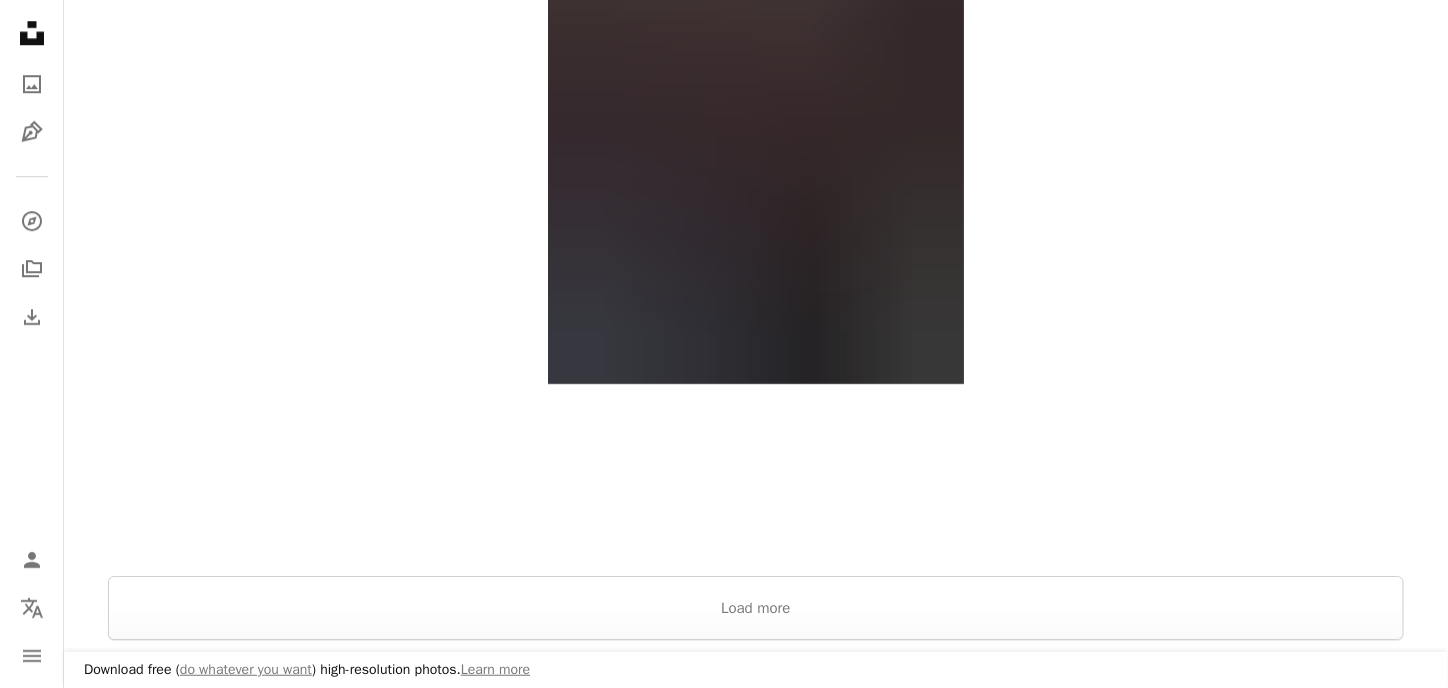 scroll, scrollTop: 4900, scrollLeft: 0, axis: vertical 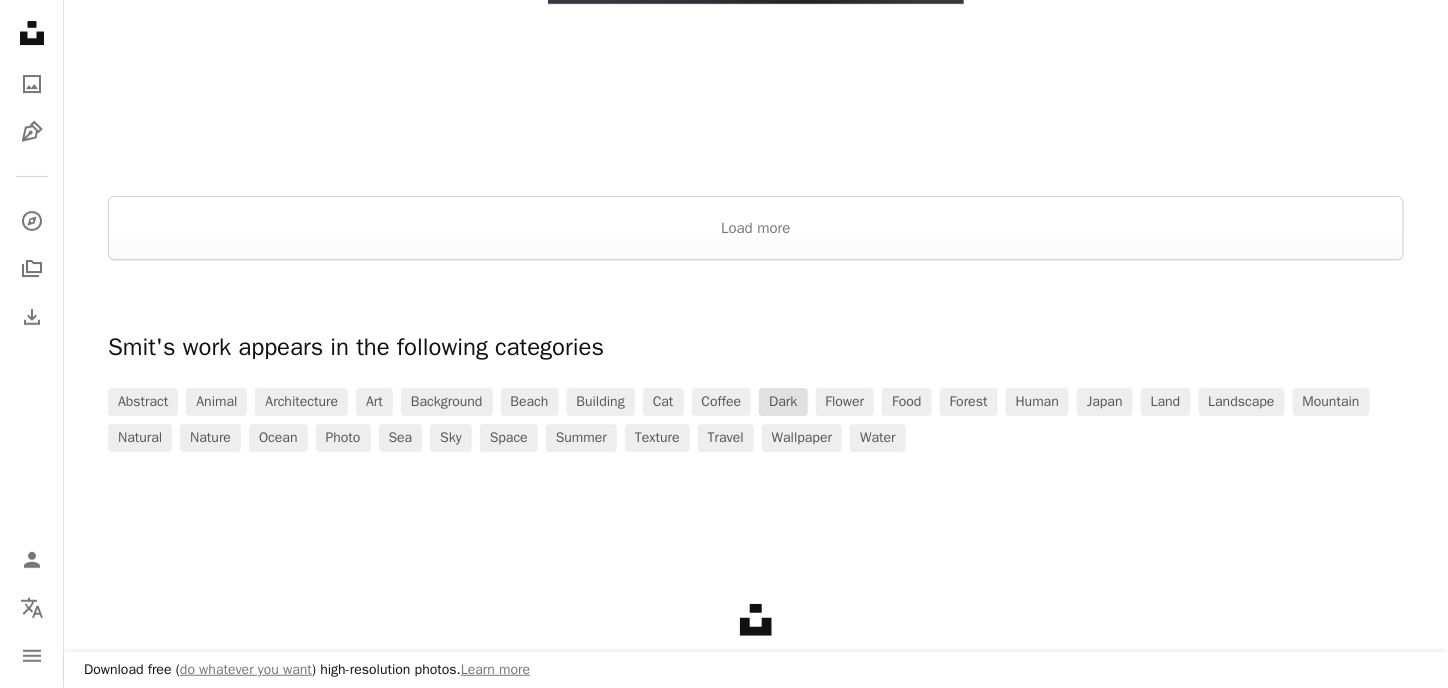 click on "dark" at bounding box center [783, 402] 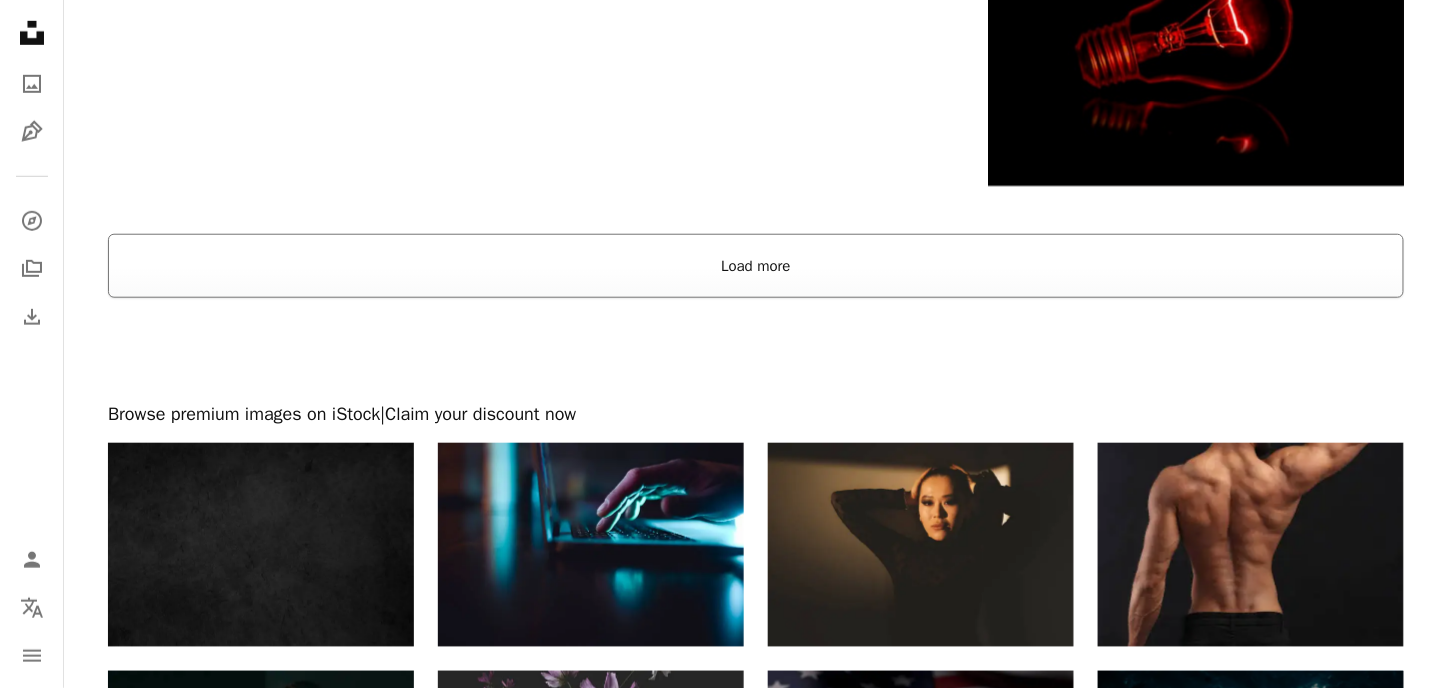 scroll, scrollTop: 3000, scrollLeft: 0, axis: vertical 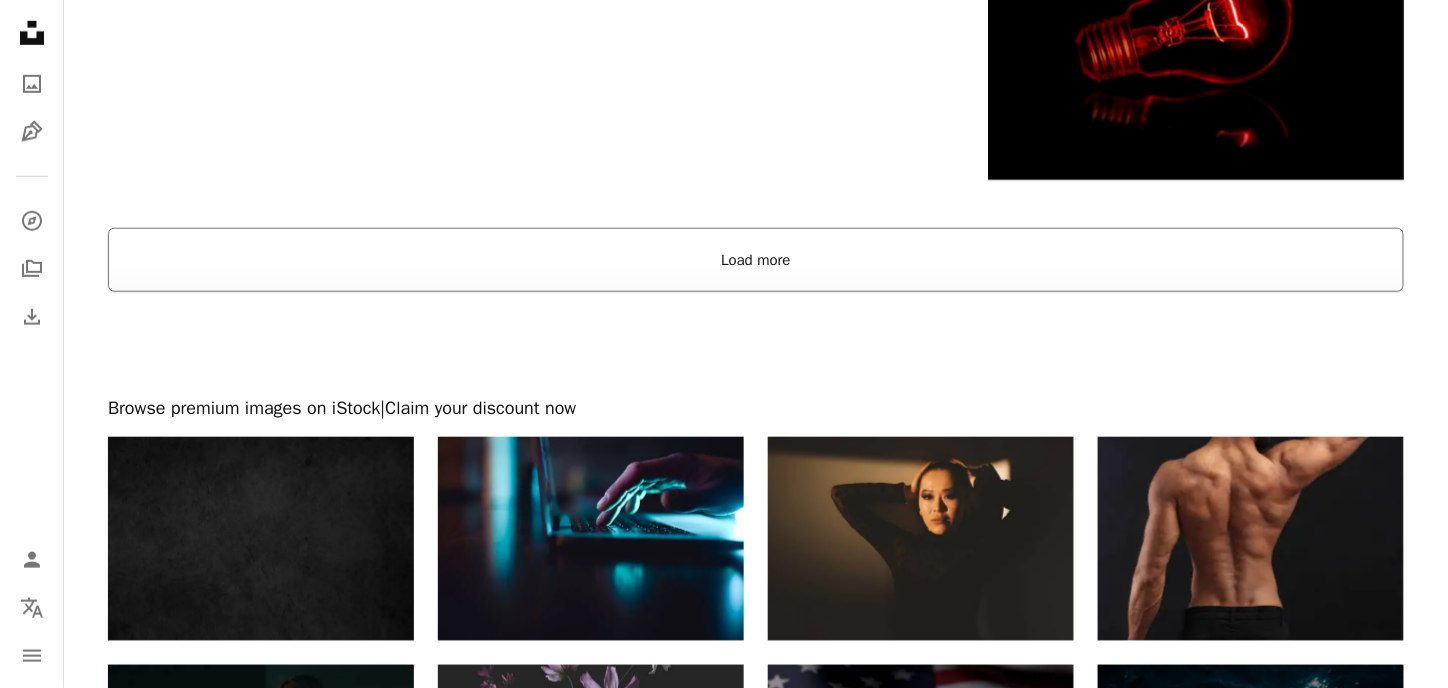 click on "Load more" at bounding box center (756, 260) 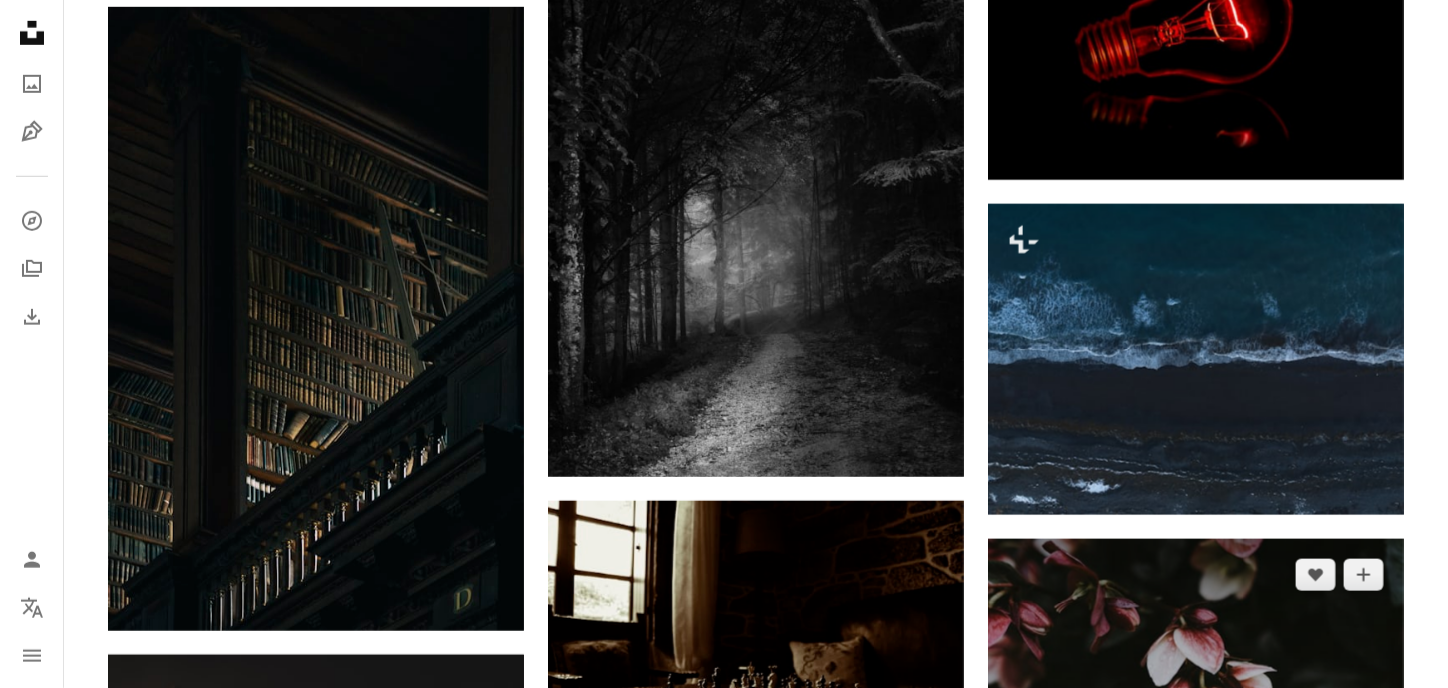 click at bounding box center [1196, 688] 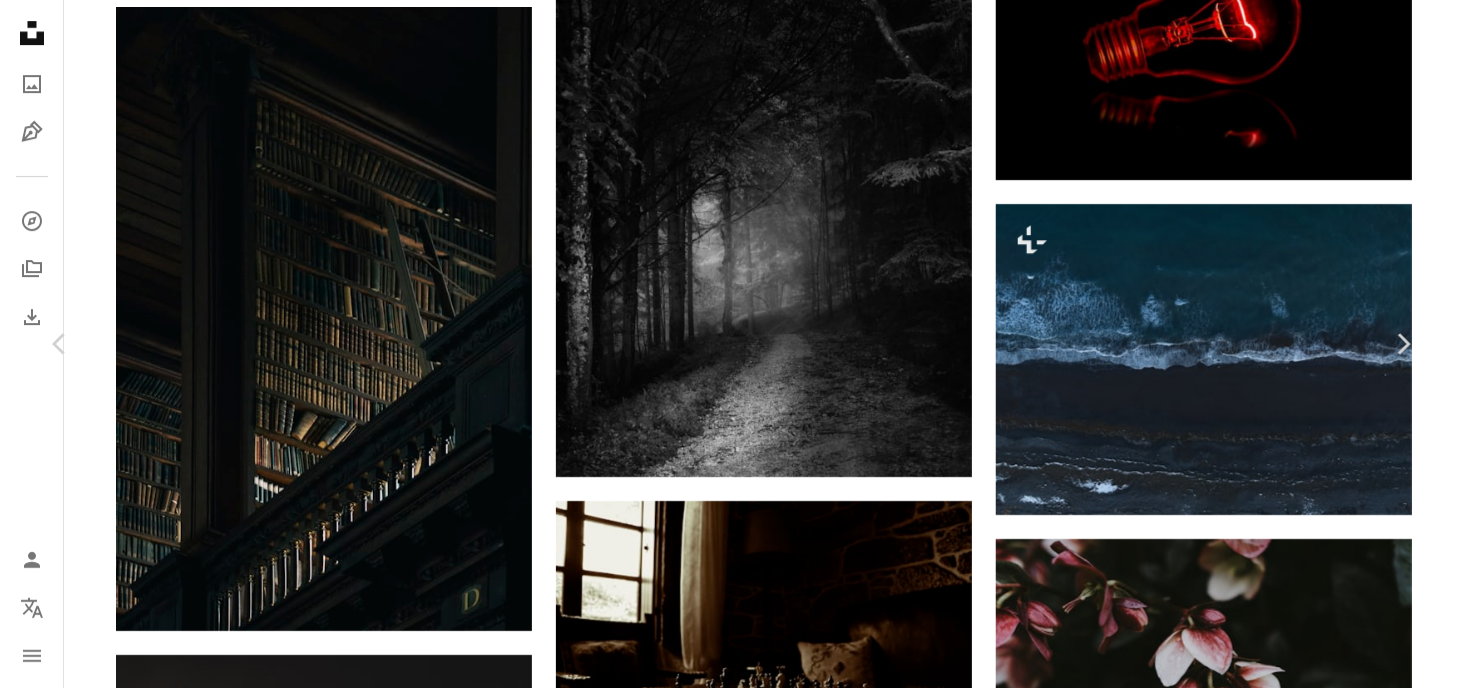 drag, startPoint x: 0, startPoint y: 378, endPoint x: 24, endPoint y: 11, distance: 367.7839 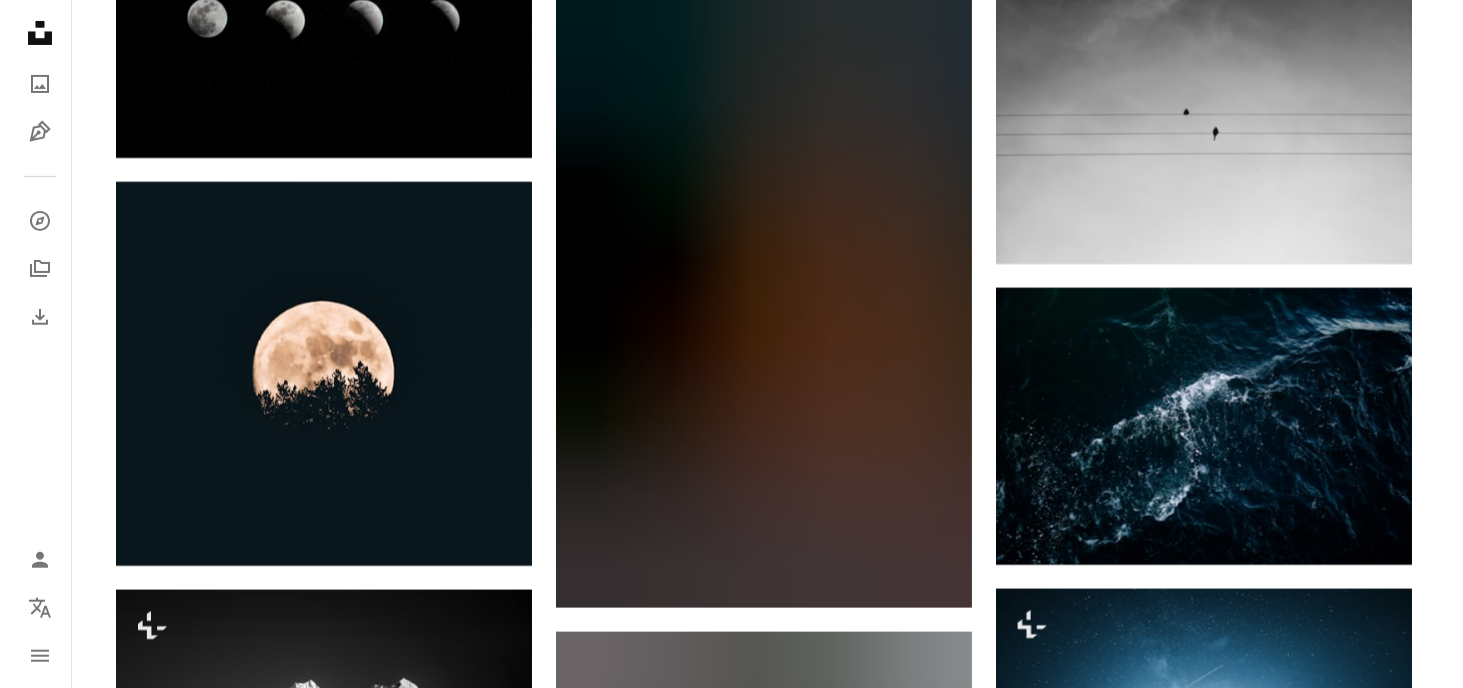 scroll, scrollTop: 15400, scrollLeft: 0, axis: vertical 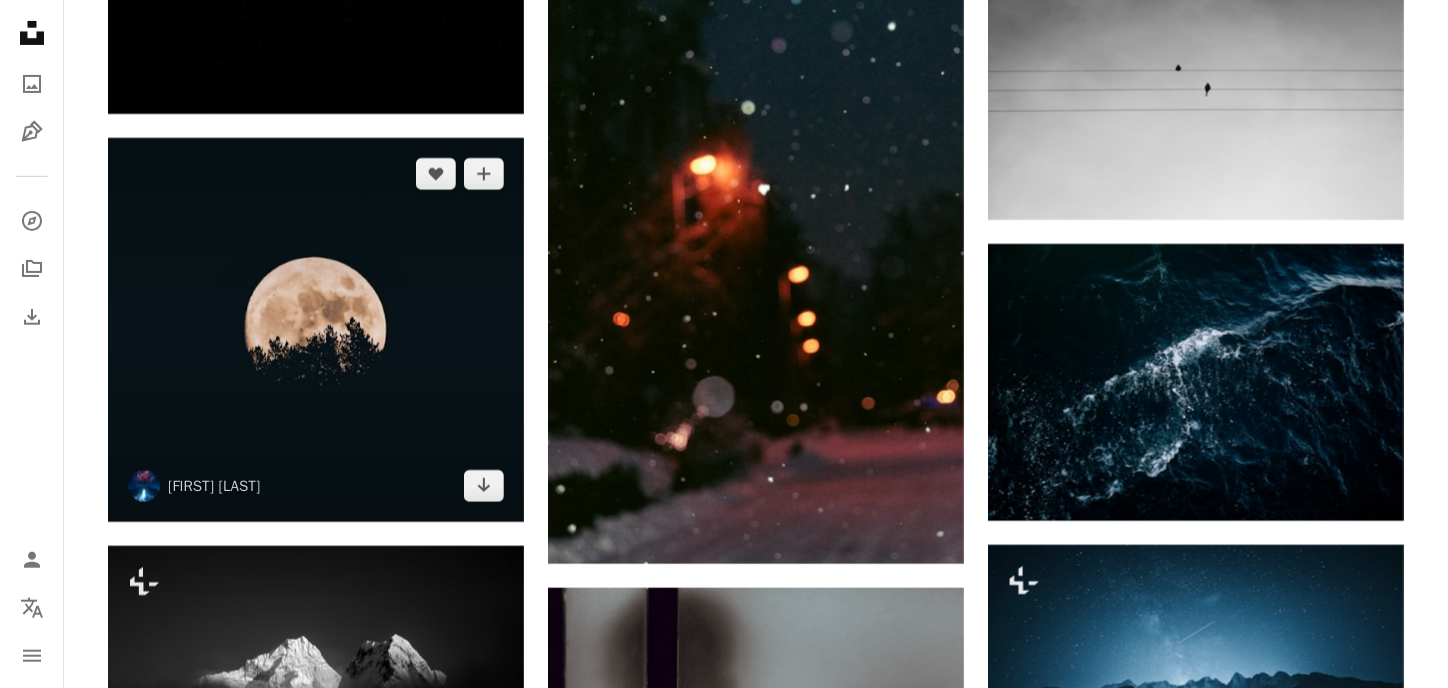 click at bounding box center (316, 330) 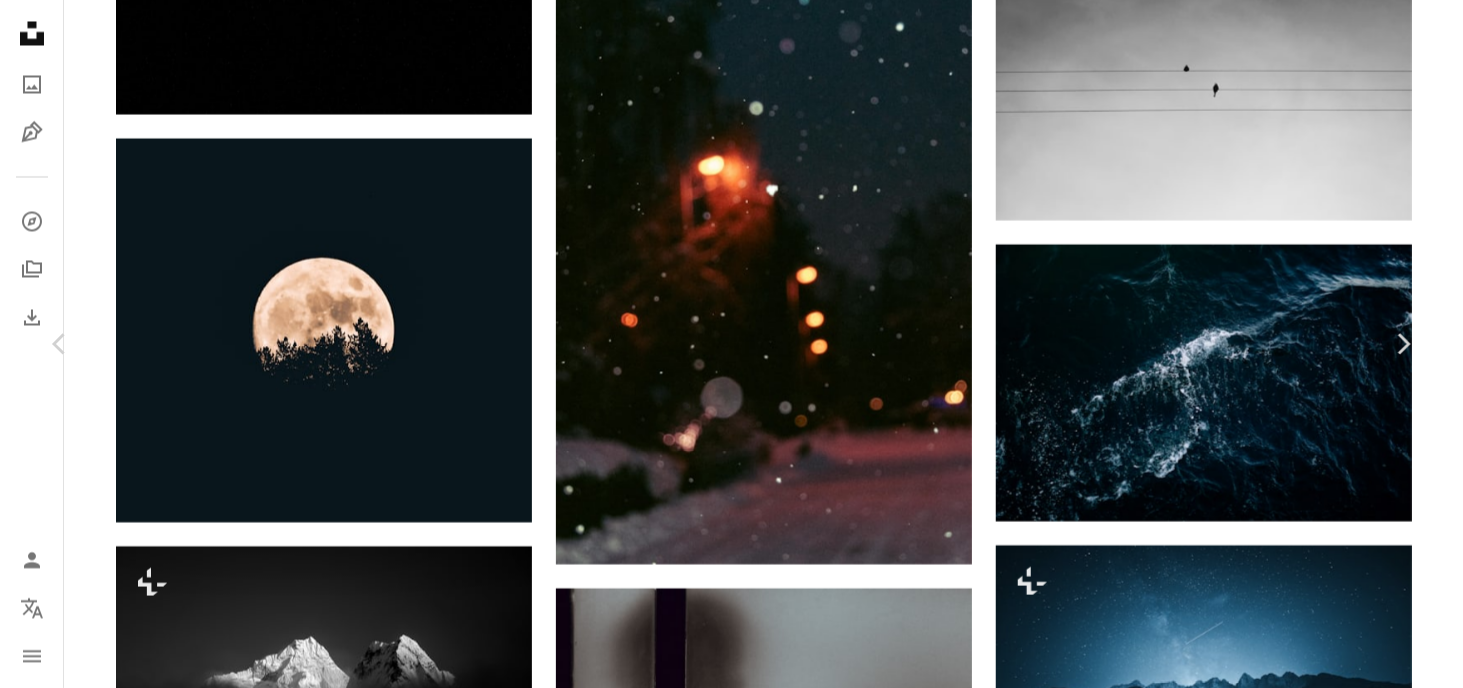 click on "[FIRST] [LAST]" at bounding box center (226, 5168) 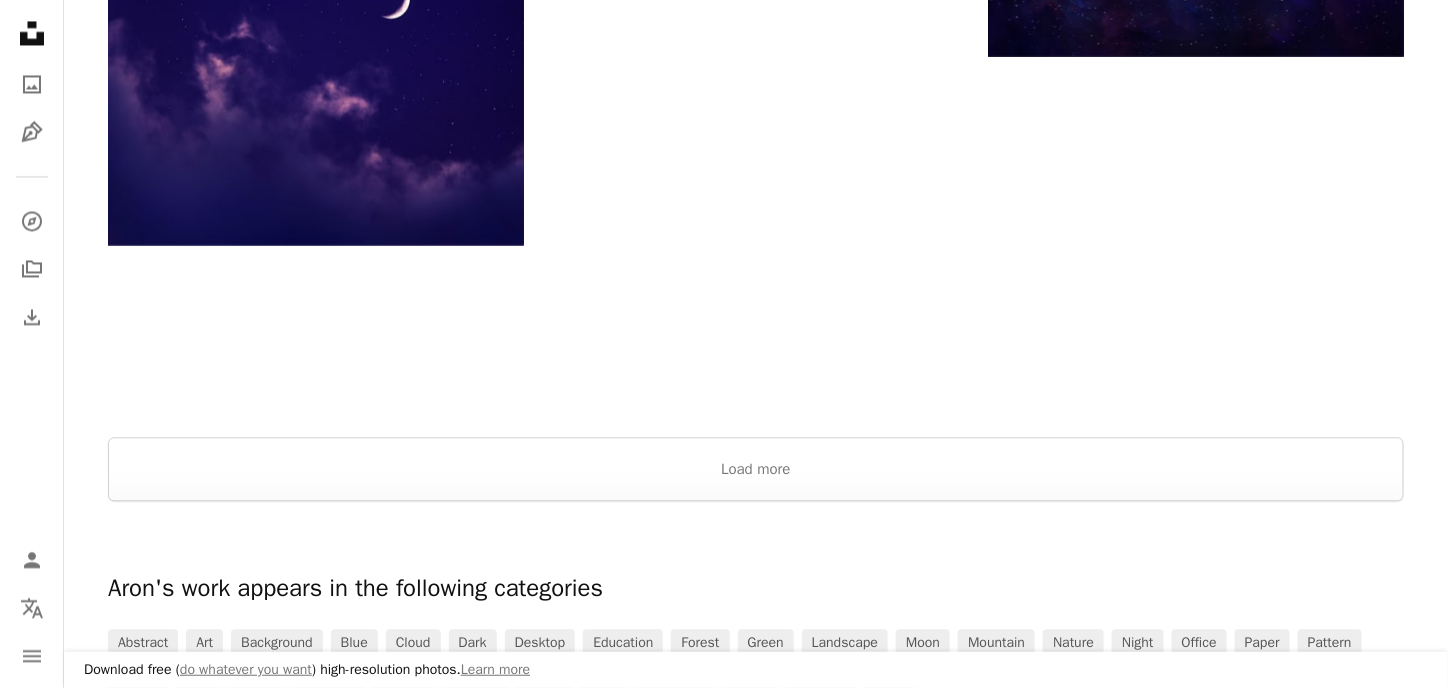 scroll, scrollTop: 3900, scrollLeft: 0, axis: vertical 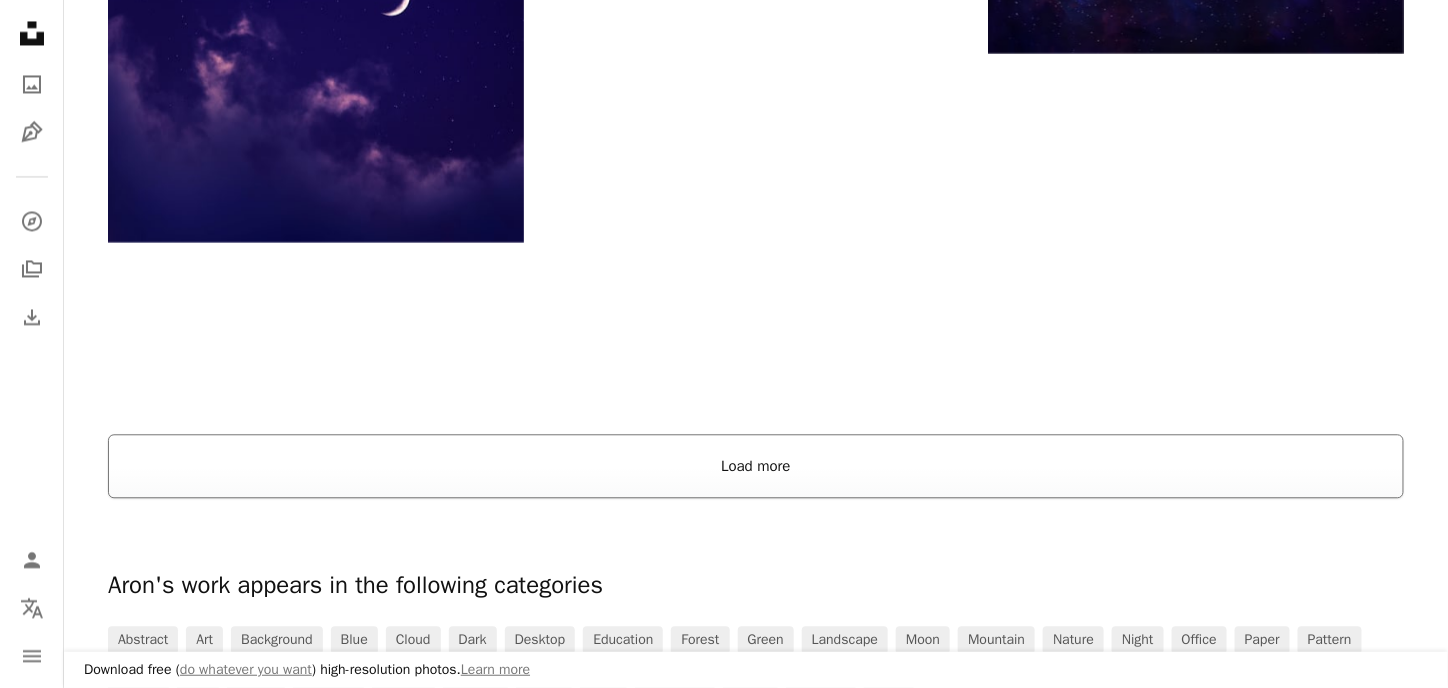 click on "Load more" at bounding box center (756, 466) 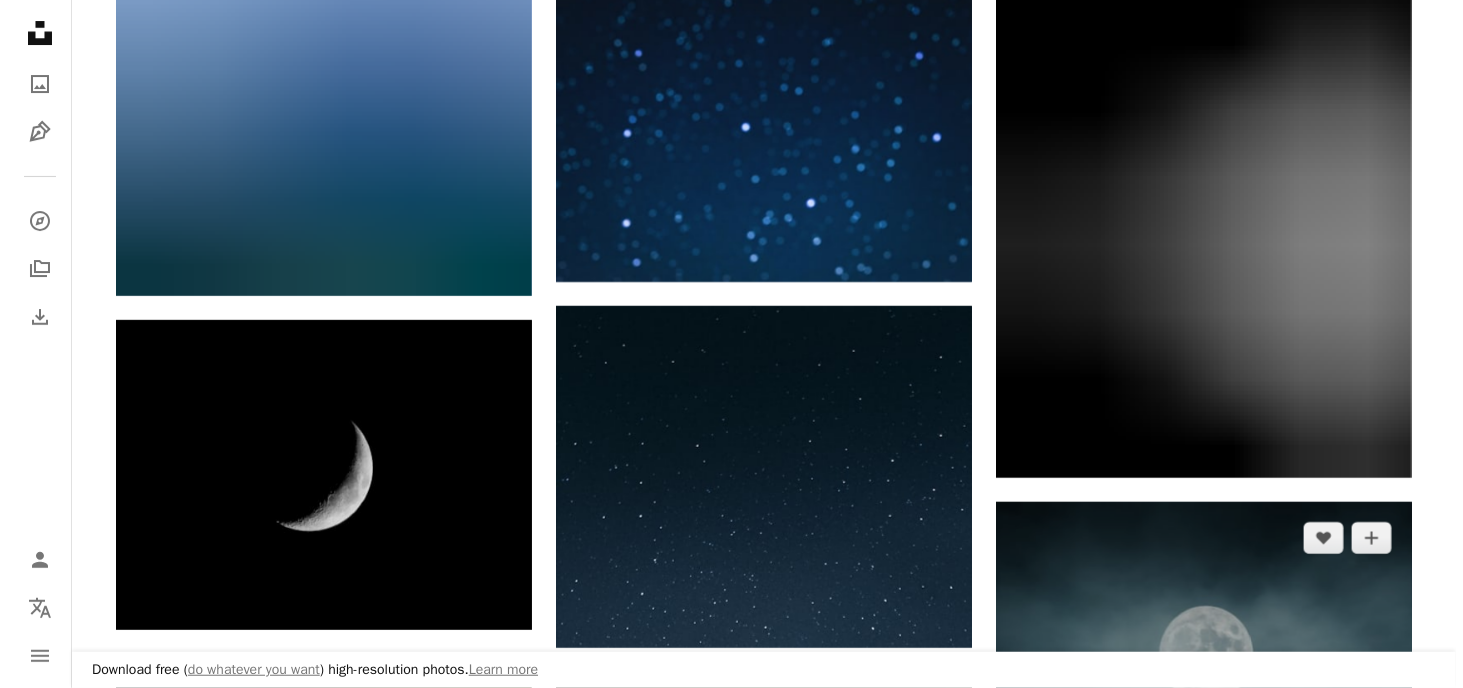 scroll, scrollTop: 7400, scrollLeft: 0, axis: vertical 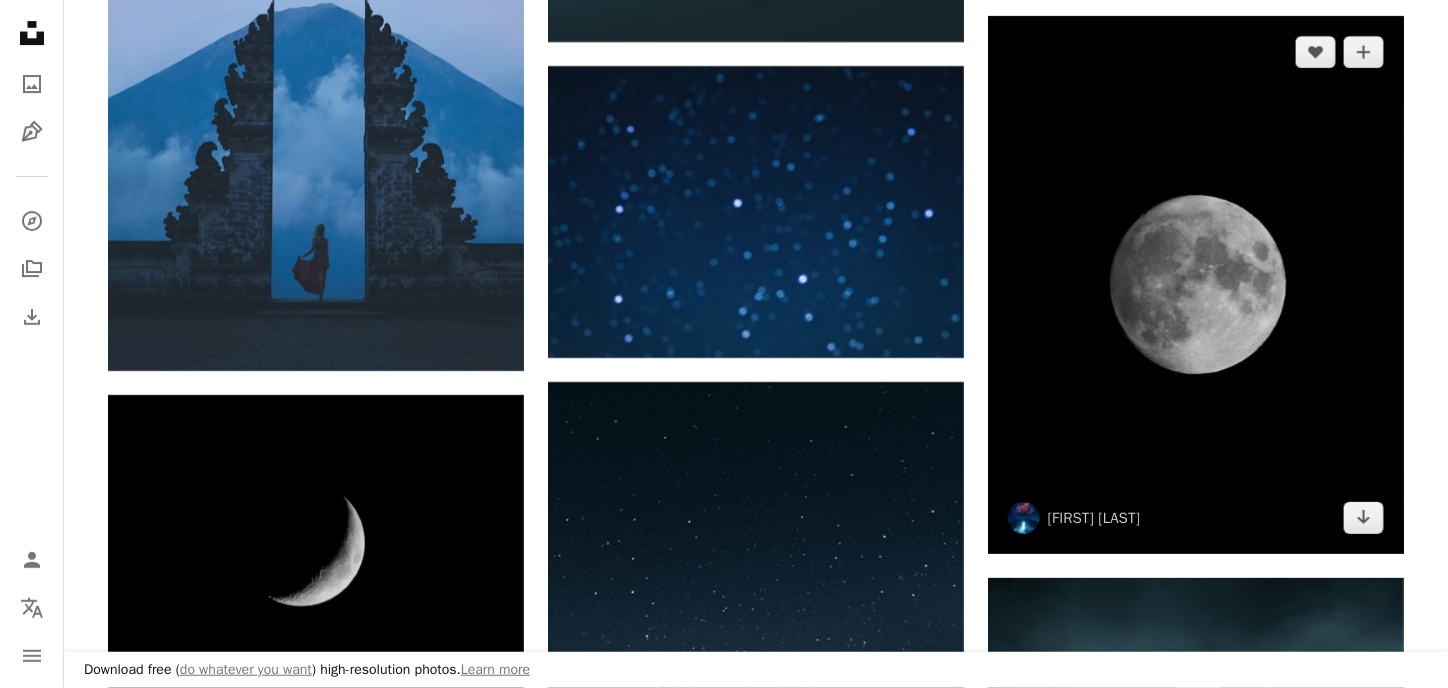 click at bounding box center [1196, 284] 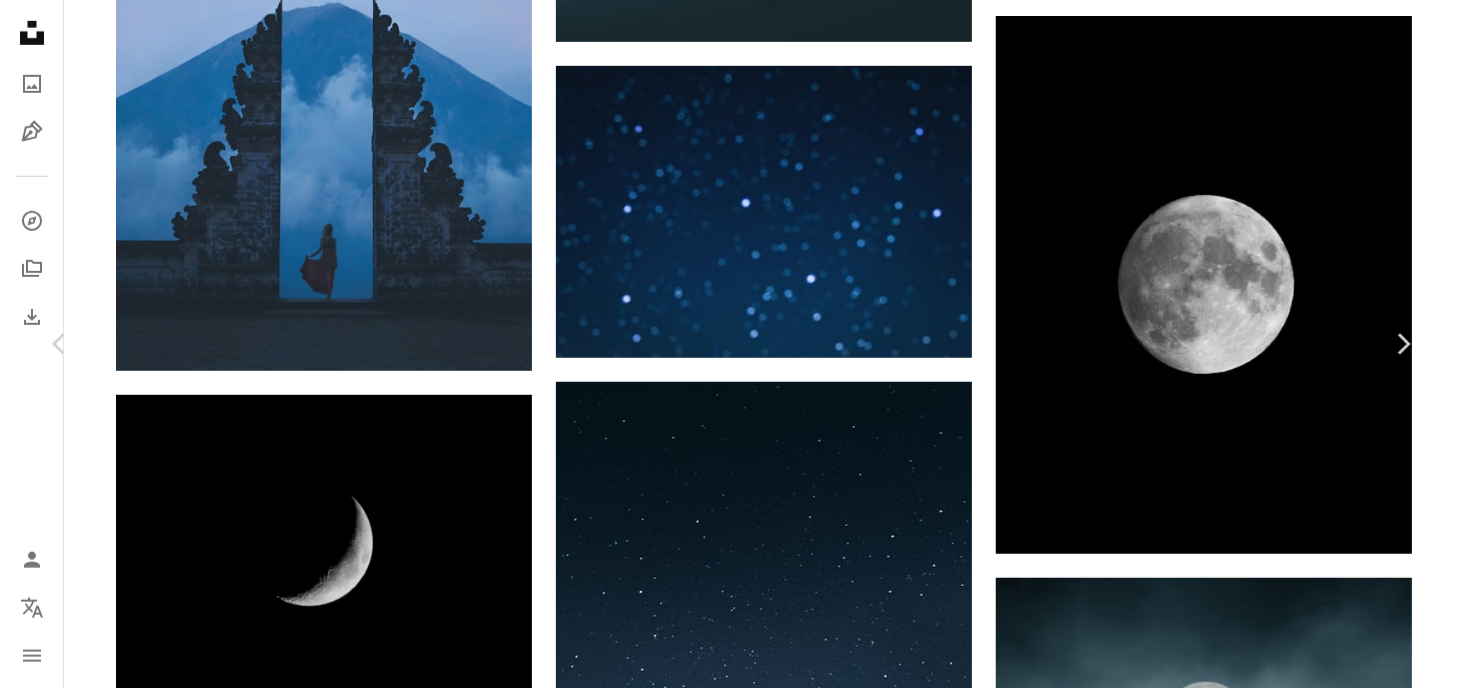click on "Download free" at bounding box center (1218, 3500) 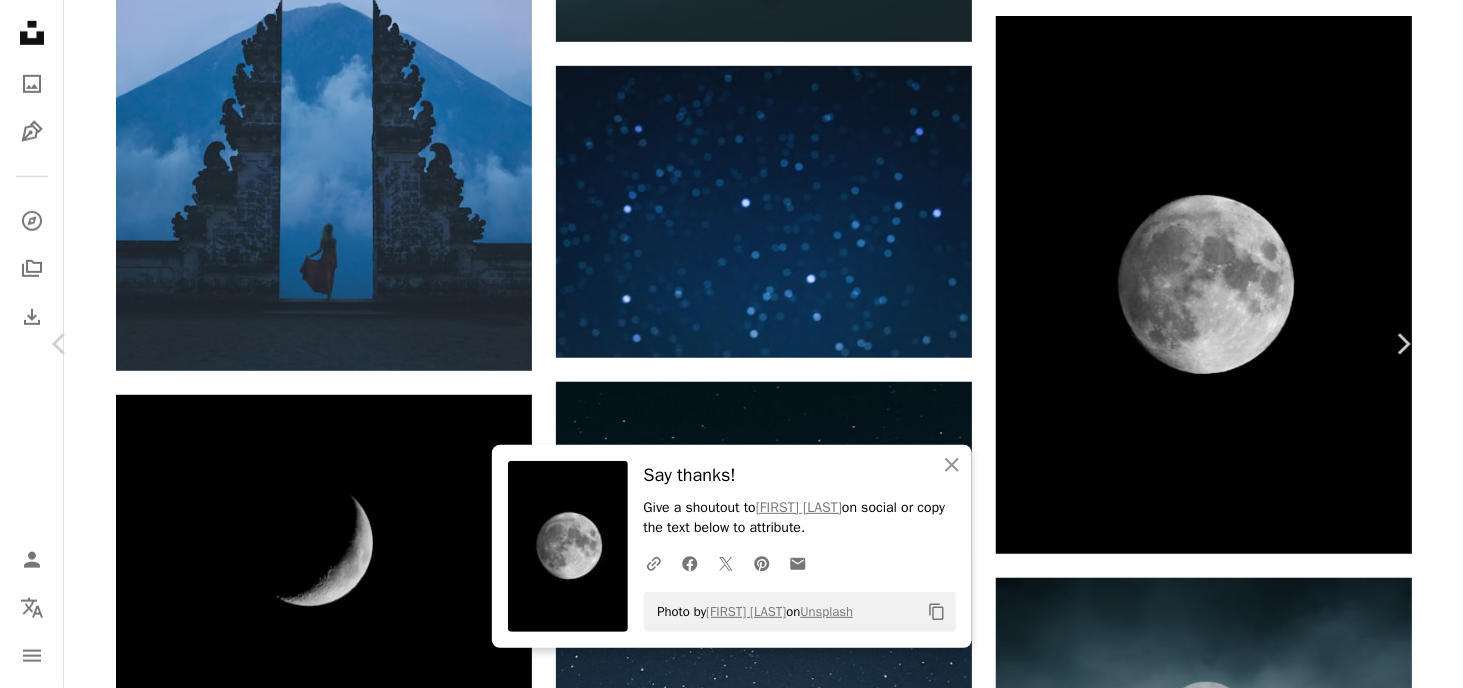 click at bounding box center [724, 3831] 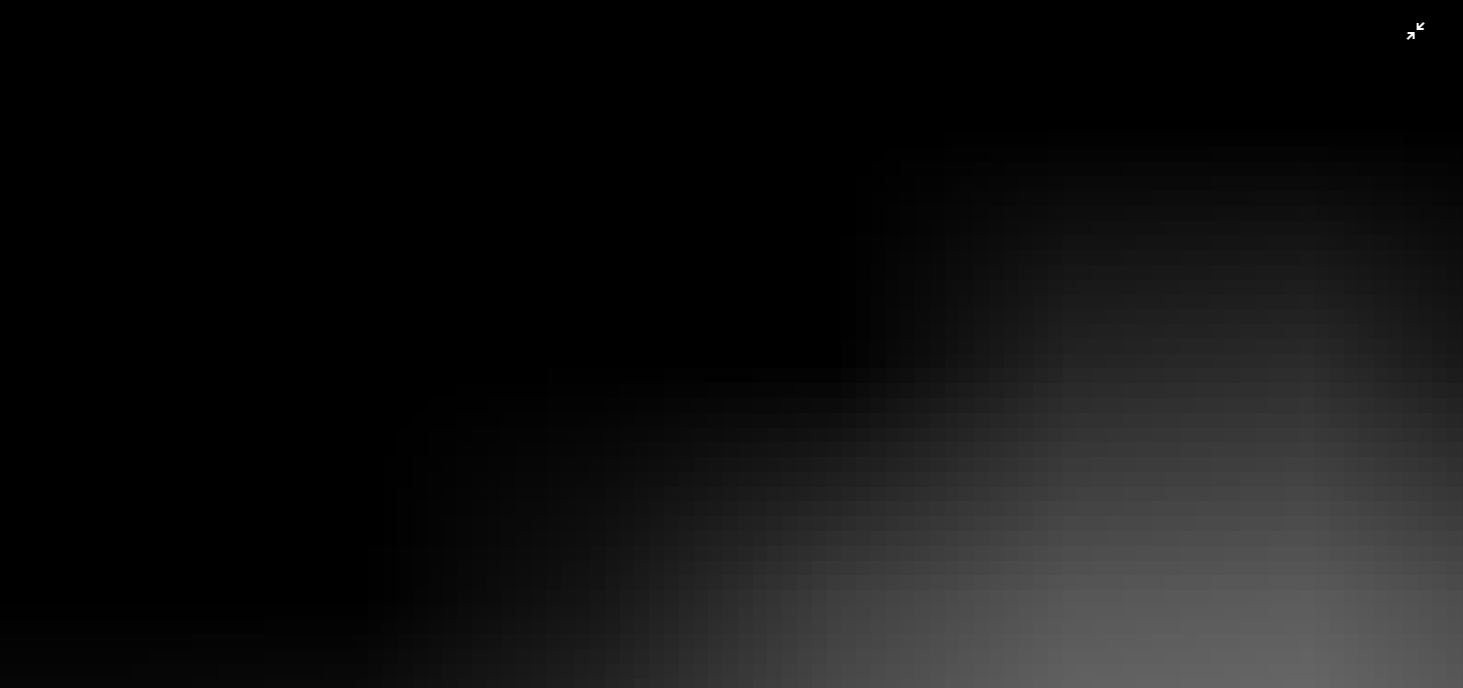 scroll, scrollTop: 582, scrollLeft: 0, axis: vertical 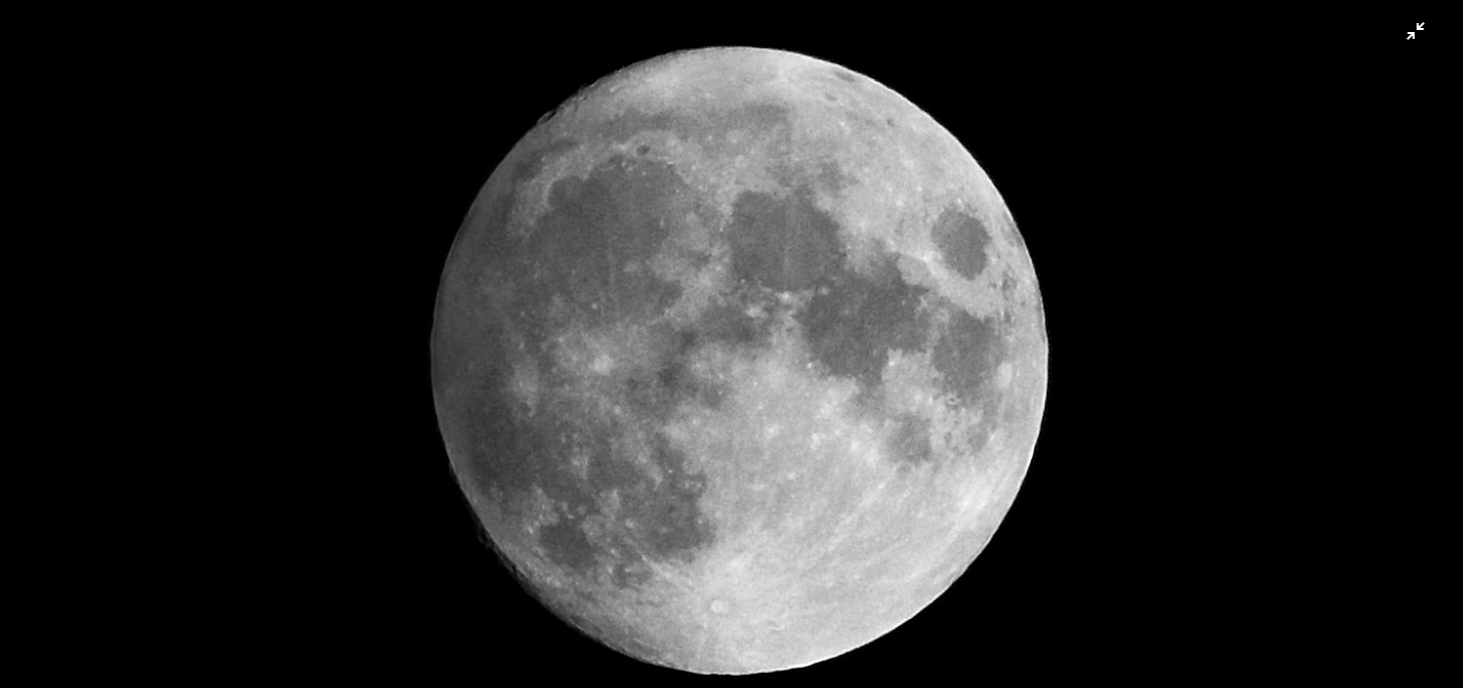 click at bounding box center [731, 363] 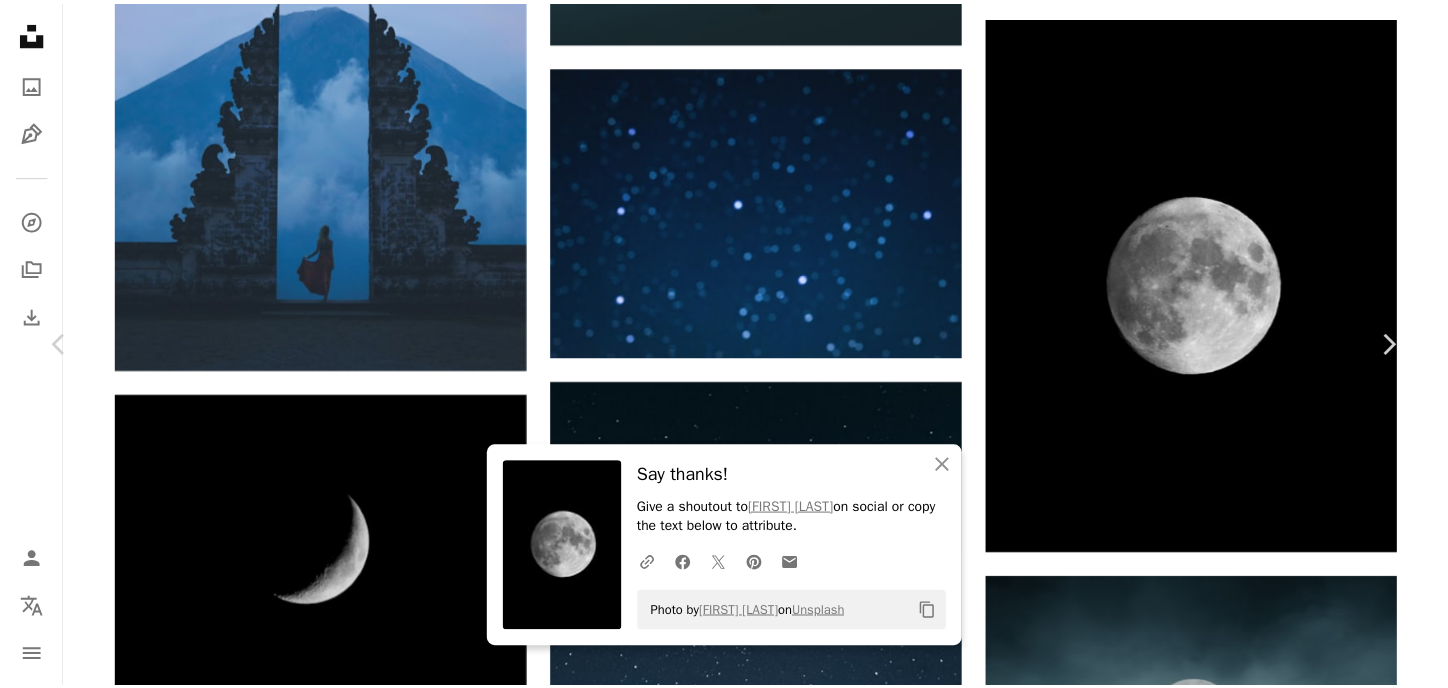 scroll, scrollTop: 500, scrollLeft: 0, axis: vertical 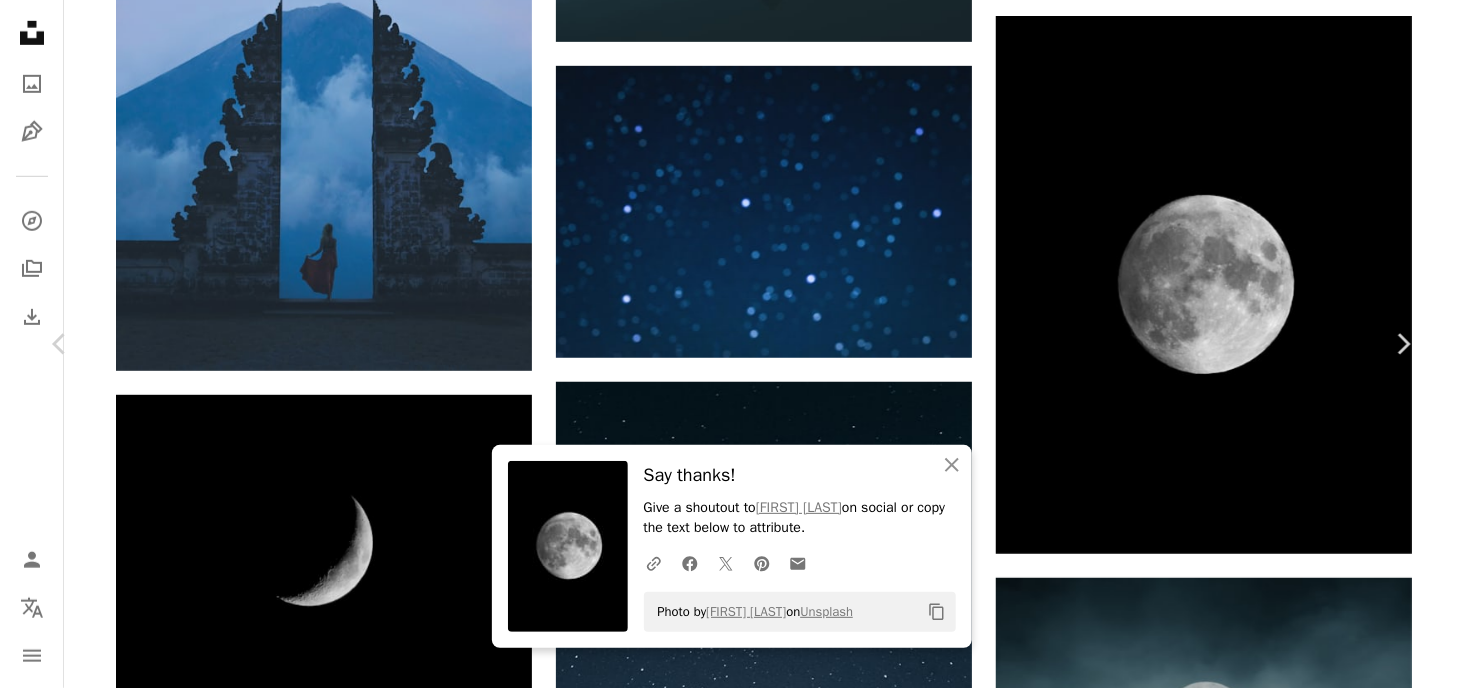 click on "An X shape" at bounding box center (20, 20) 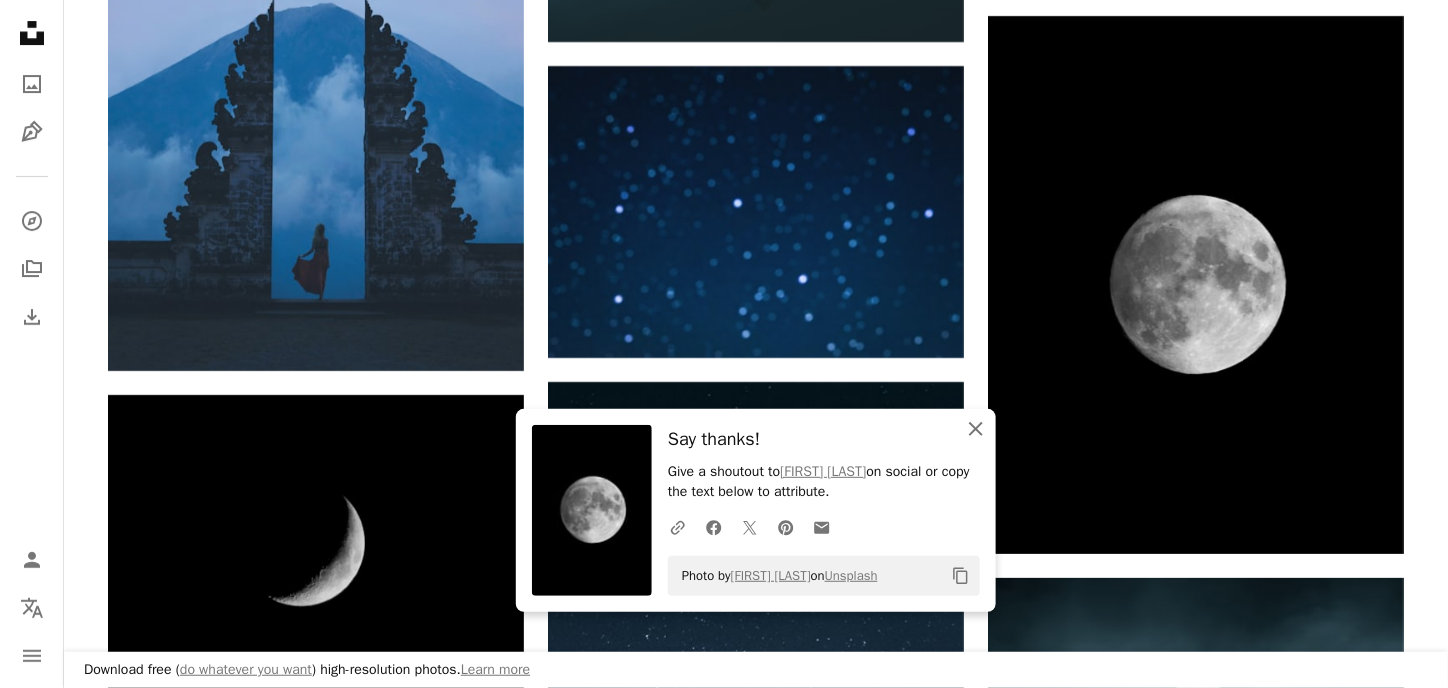 click on "An X shape" at bounding box center [976, 429] 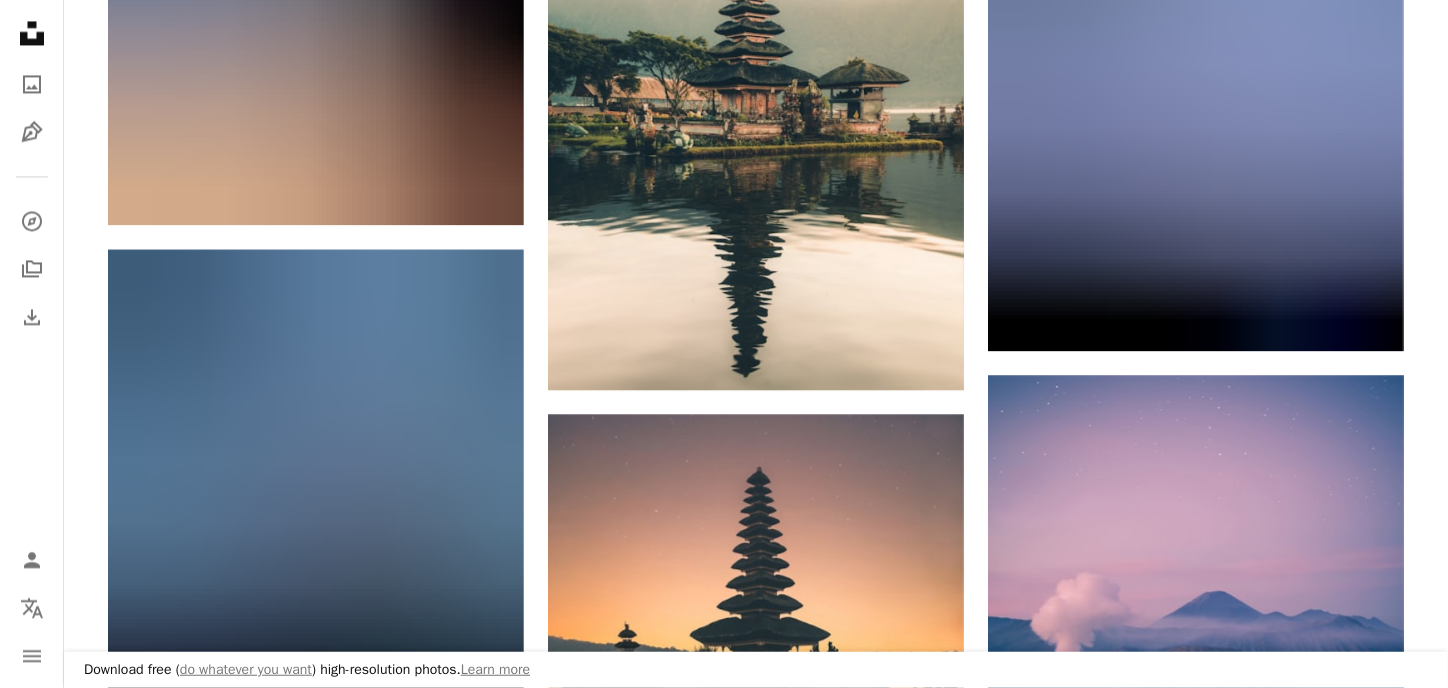 scroll, scrollTop: 5900, scrollLeft: 0, axis: vertical 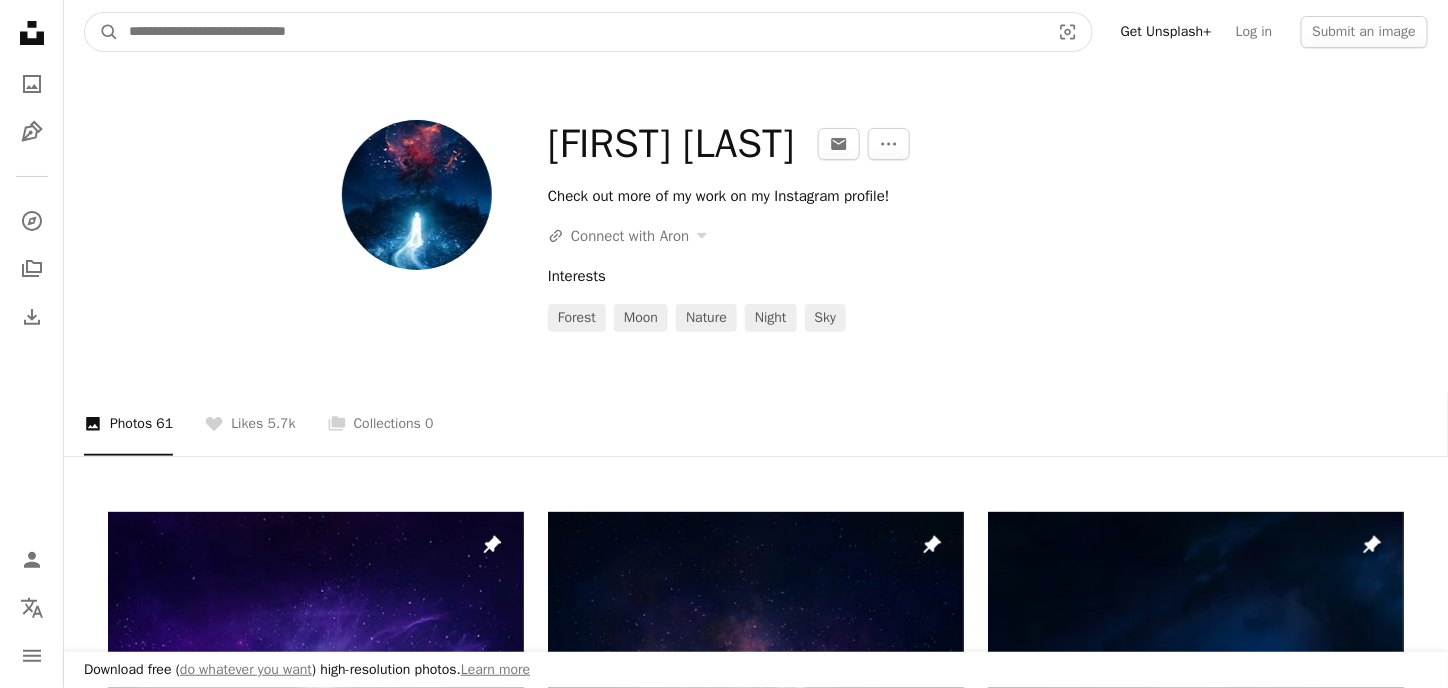 click at bounding box center (581, 32) 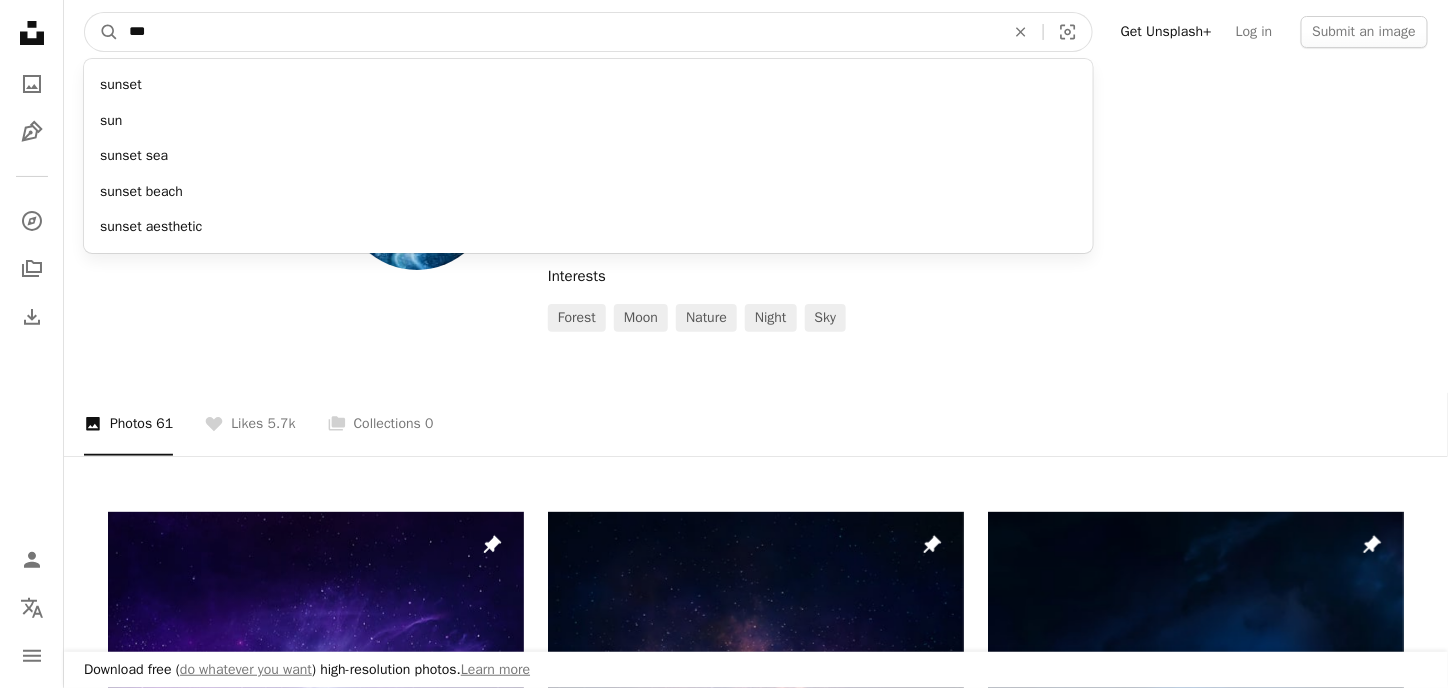 click on "A magnifying glass" at bounding box center [102, 32] 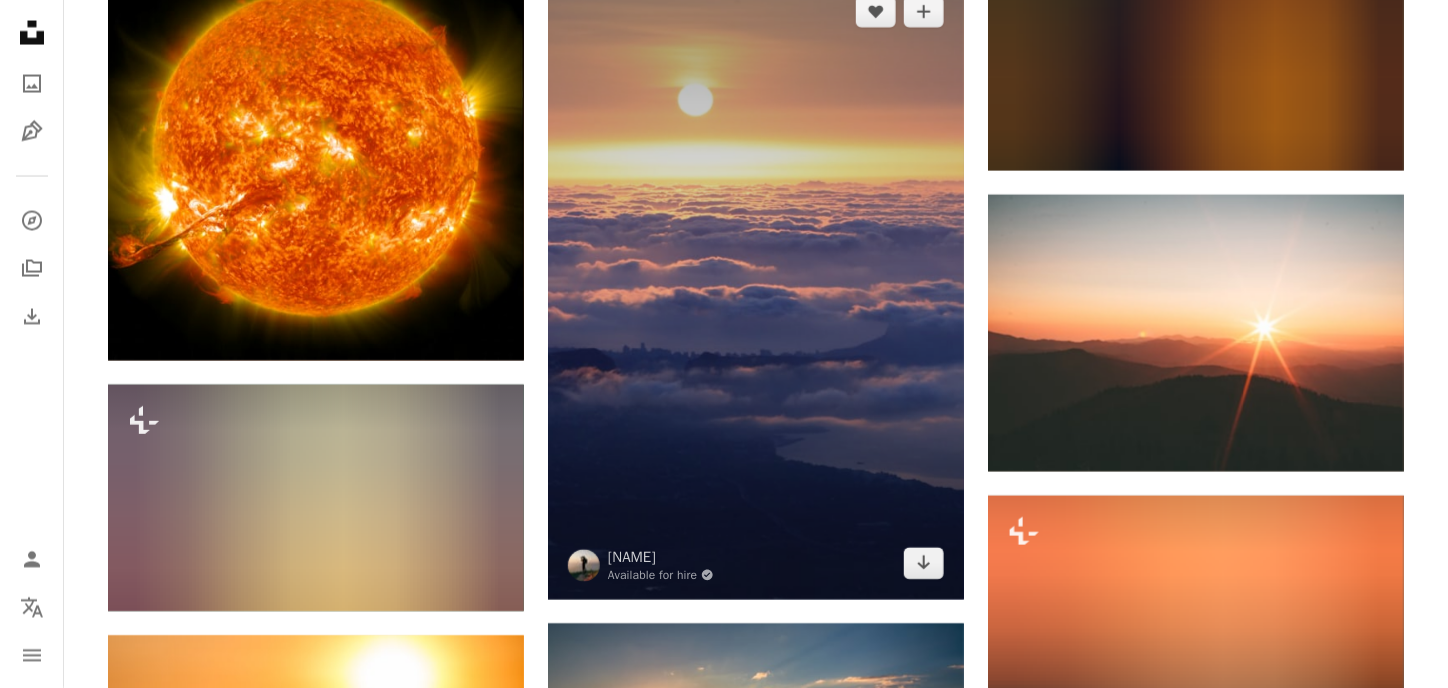 scroll, scrollTop: 1100, scrollLeft: 0, axis: vertical 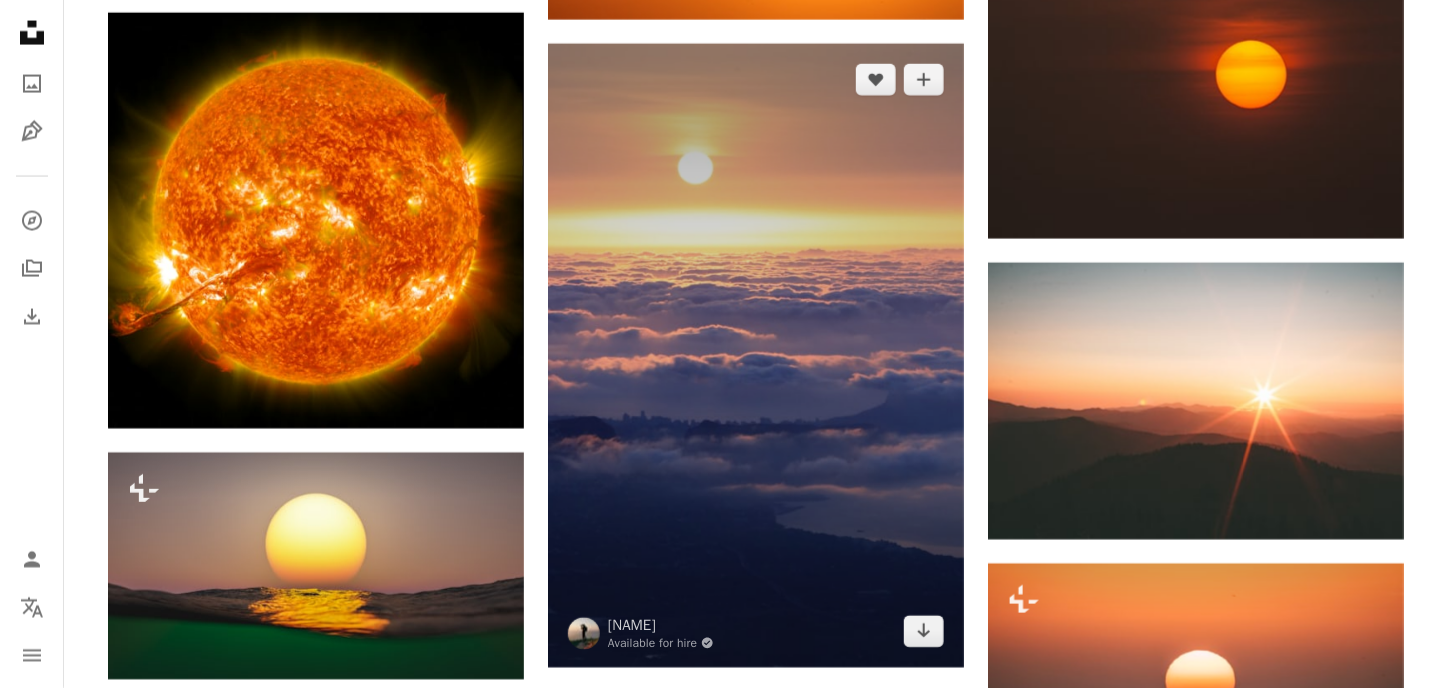 click at bounding box center [756, 356] 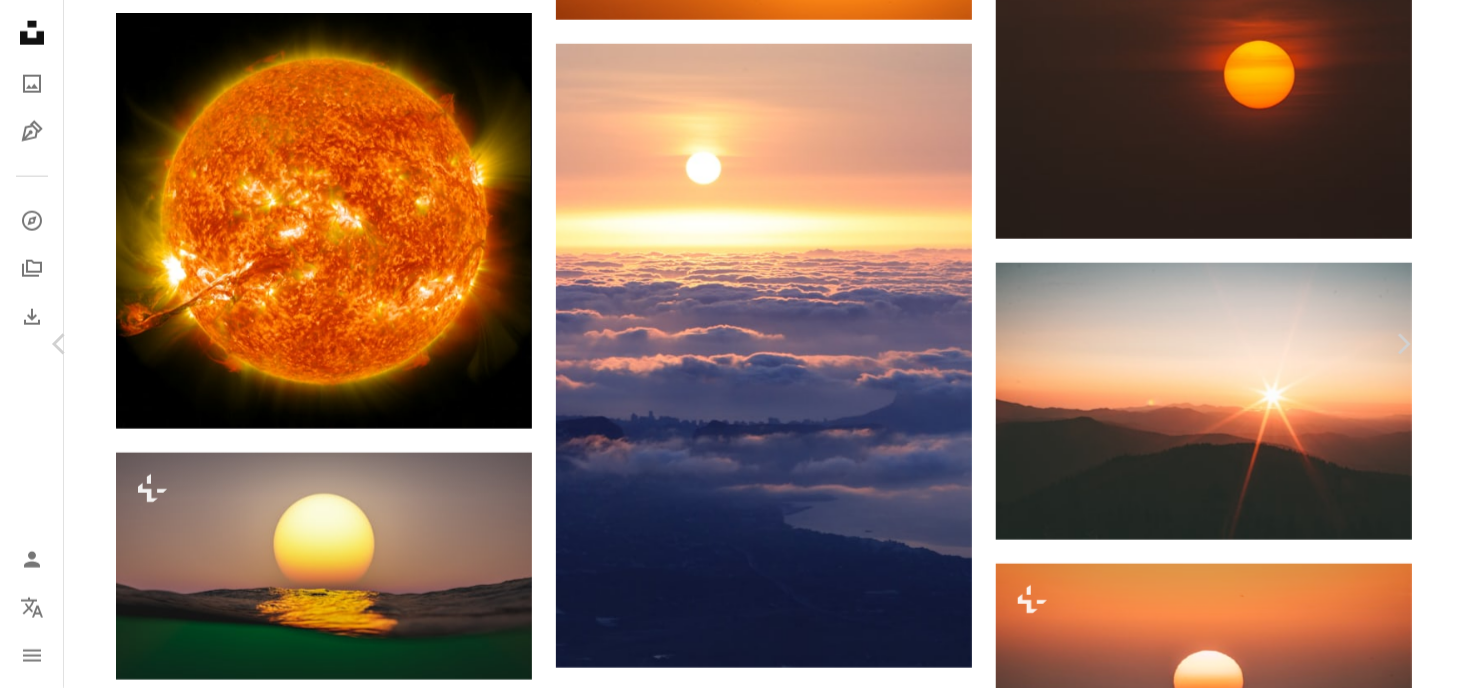 click on "Download free" at bounding box center [1218, 4008] 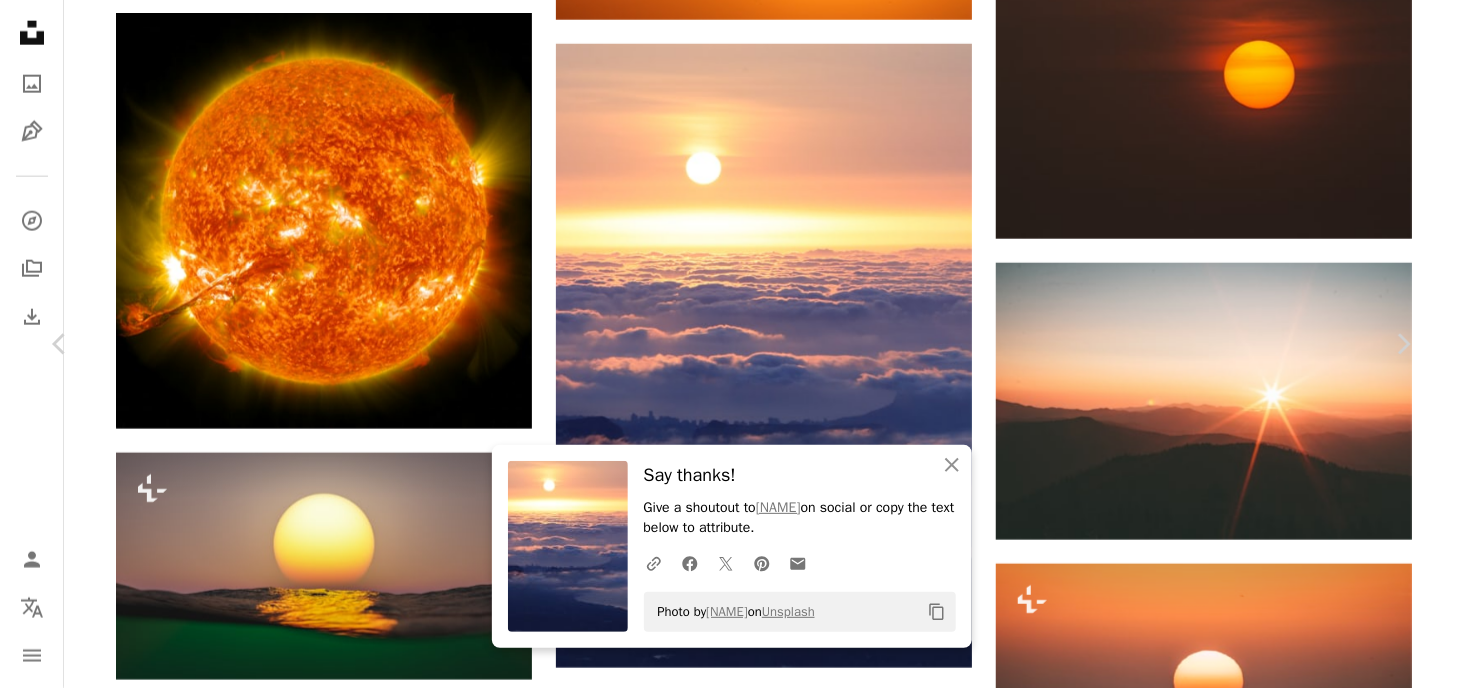 click on "An X shape" at bounding box center [20, 20] 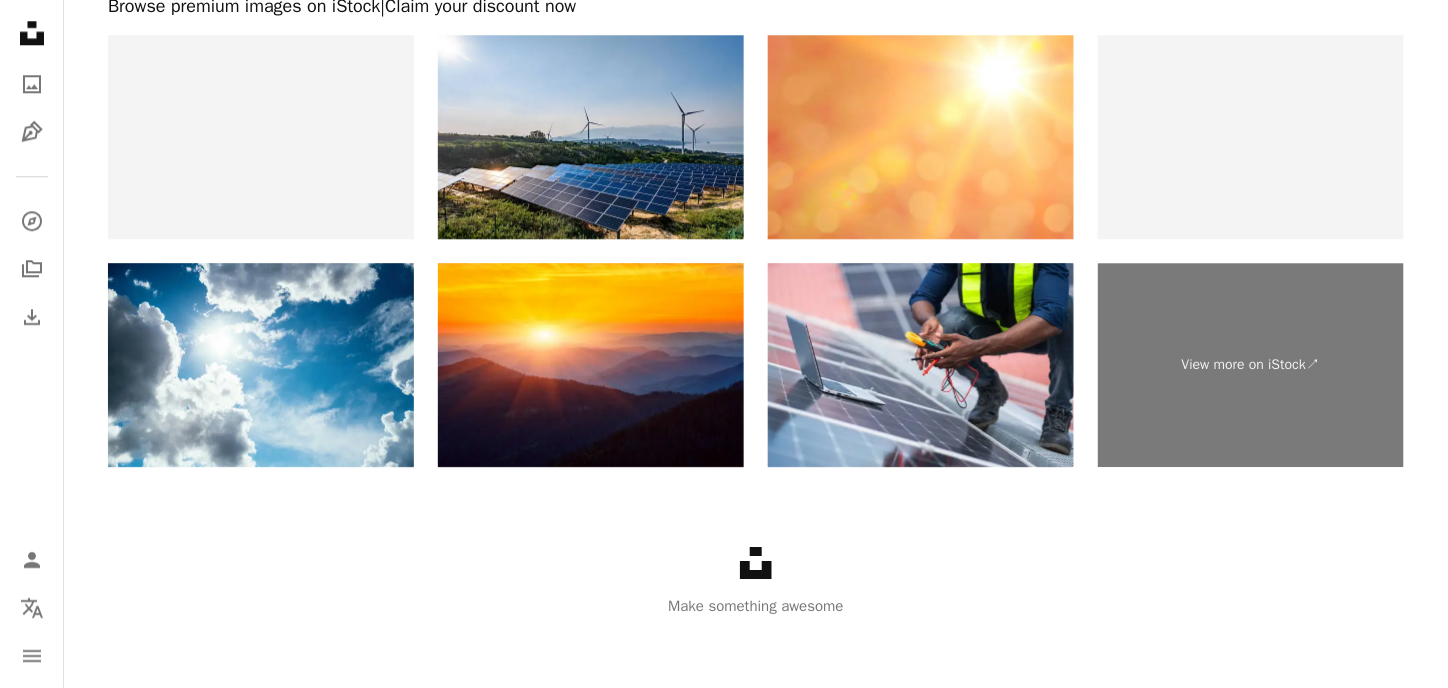 scroll, scrollTop: 4371, scrollLeft: 0, axis: vertical 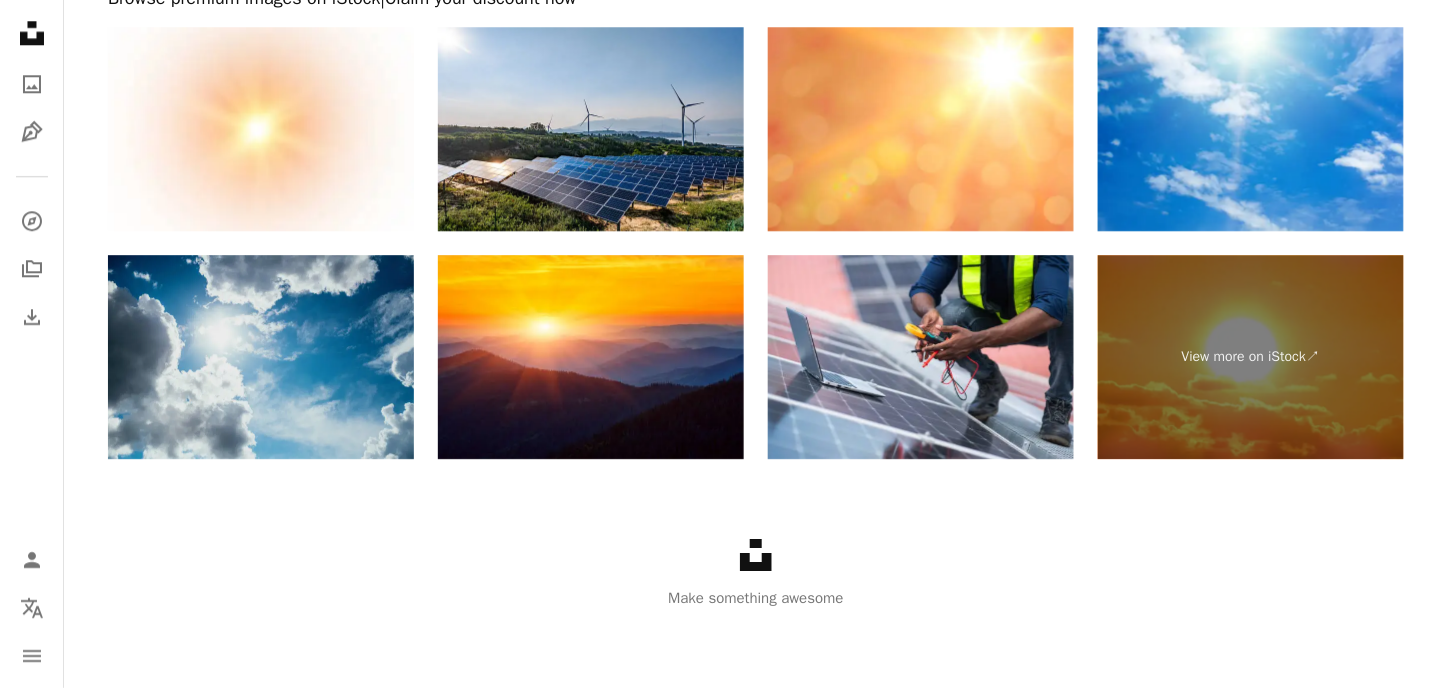 click at bounding box center (261, 357) 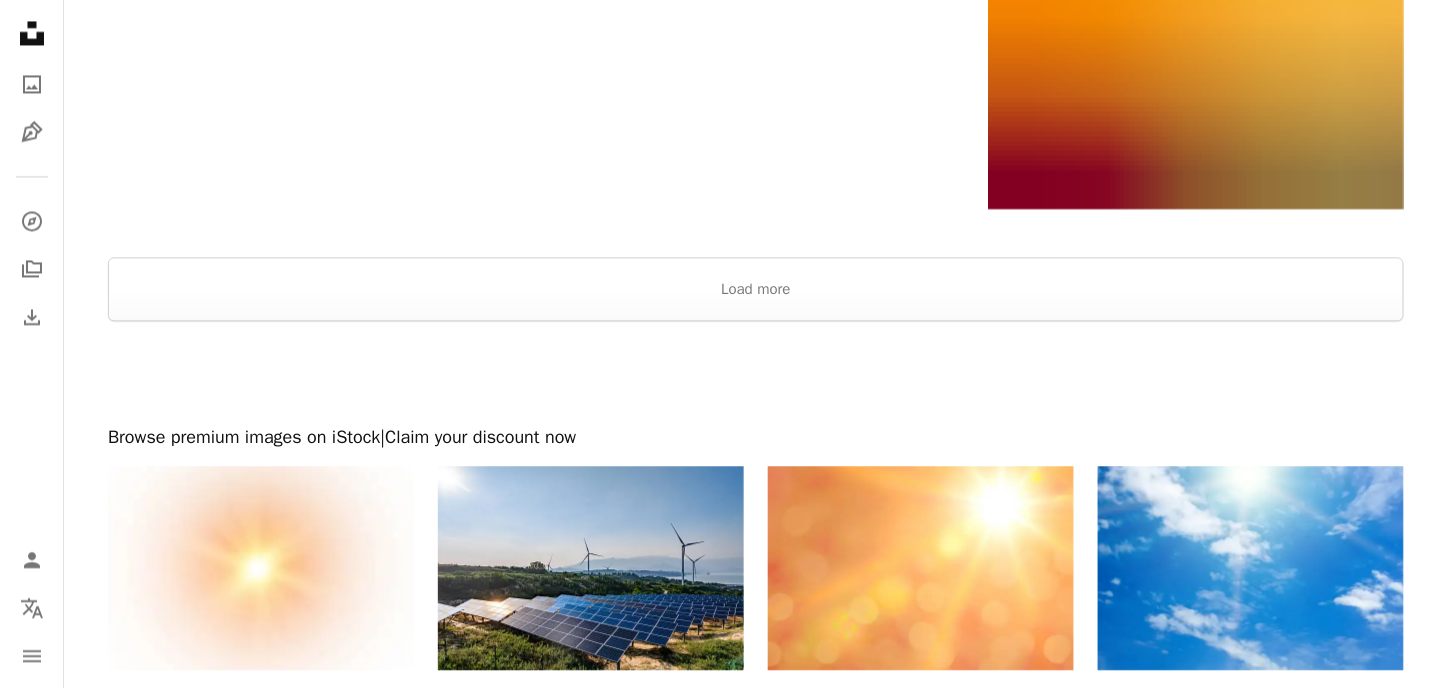 scroll, scrollTop: 3871, scrollLeft: 0, axis: vertical 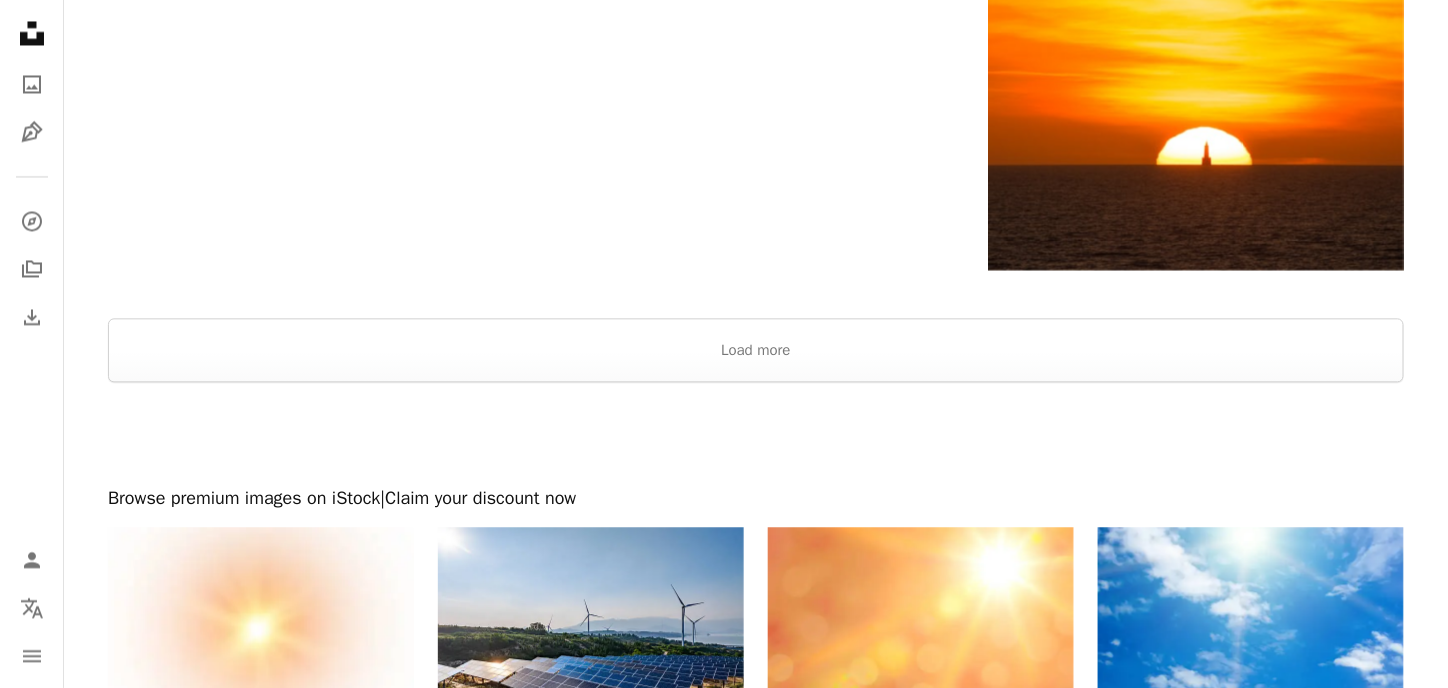 click on "[COMPANY] Home" at bounding box center [32, 33] 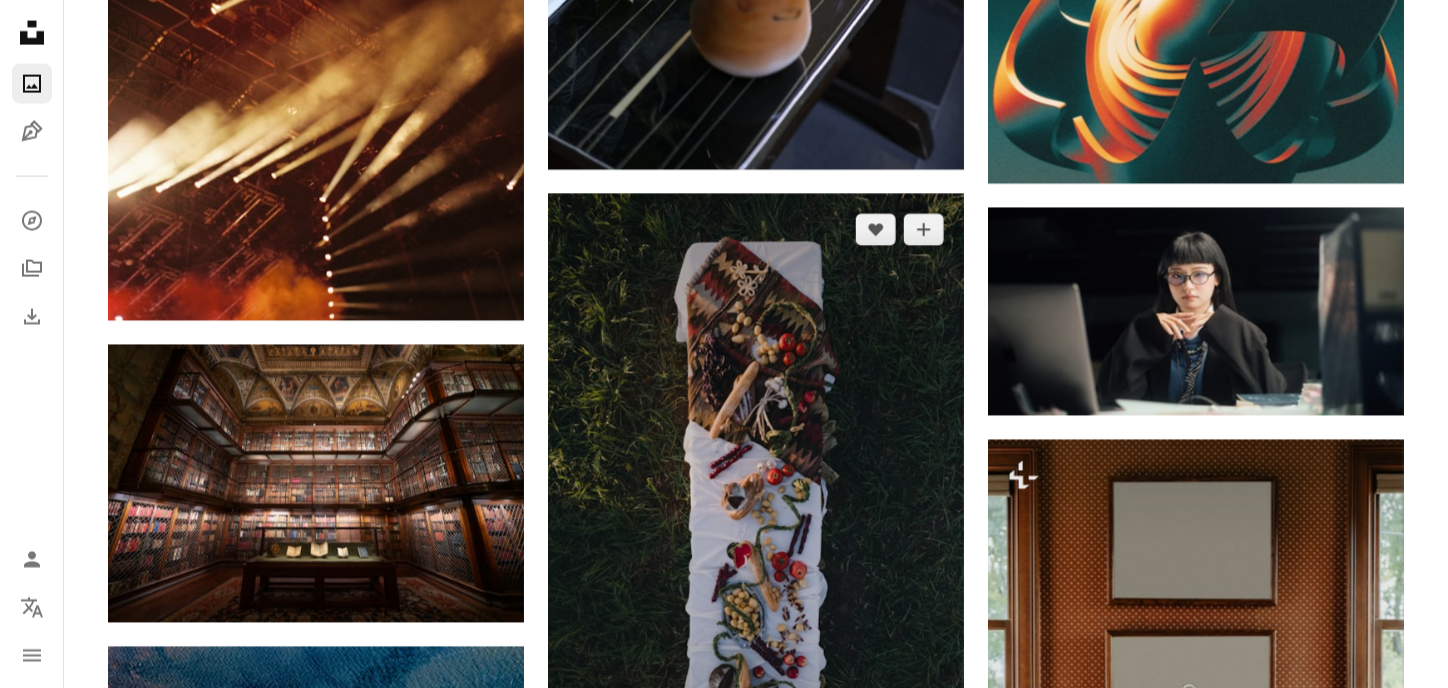 scroll, scrollTop: 6100, scrollLeft: 0, axis: vertical 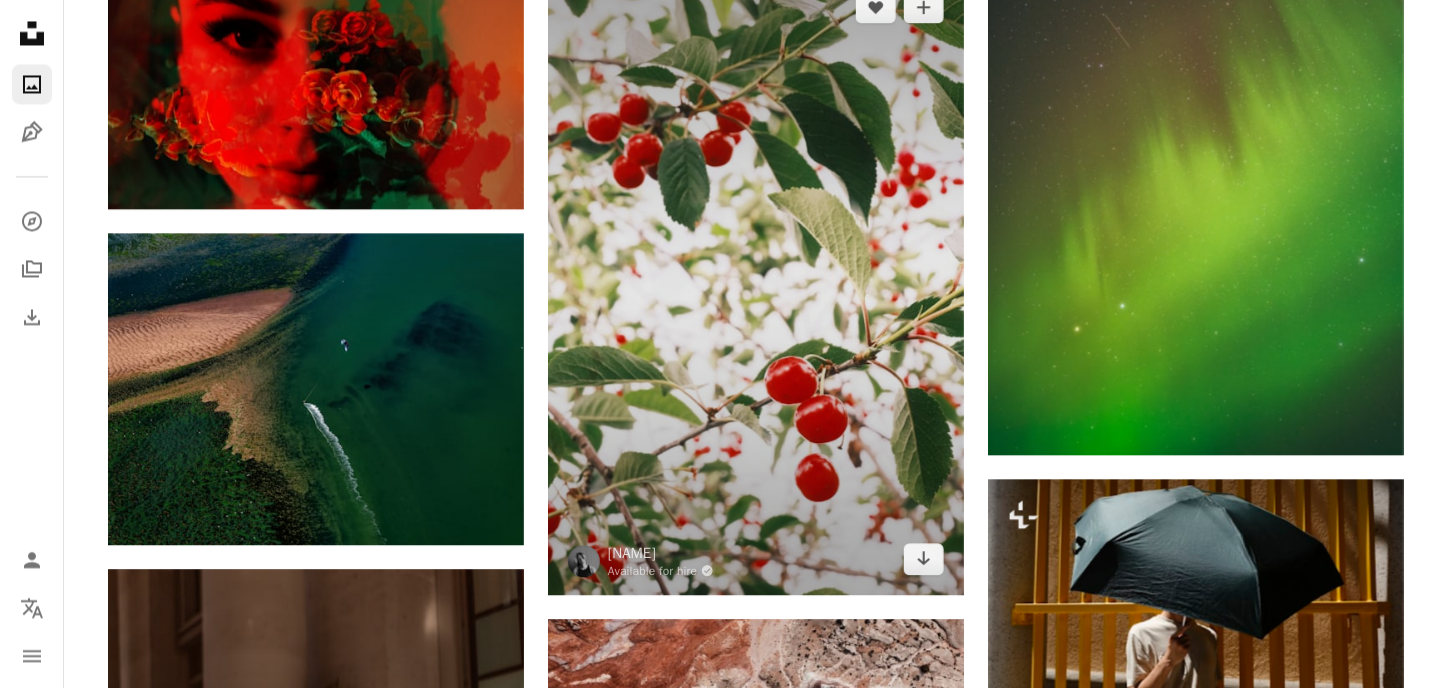 click at bounding box center [756, 283] 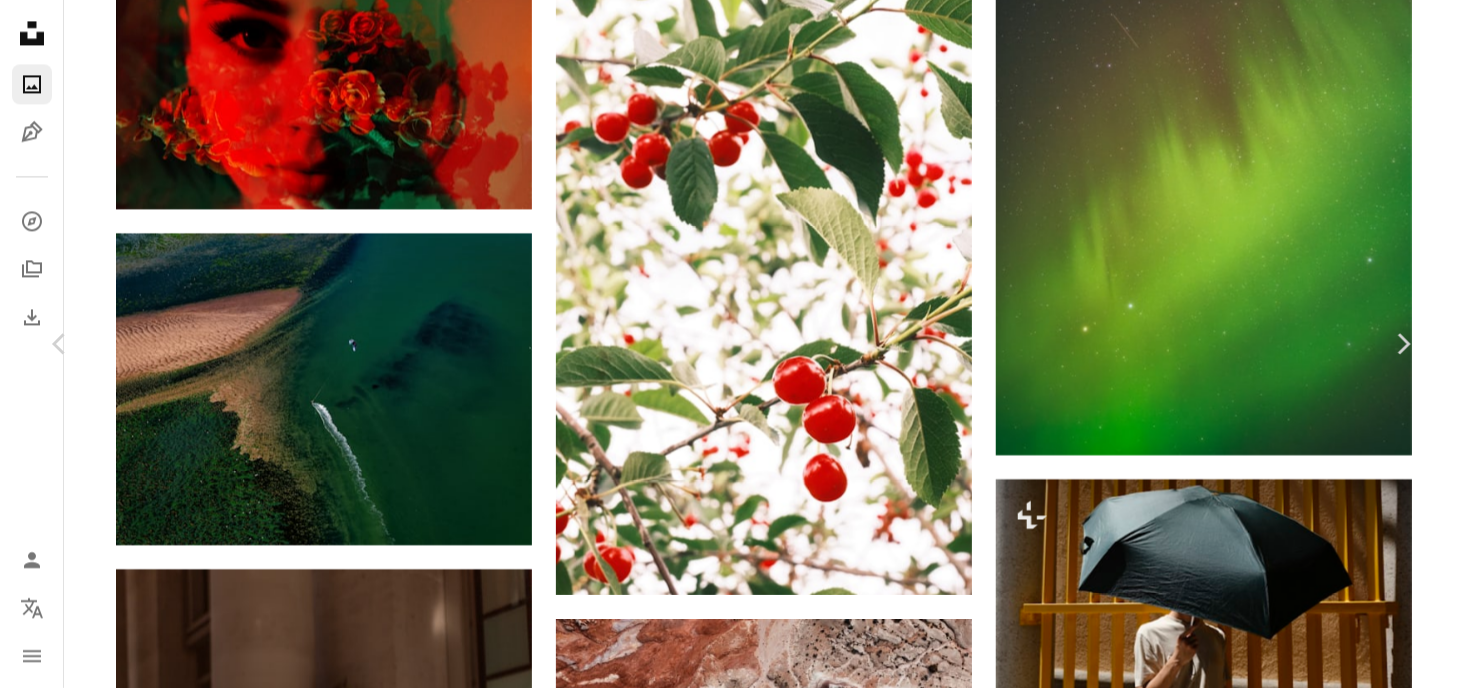 scroll, scrollTop: 100, scrollLeft: 0, axis: vertical 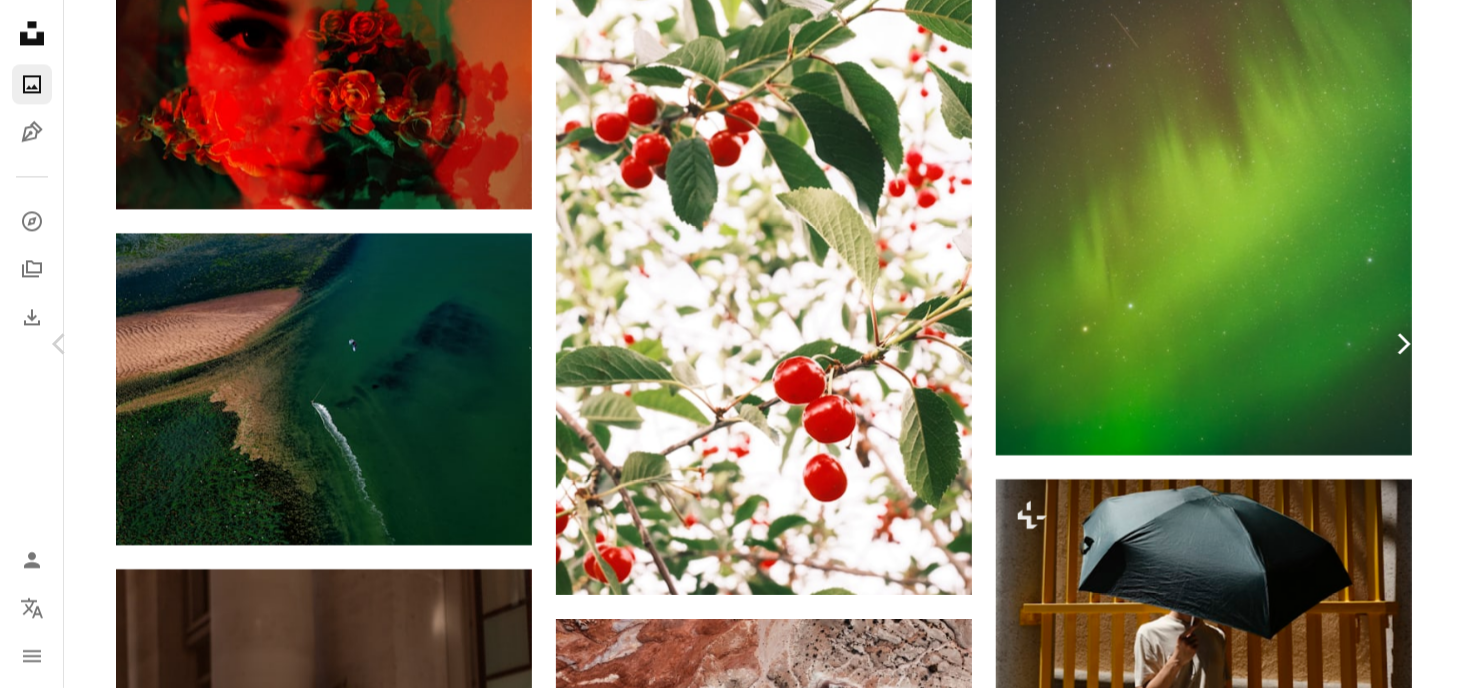 drag, startPoint x: 711, startPoint y: 366, endPoint x: 1341, endPoint y: 287, distance: 634.93384 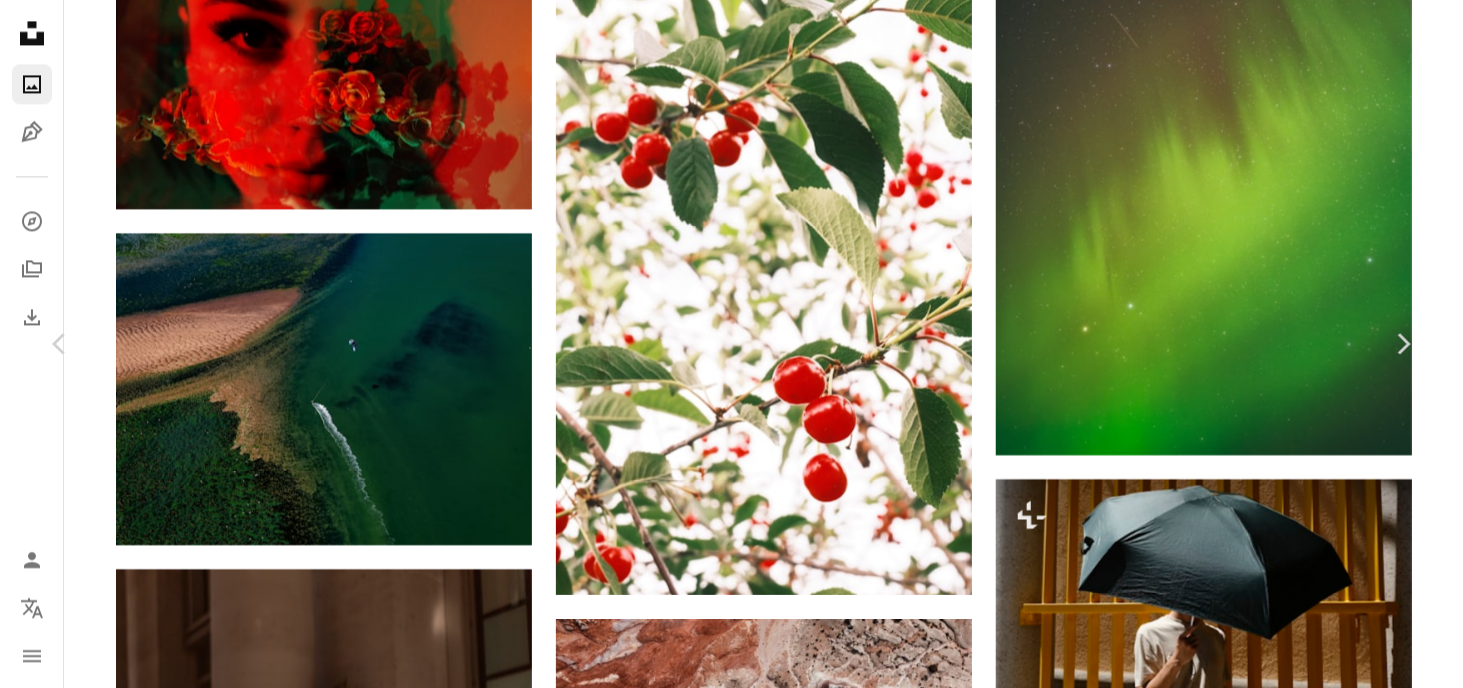 scroll, scrollTop: 0, scrollLeft: 0, axis: both 